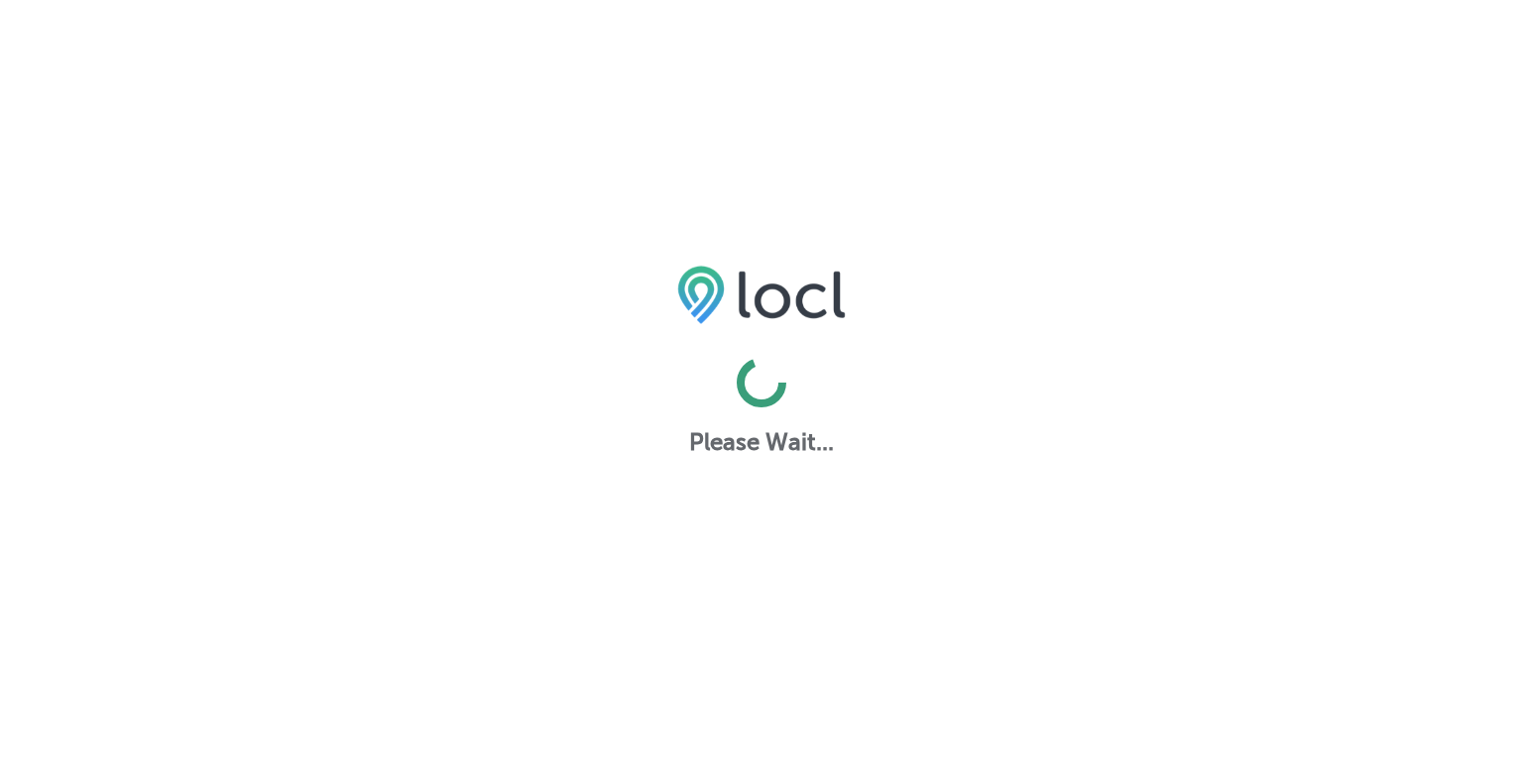 scroll, scrollTop: 0, scrollLeft: 0, axis: both 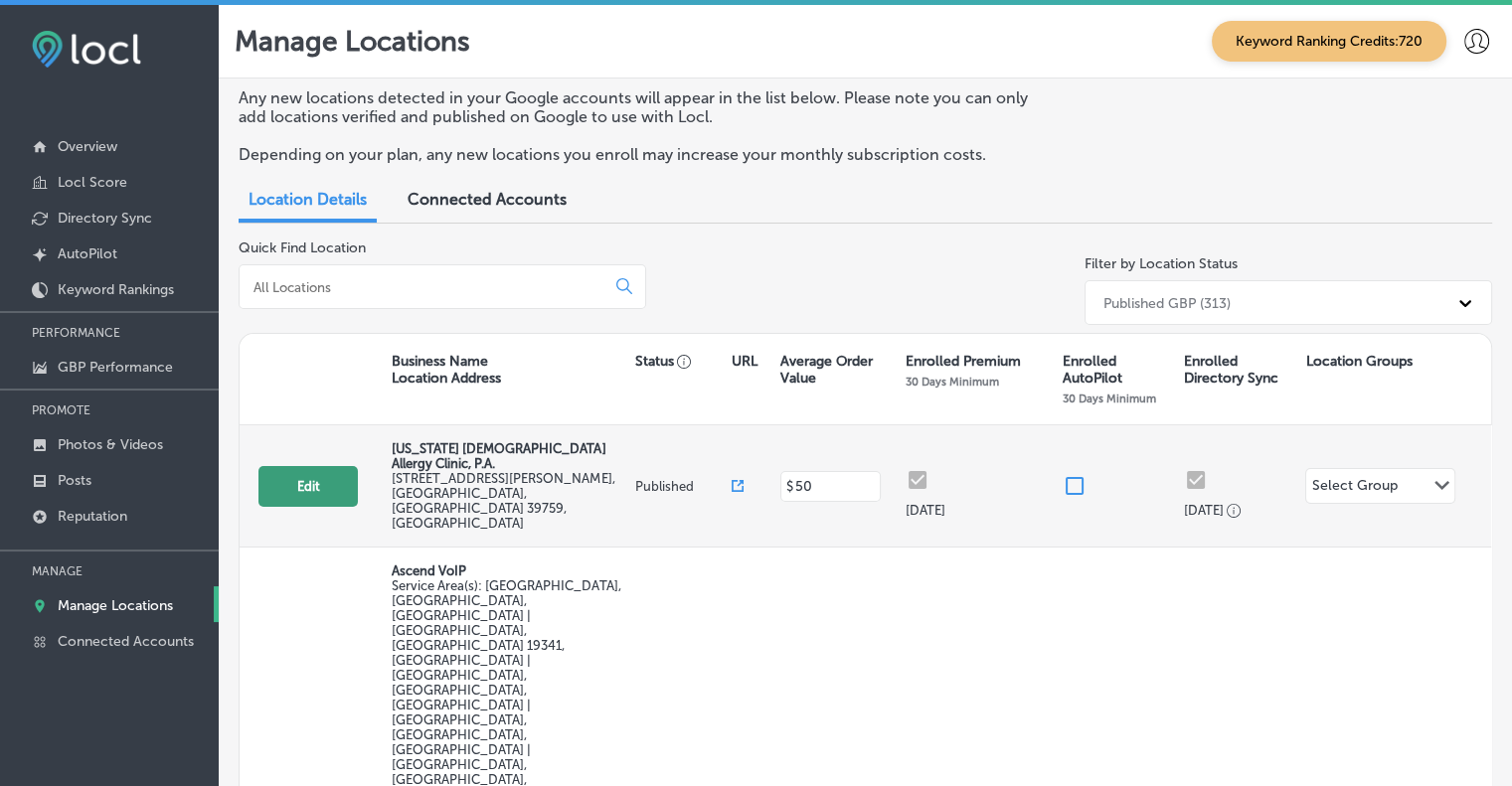 click on "Edit" at bounding box center (308, 486) 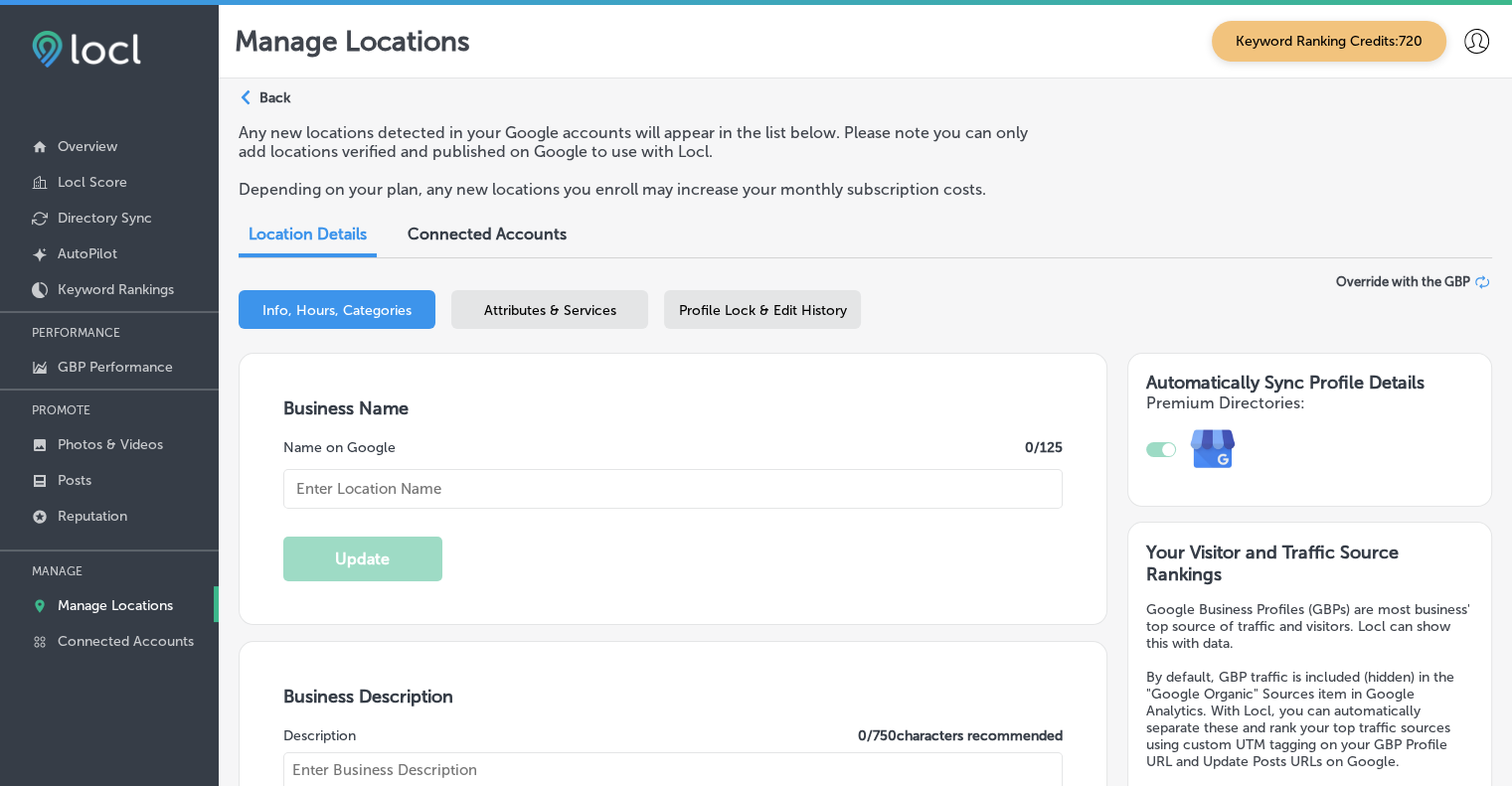 type on "[US_STATE] [DEMOGRAPHIC_DATA] Allergy Clinic, P.A." 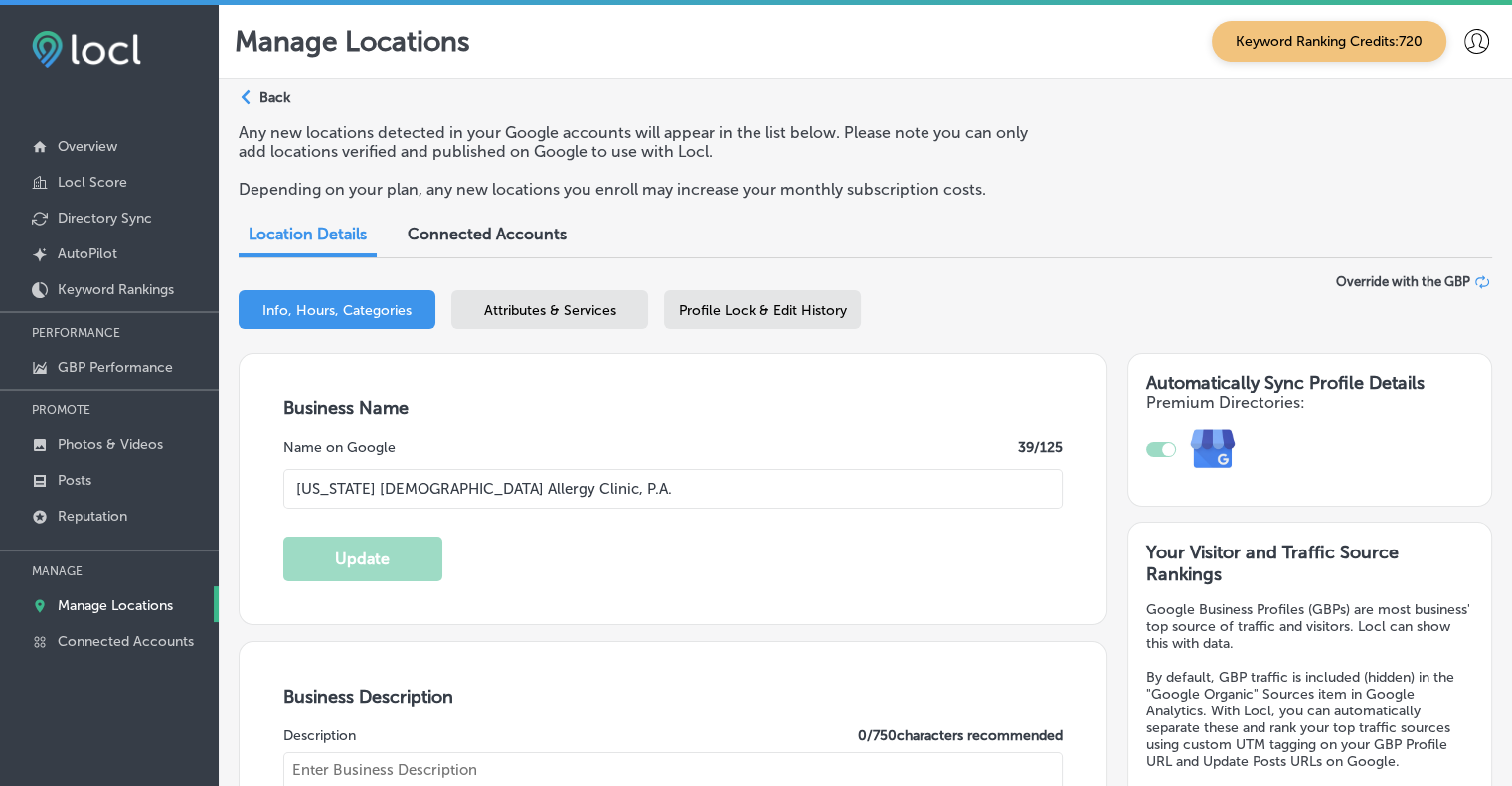 type on "[STREET_ADDRESS][PERSON_NAME]" 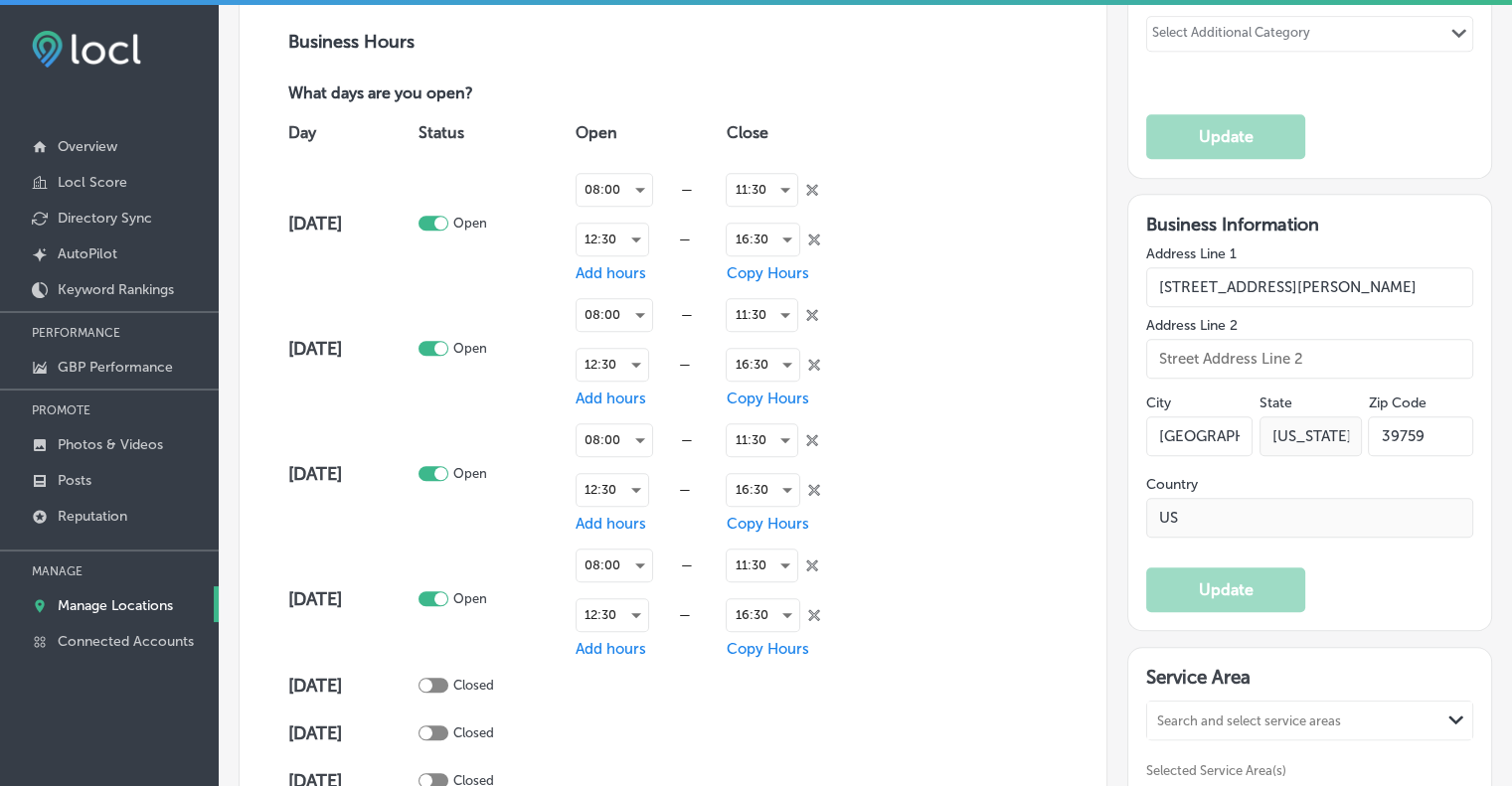 checkbox on "true" 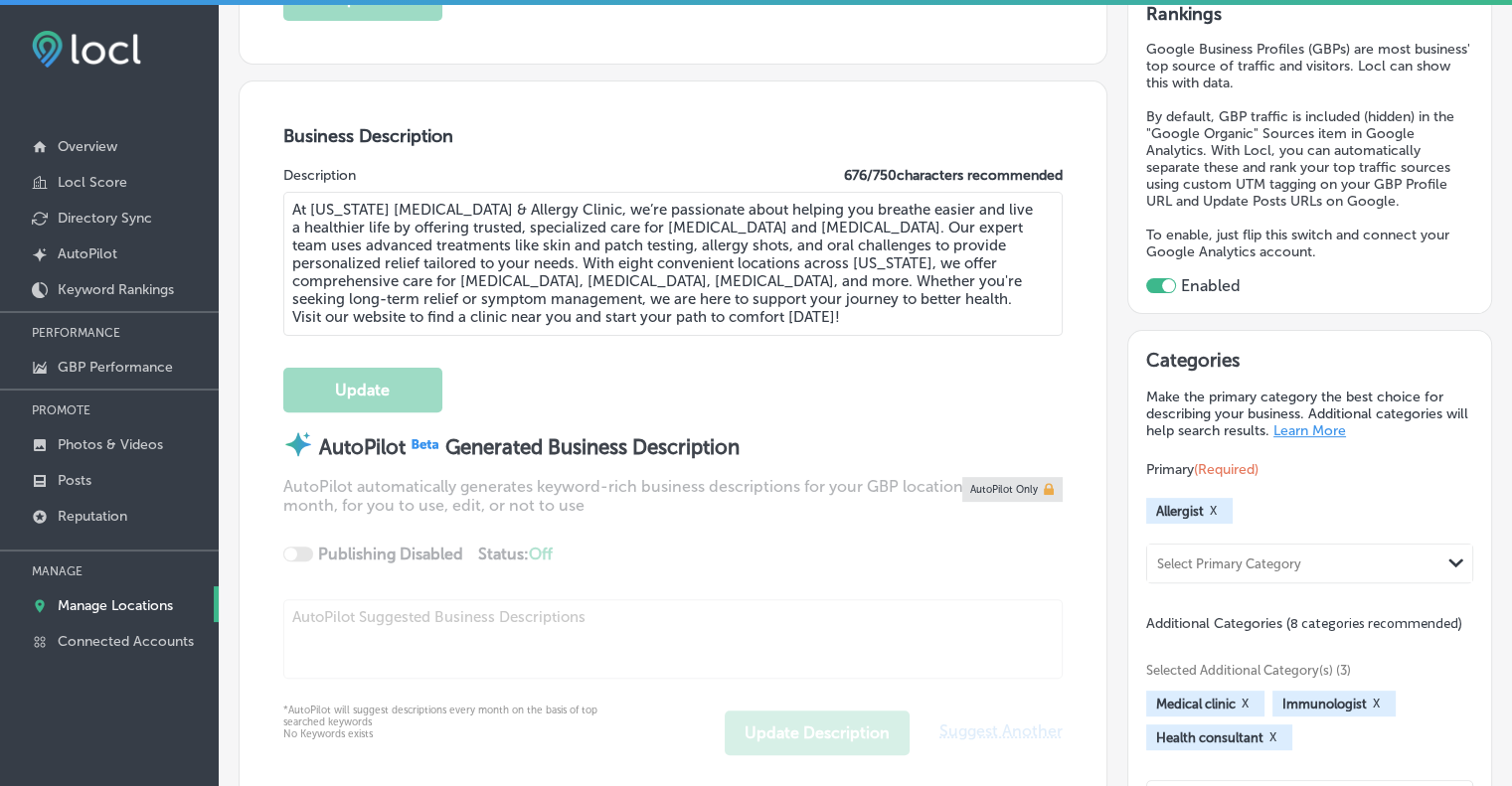 scroll, scrollTop: 0, scrollLeft: 0, axis: both 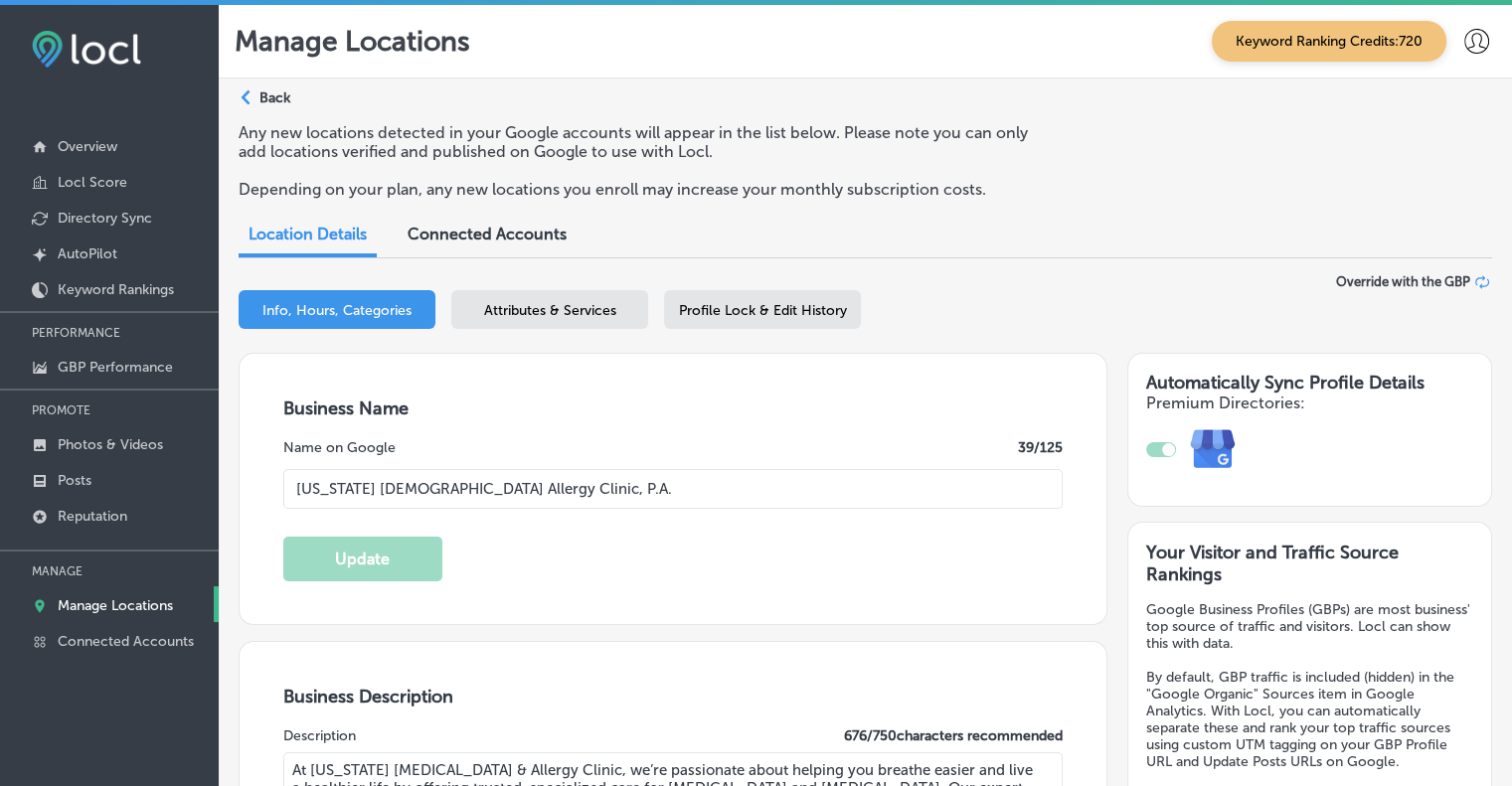click on "Attributes & Services" at bounding box center (550, 309) 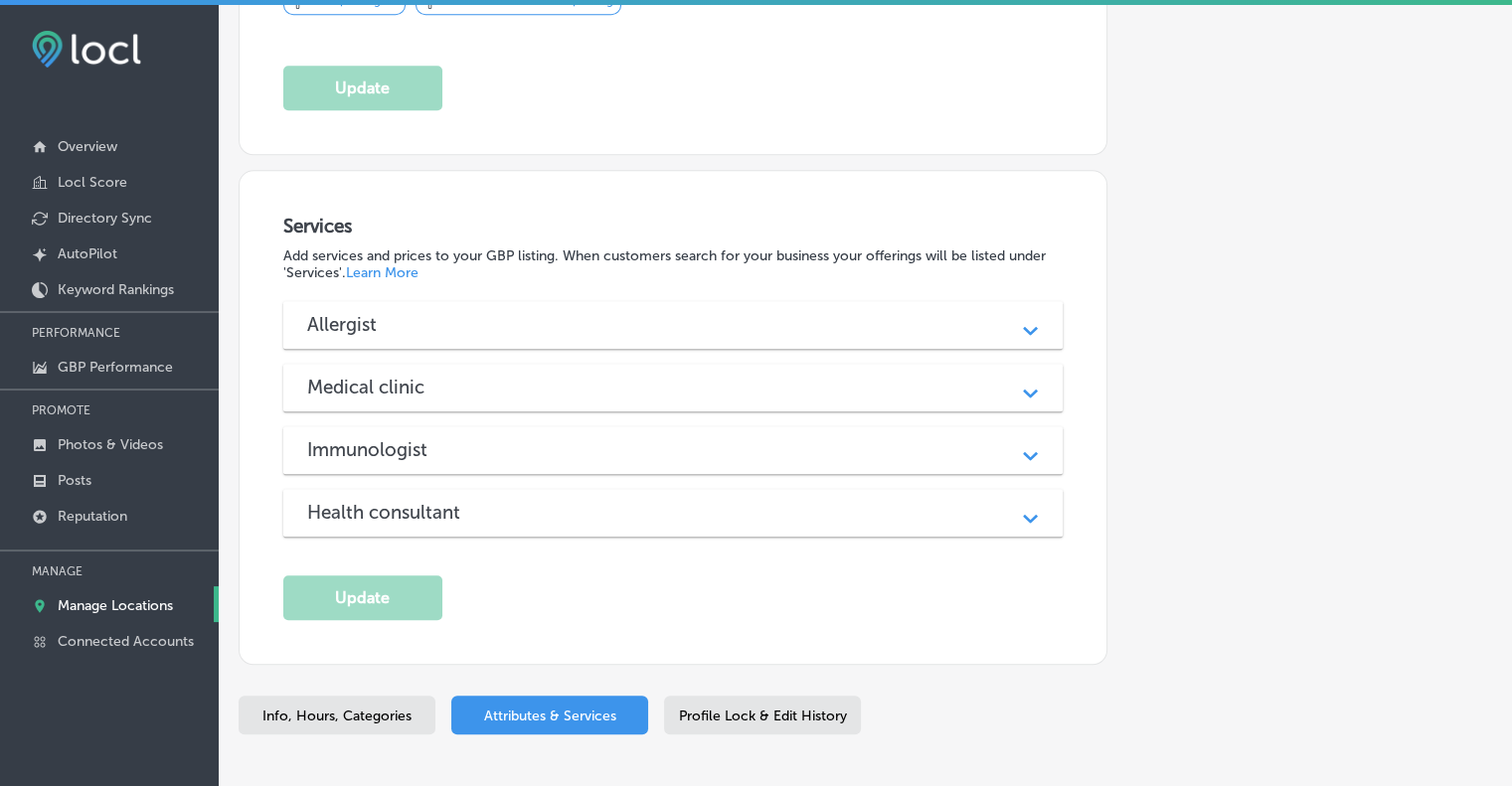 scroll, scrollTop: 1951, scrollLeft: 0, axis: vertical 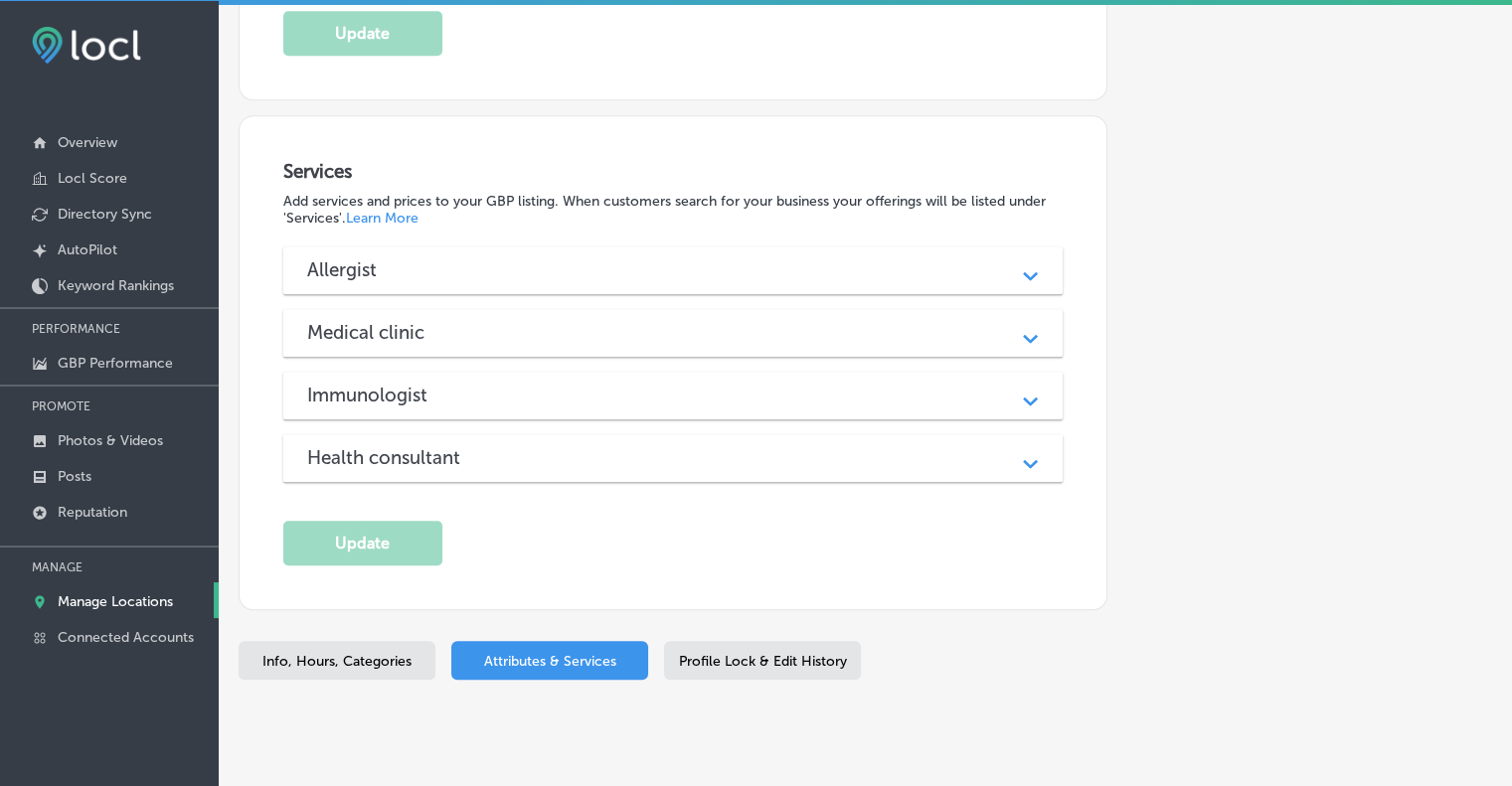 click on "Allergist" at bounding box center (673, 269) 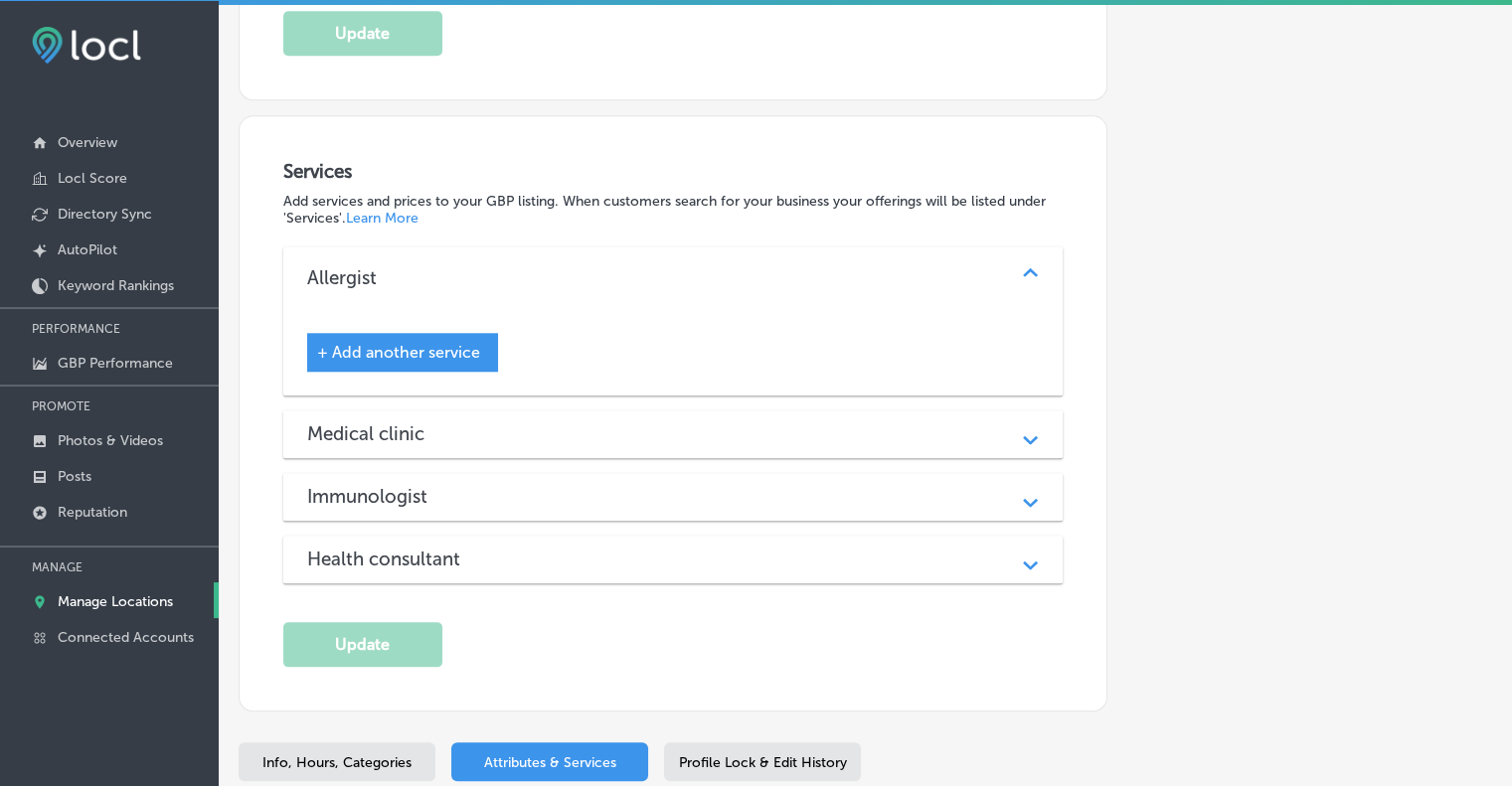 click on "Medical clinic" at bounding box center [673, 433] 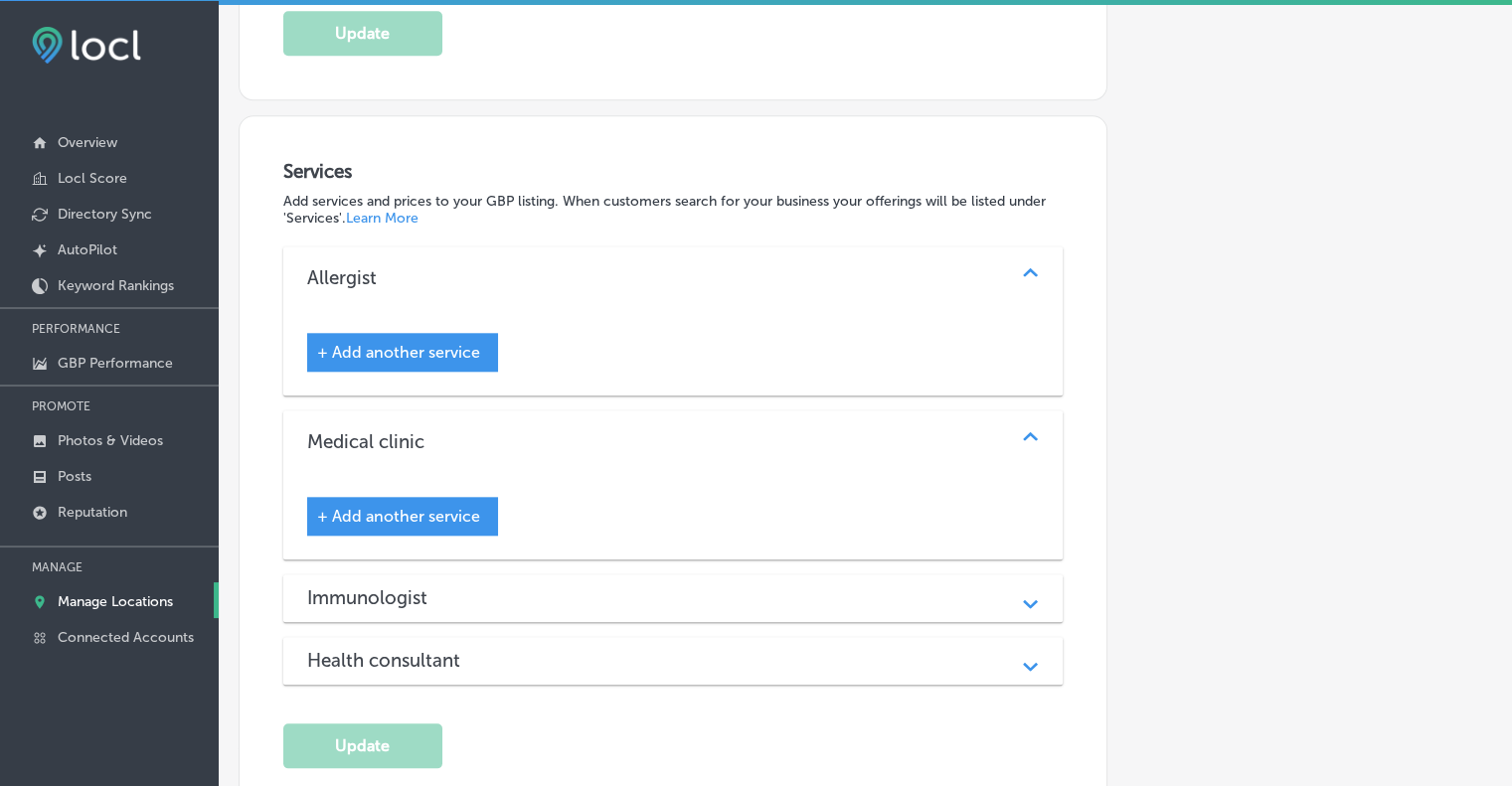 click on "Immunologist
Path
Created with Sketch." at bounding box center [673, 598] 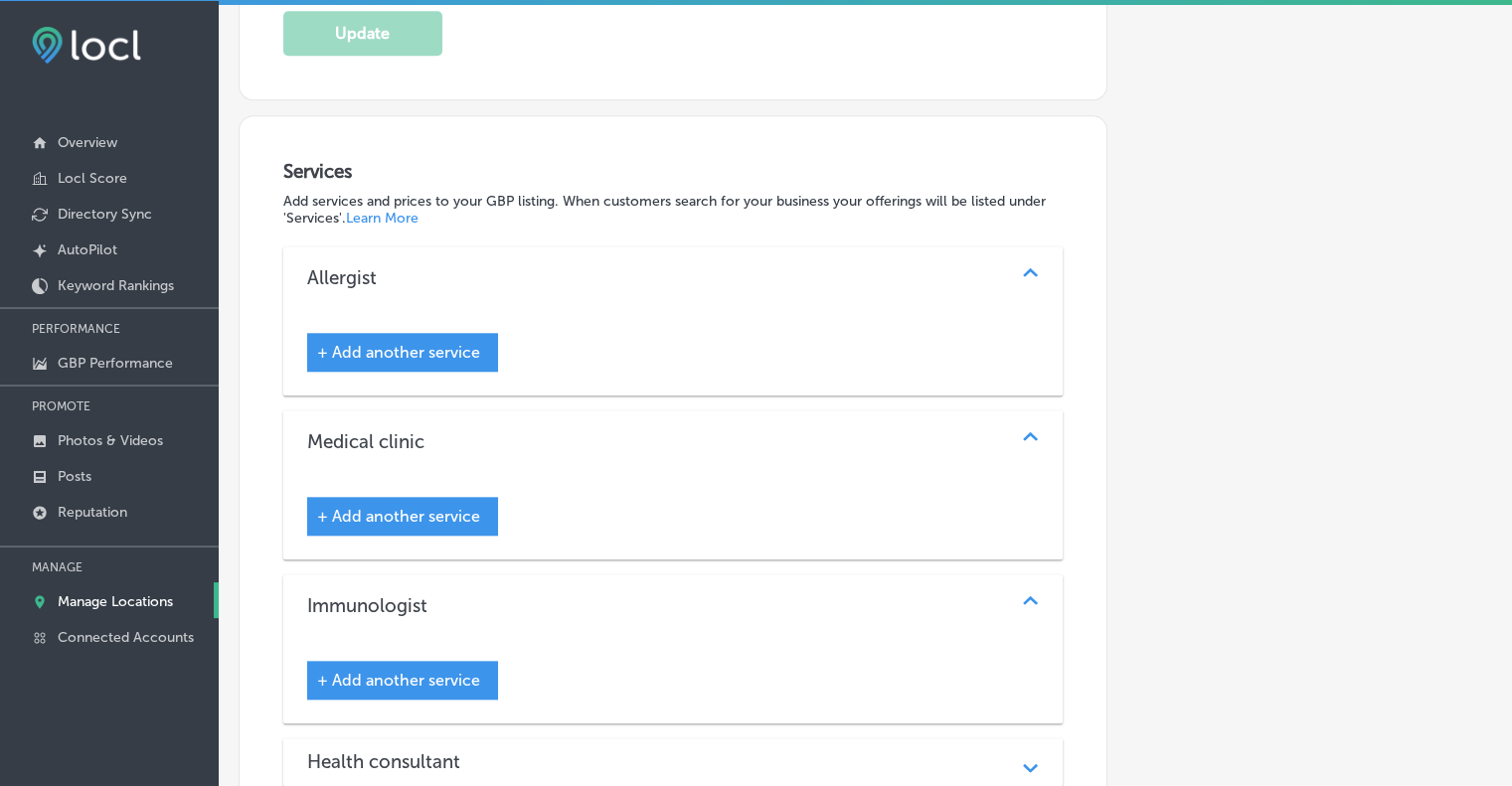 click on "Health consultant
Path
Created with Sketch." at bounding box center [673, 762] 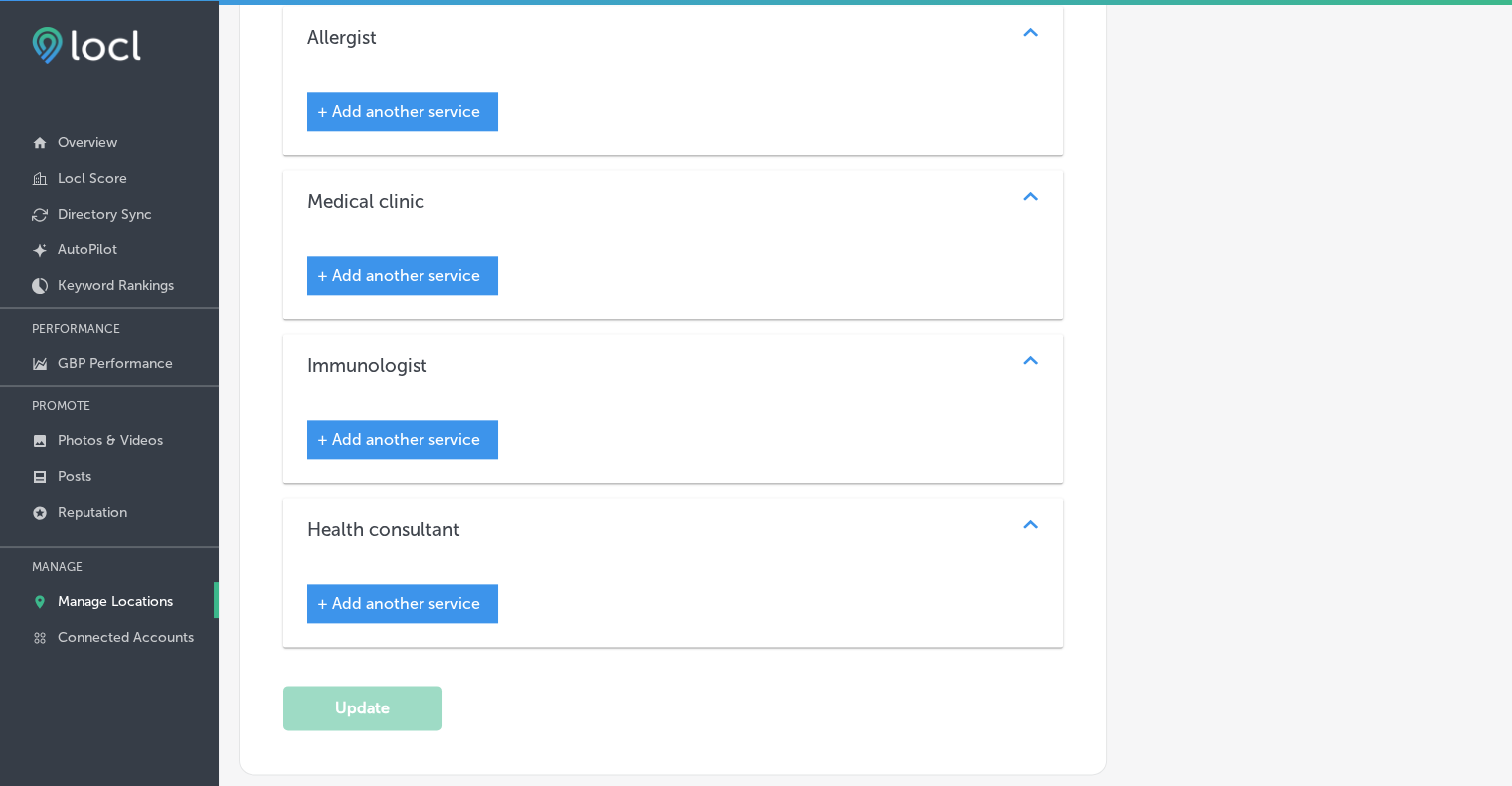 scroll, scrollTop: 1860, scrollLeft: 0, axis: vertical 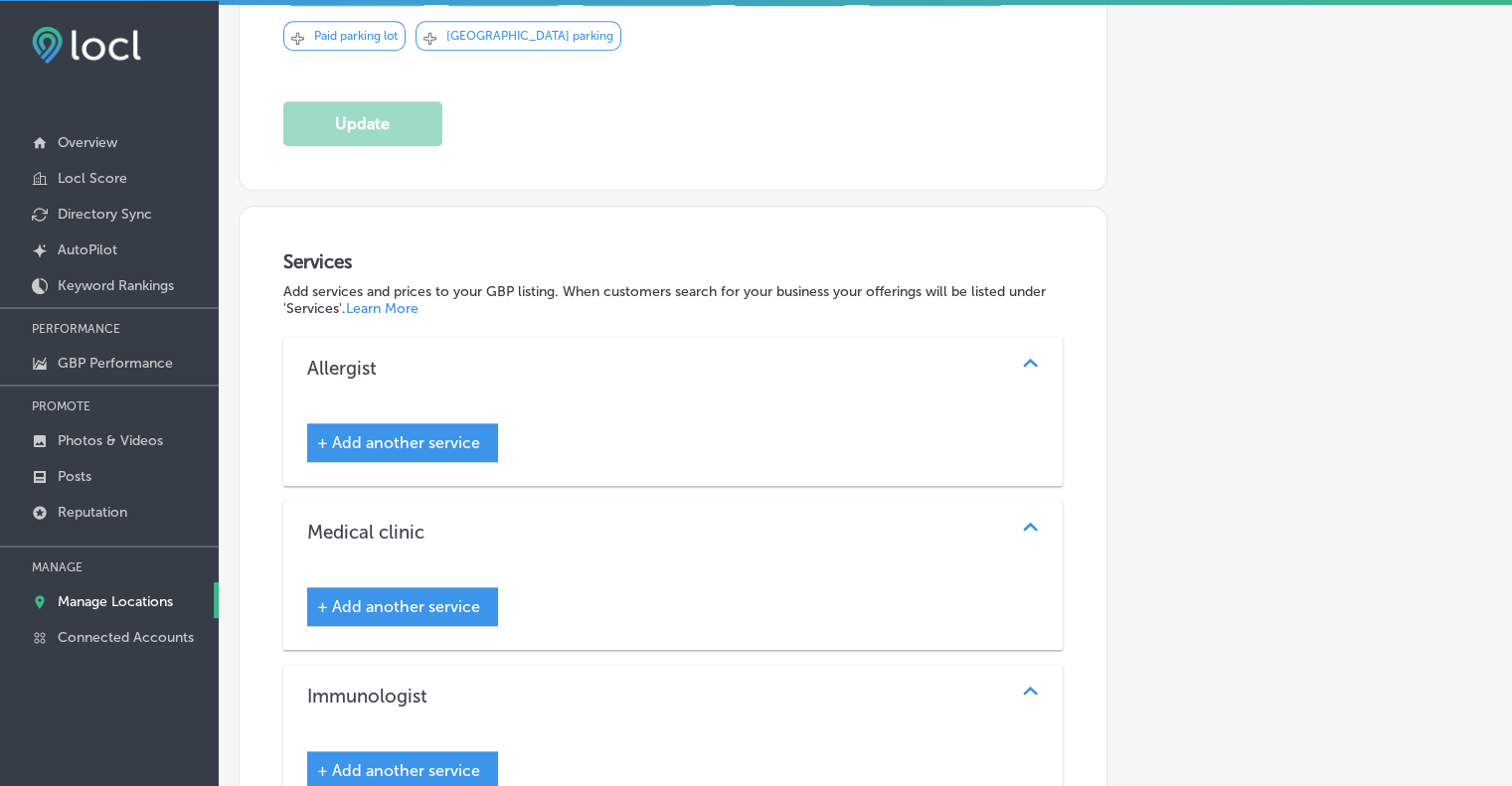 click on "Allergist" at bounding box center (358, 368) 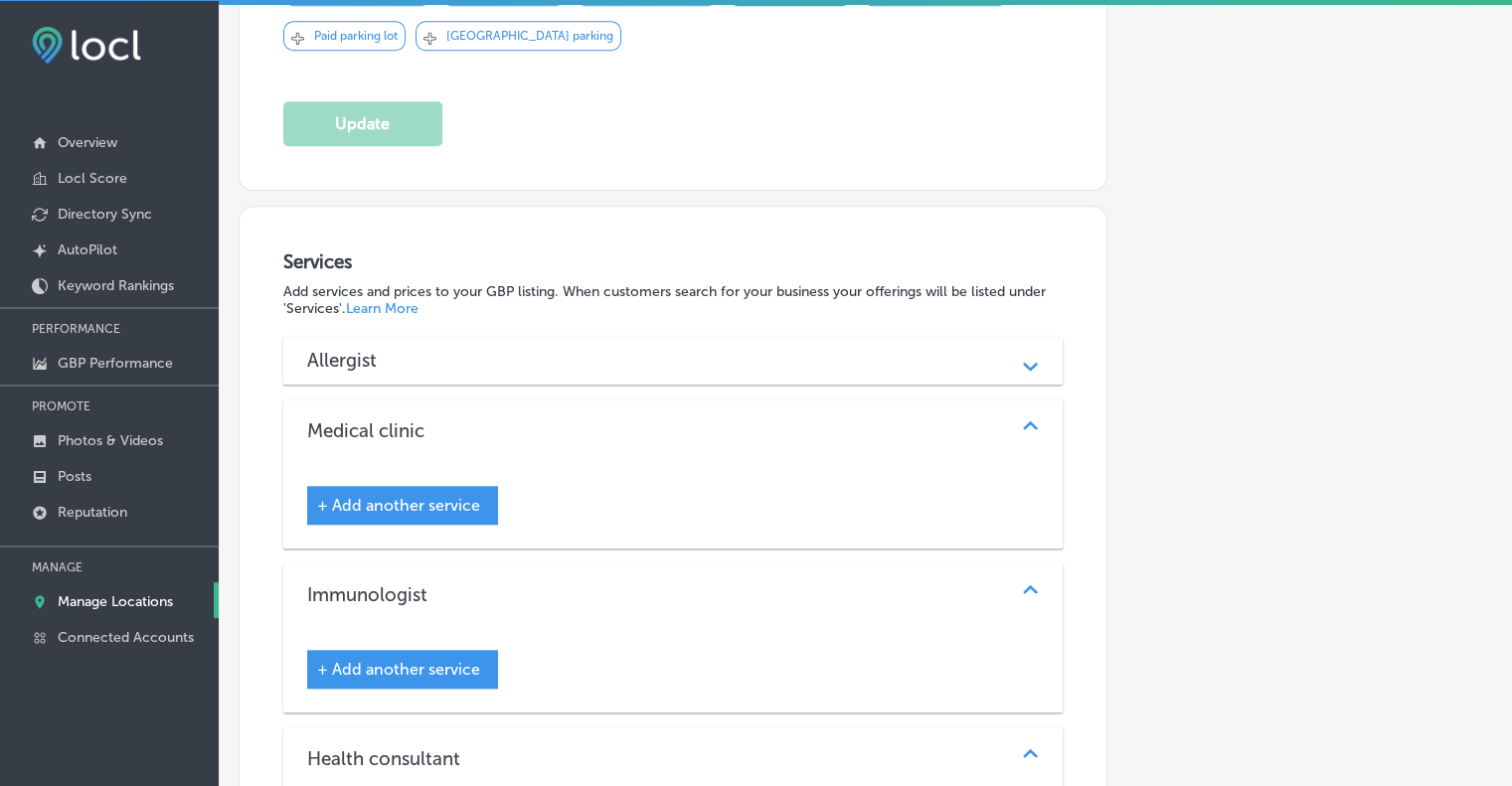 click on "Allergist" at bounding box center (358, 360) 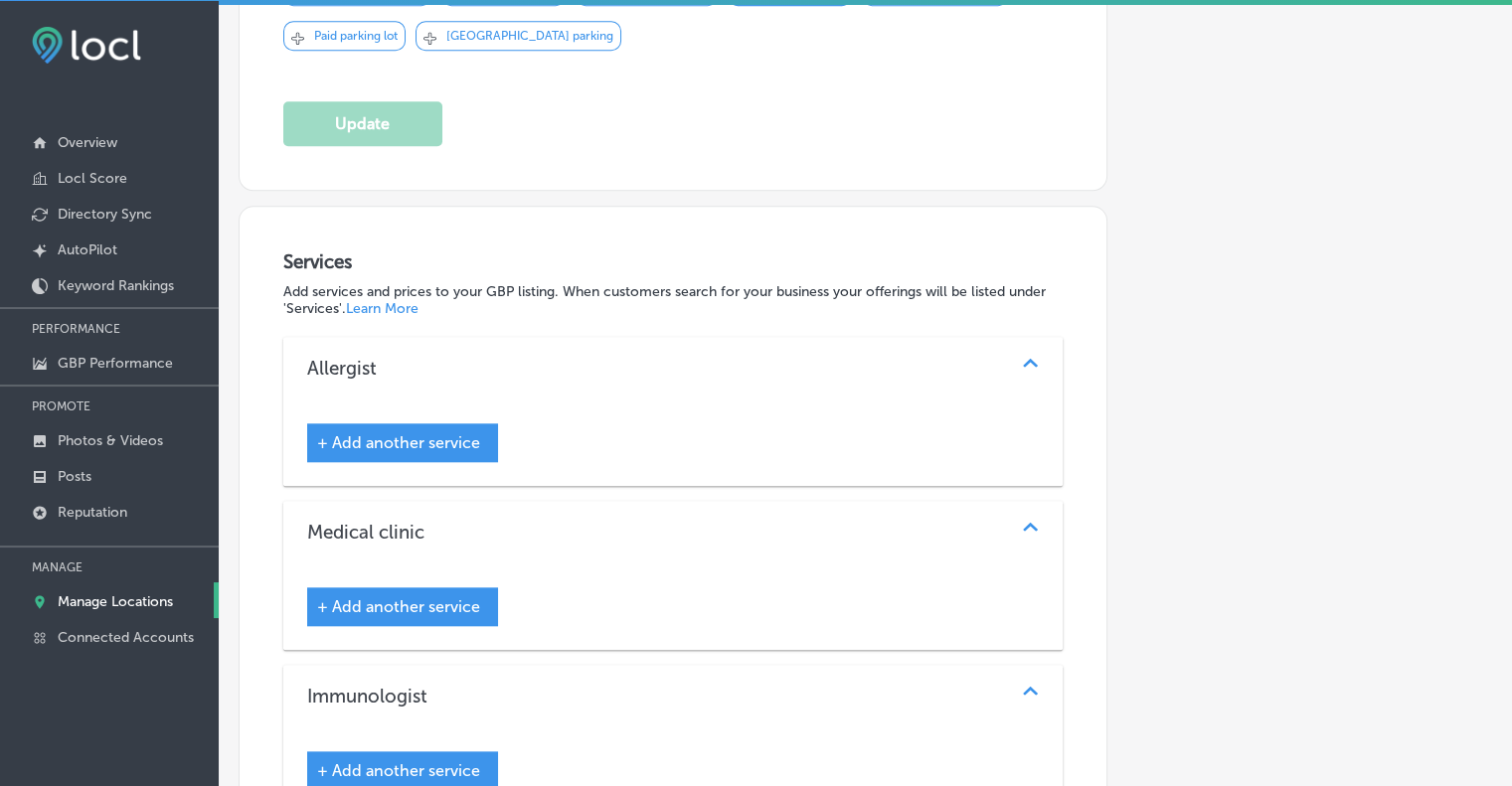 click on "Allergist" at bounding box center (358, 368) 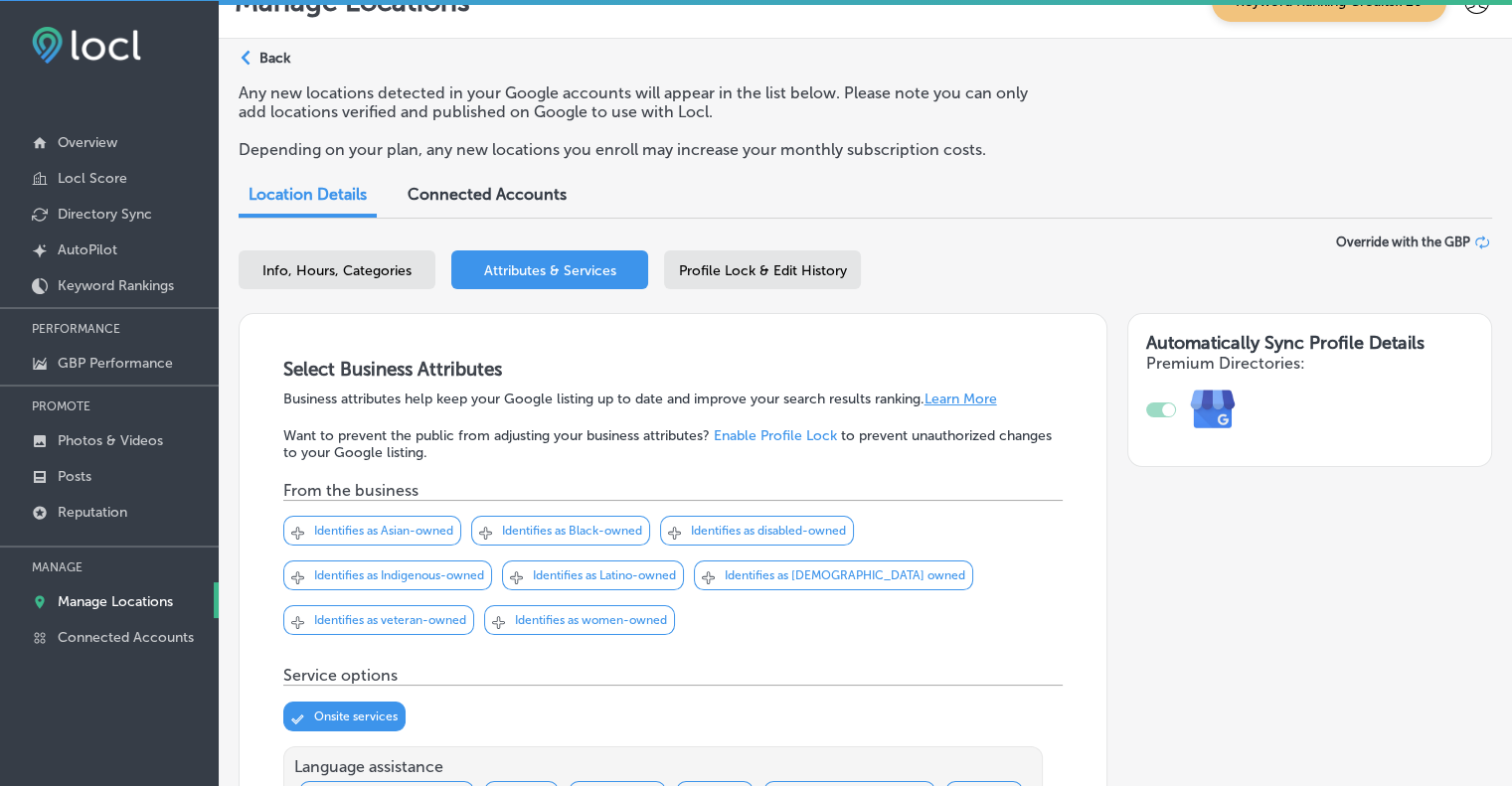 scroll, scrollTop: 0, scrollLeft: 0, axis: both 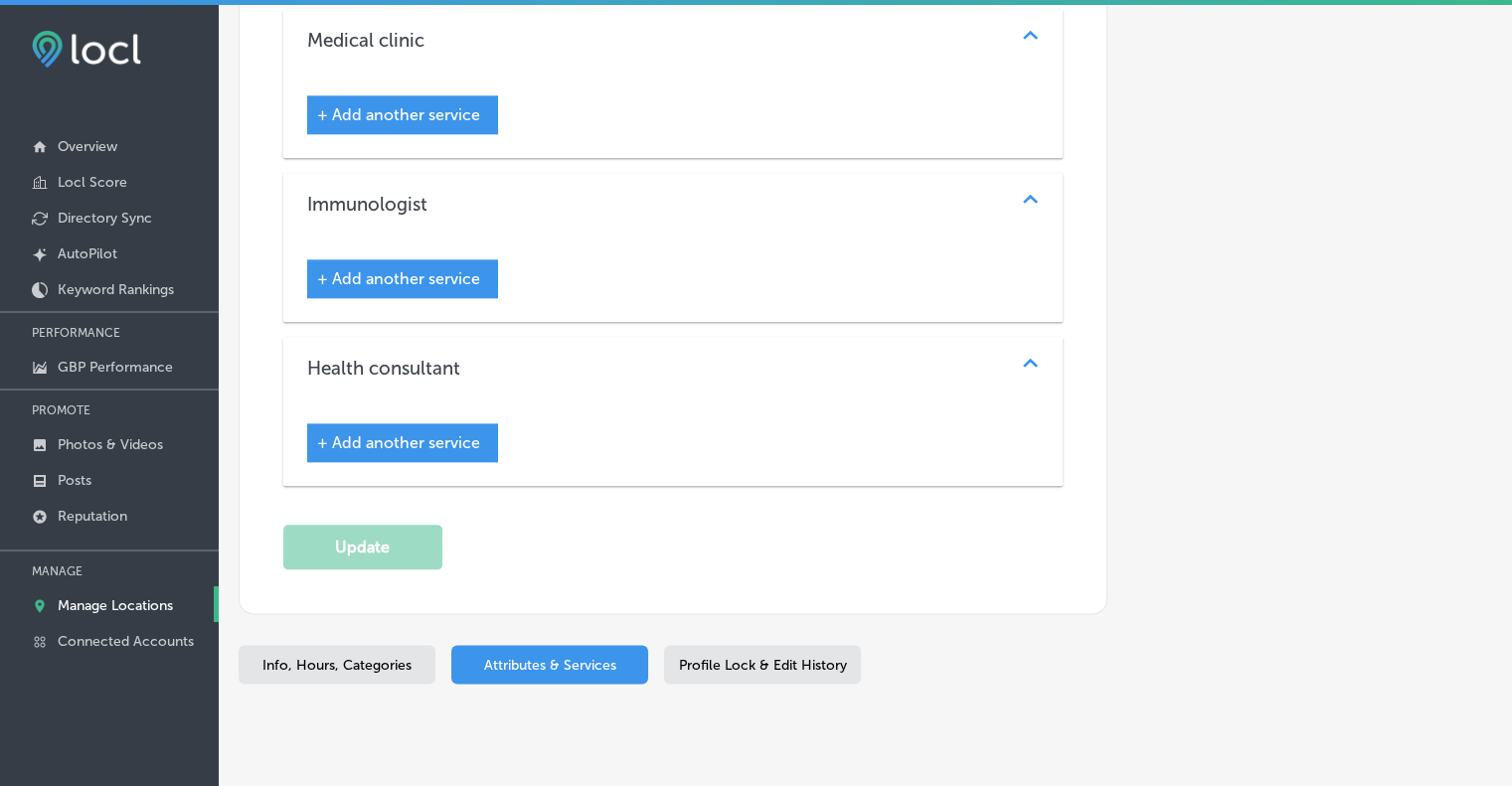 click on "+ Add another service" at bounding box center [399, 442] 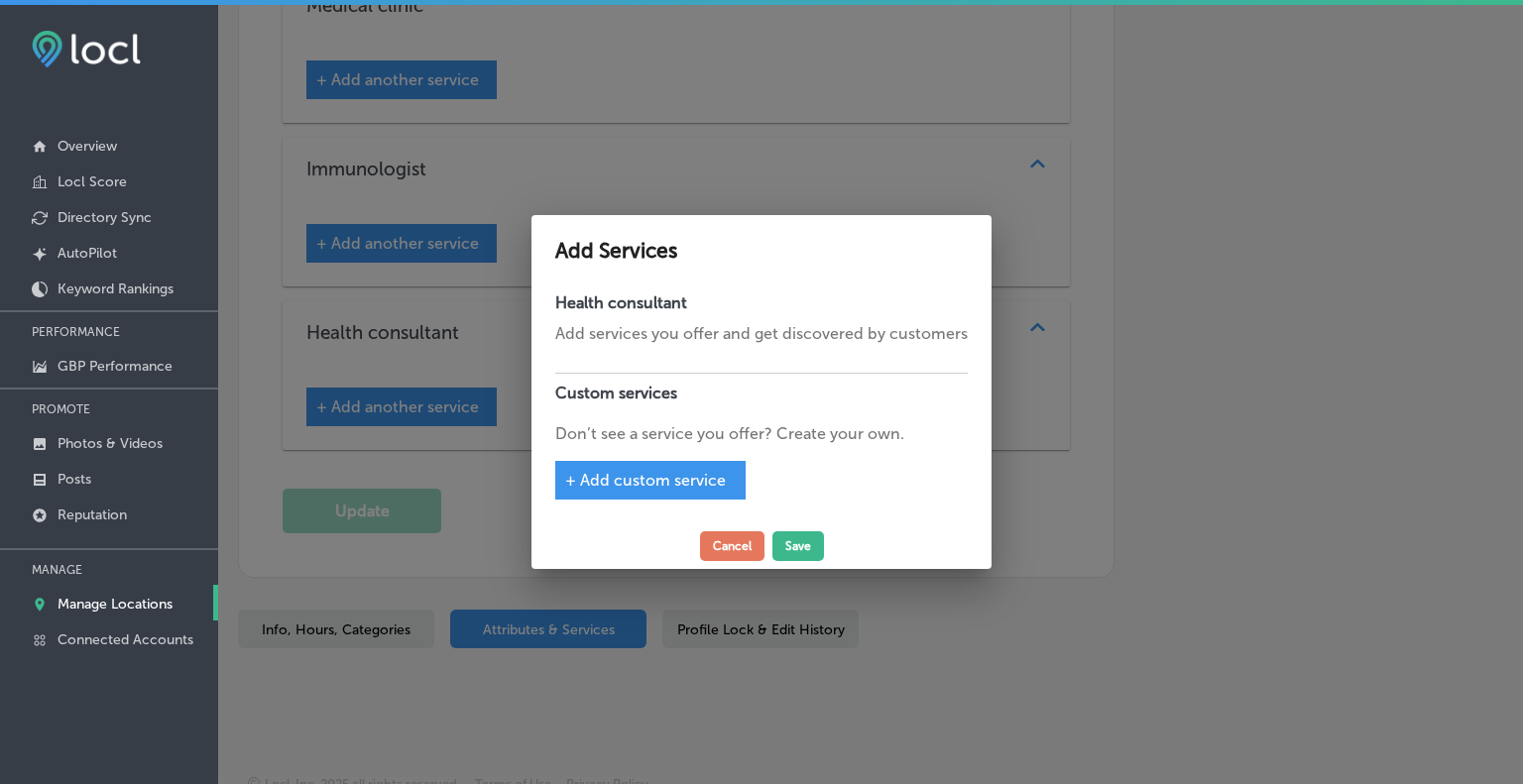 click on "Add services you offer and get discovered by customers" at bounding box center (762, 334) 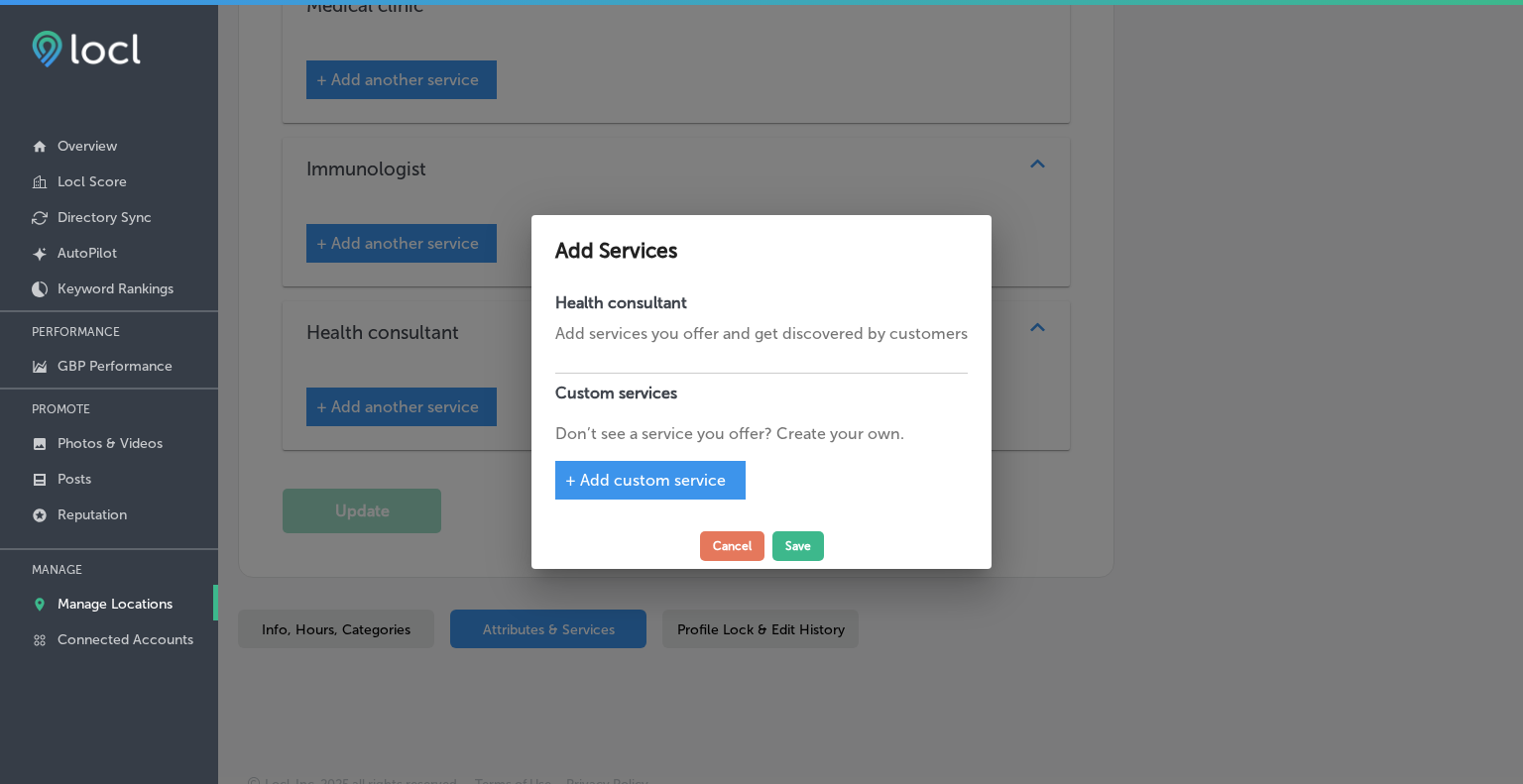 click on "Add services you offer and get discovered by customers" at bounding box center (762, 334) 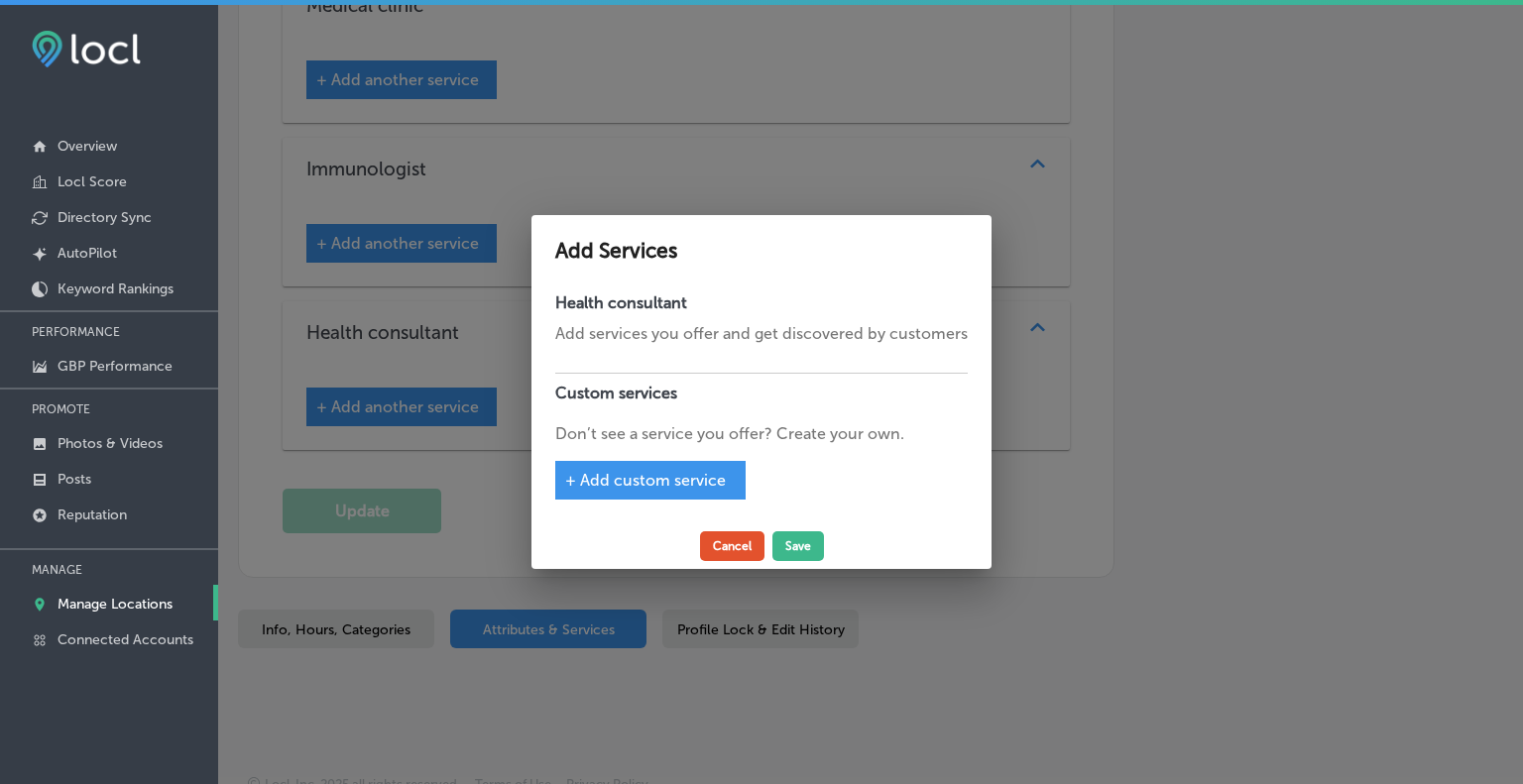 click on "Cancel" at bounding box center [732, 546] 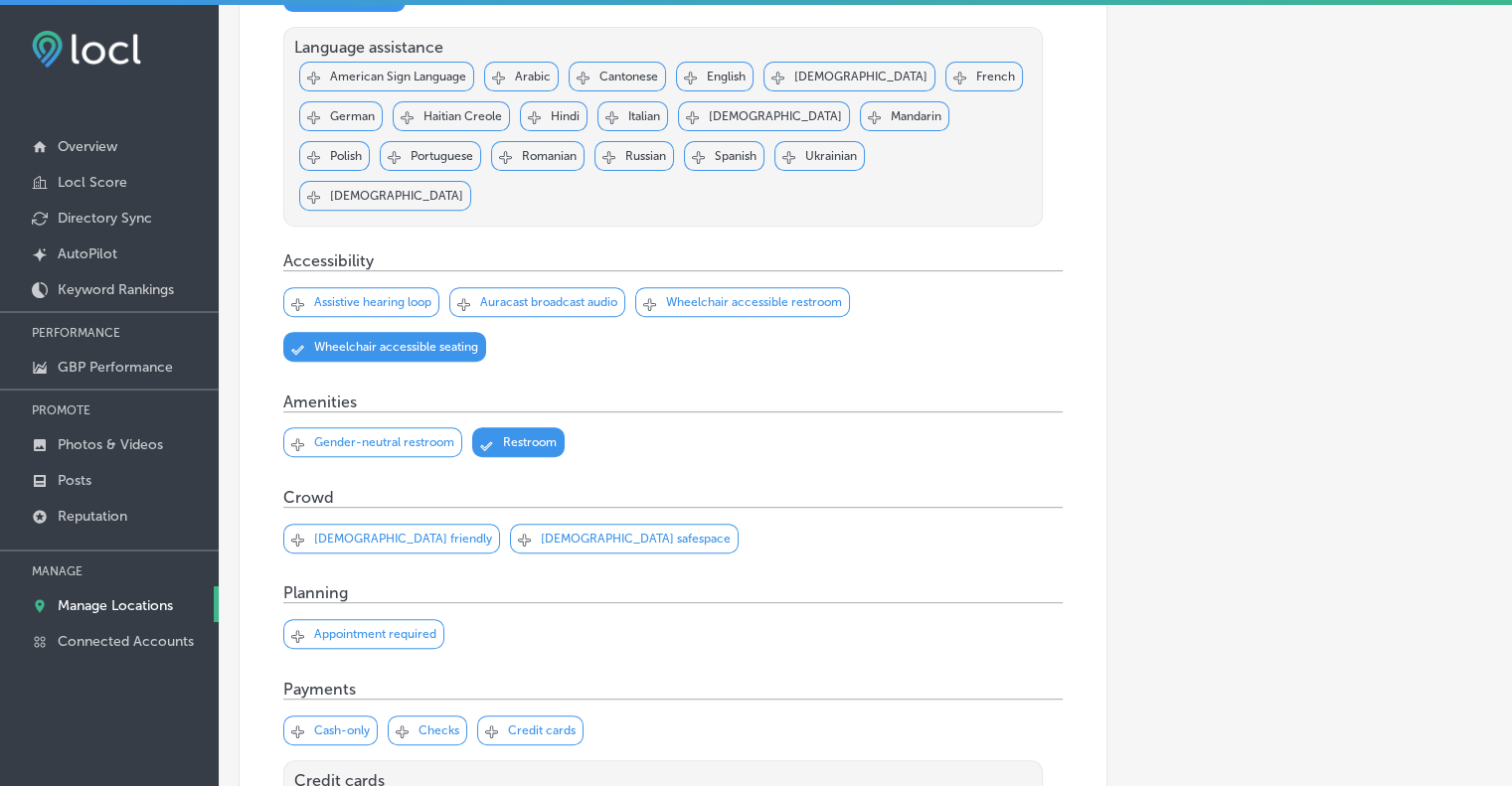 scroll, scrollTop: 0, scrollLeft: 0, axis: both 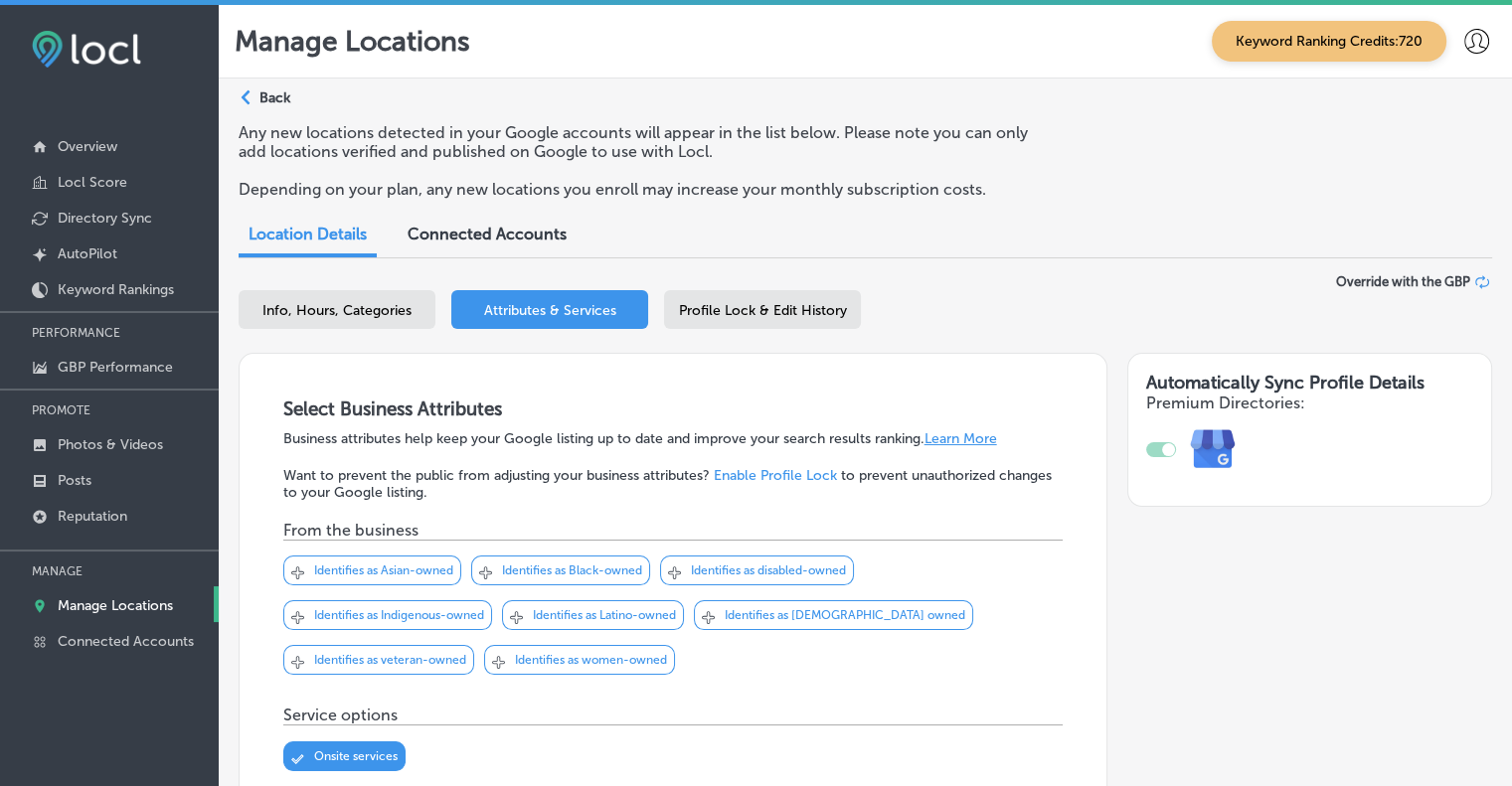 click on "Back" at bounding box center (274, 97) 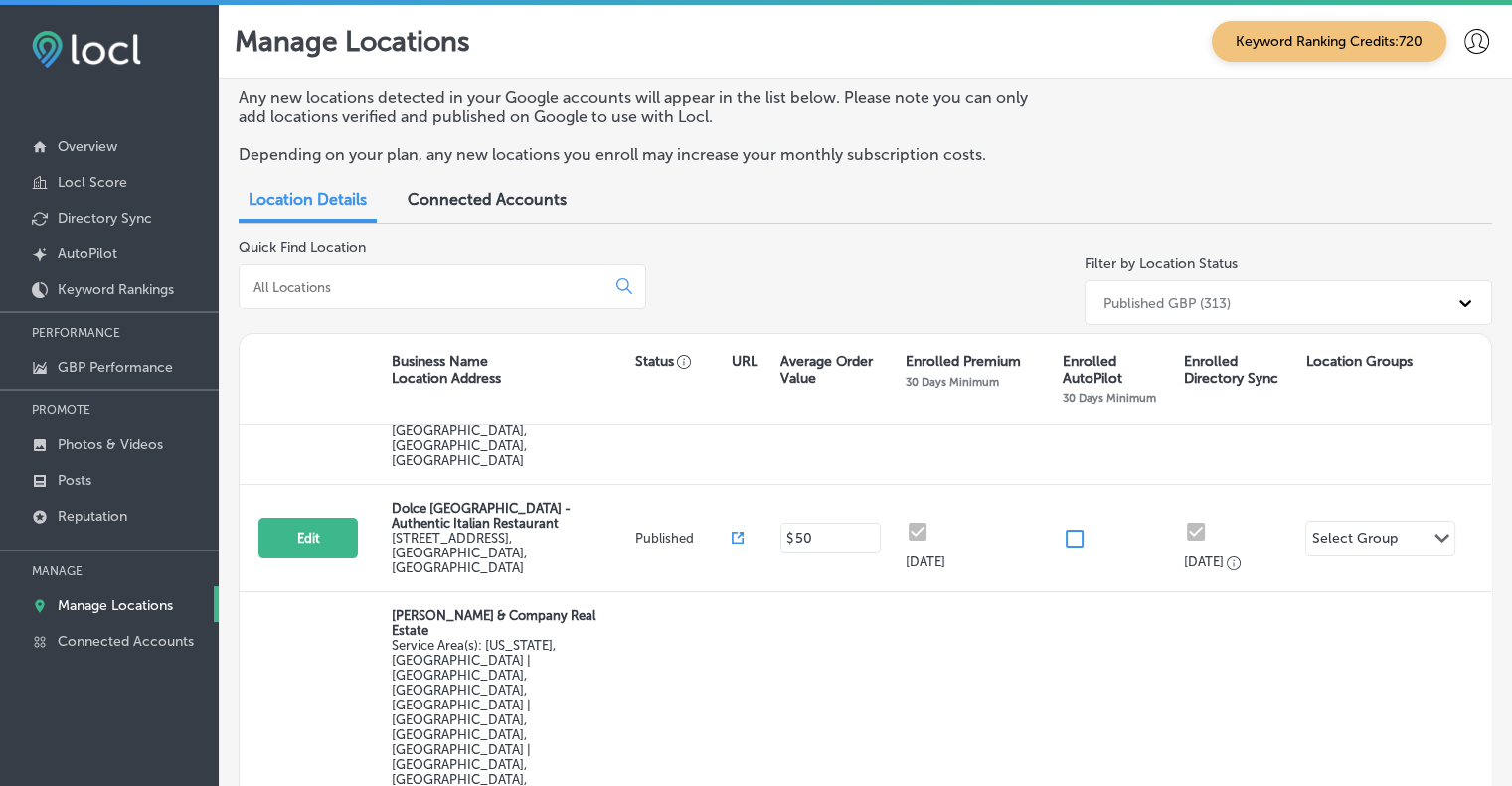 scroll, scrollTop: 994, scrollLeft: 0, axis: vertical 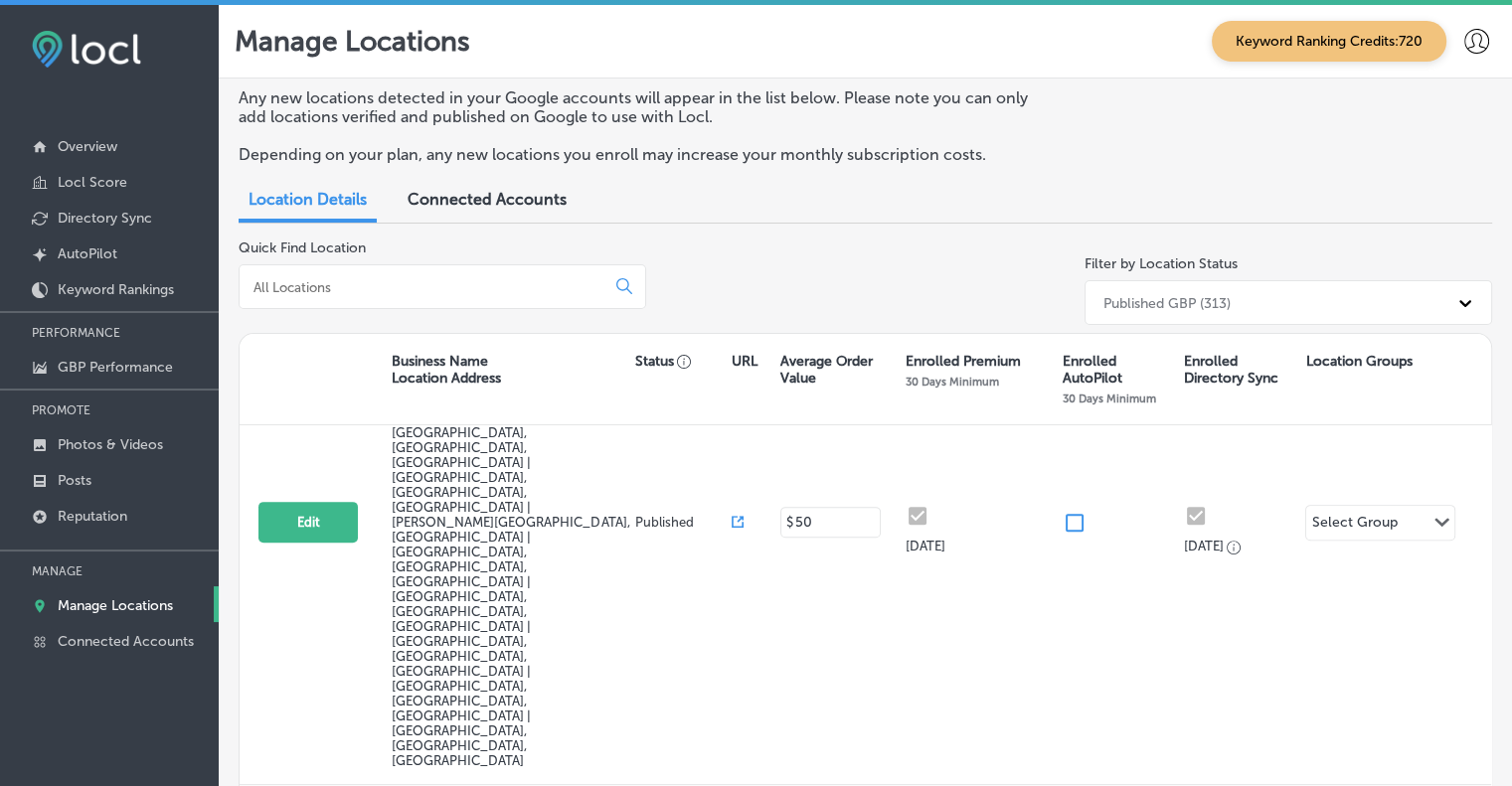 click on "Edit" at bounding box center (308, 1594) 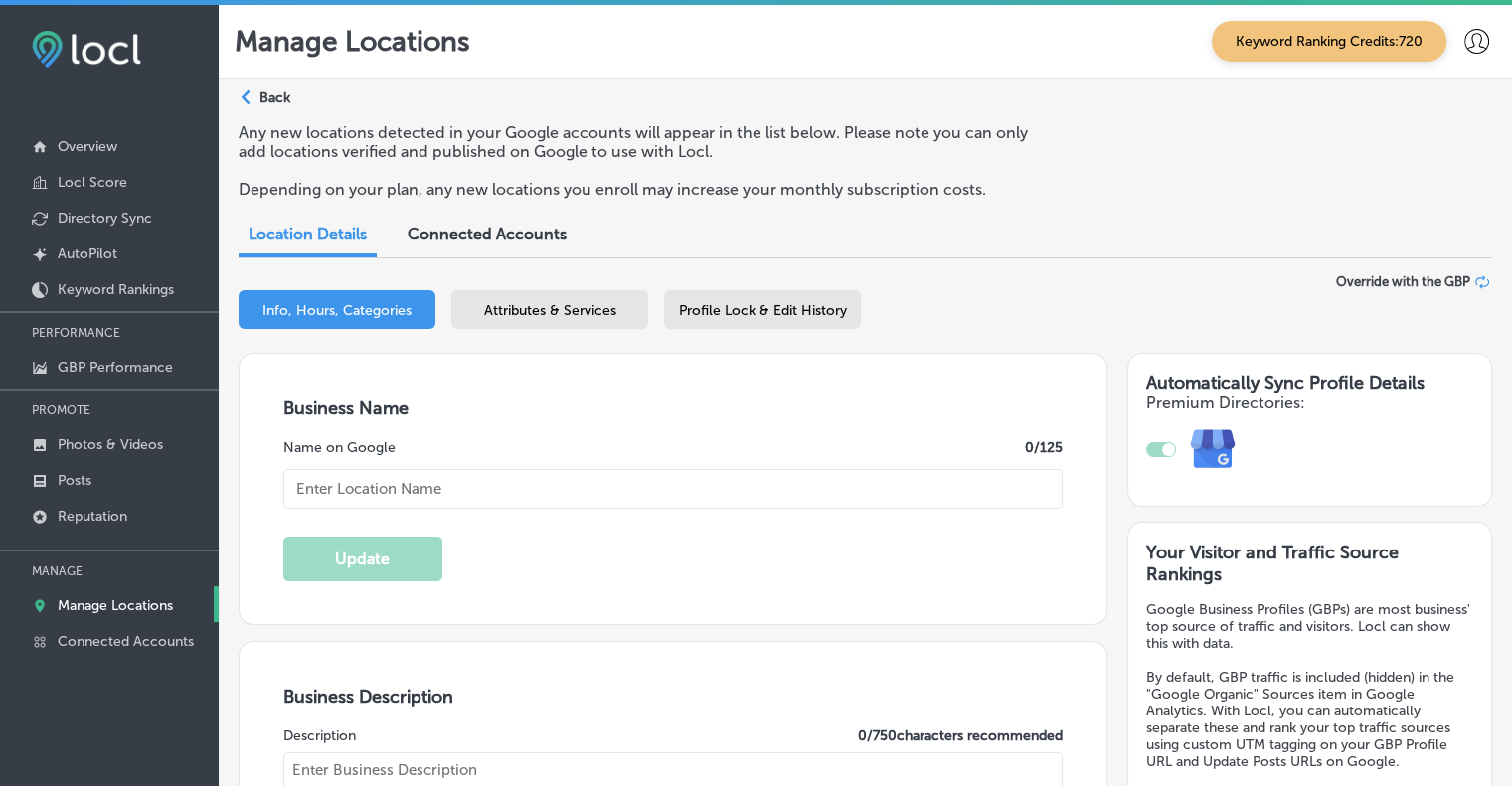 checkbox on "true" 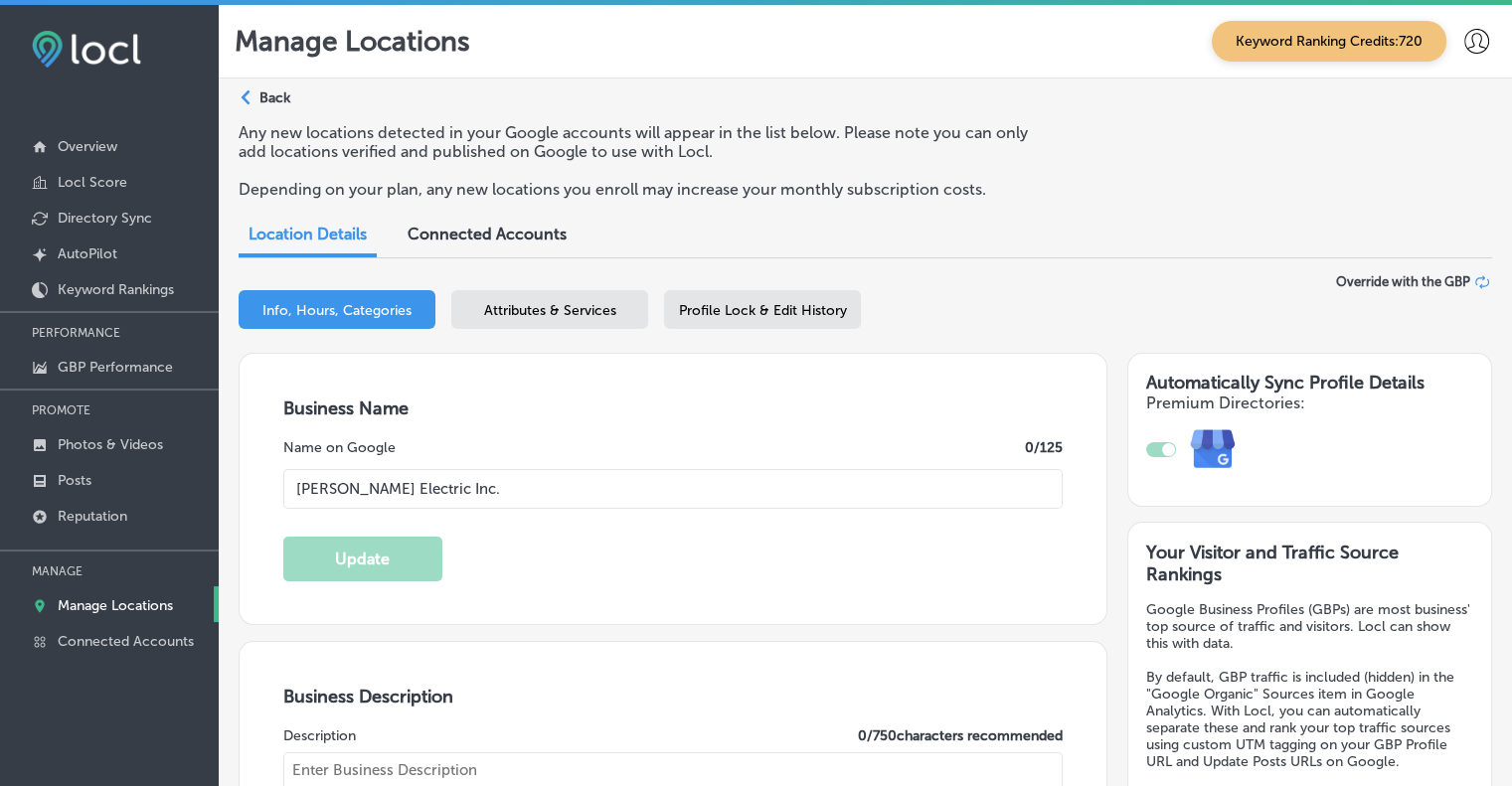 type on "[STREET_ADDRESS][PERSON_NAME]" 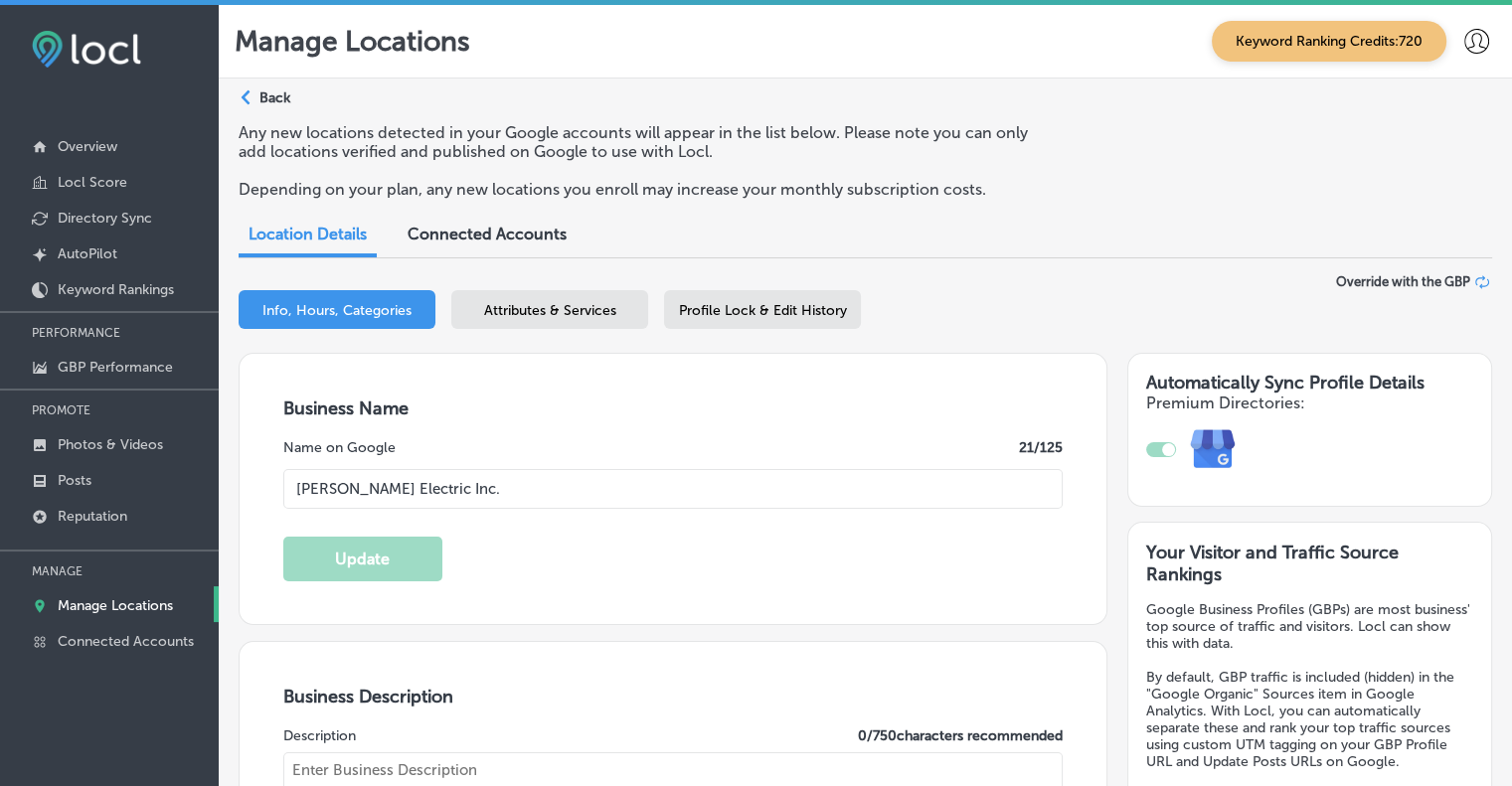 click on "Attributes & Services" at bounding box center (550, 310) 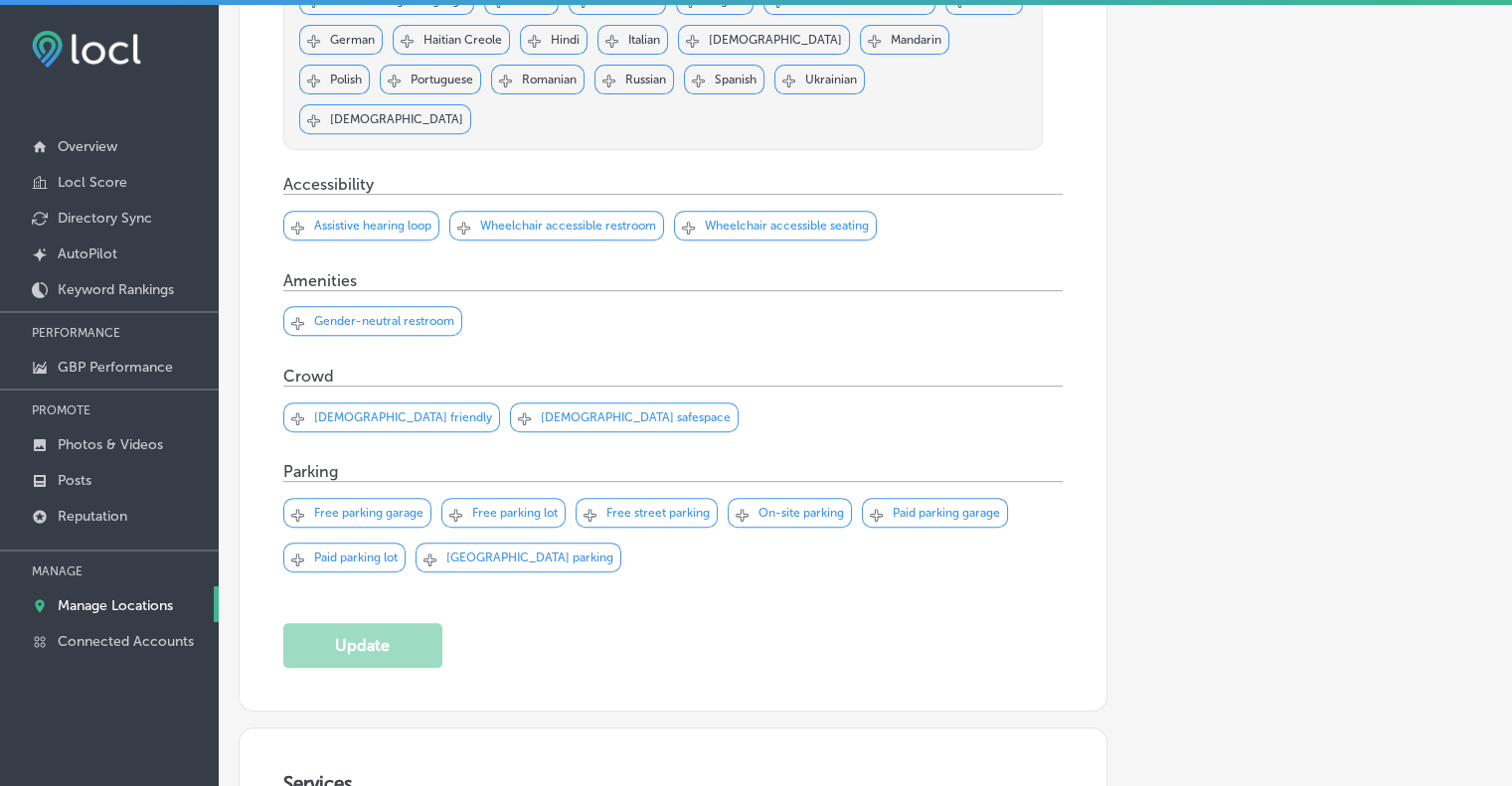 scroll, scrollTop: 1506, scrollLeft: 0, axis: vertical 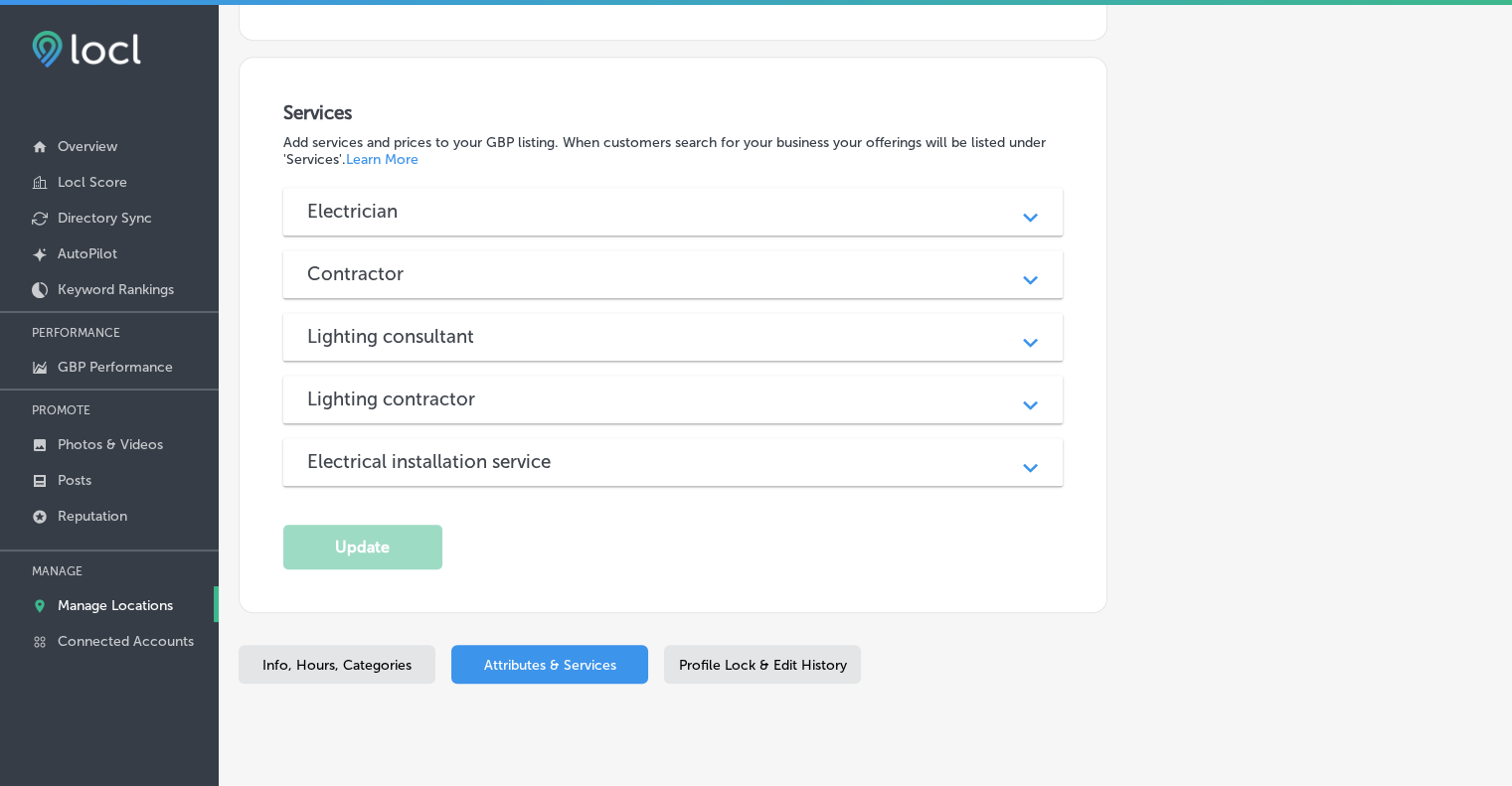 click on "Electrician
Path
Created with Sketch.
General alarm installation
Path
Created with Sketch.
General construction
Path
Created with Sketch.
Electric car charger installation
Path
Created with Sketch.
Electrical fixture installation
Path
Created with Sketch.
Electrical parts assembly
Path
Created with Sketch.
Electrical wiring installation
Path
Created with Sketch." at bounding box center (673, 337) 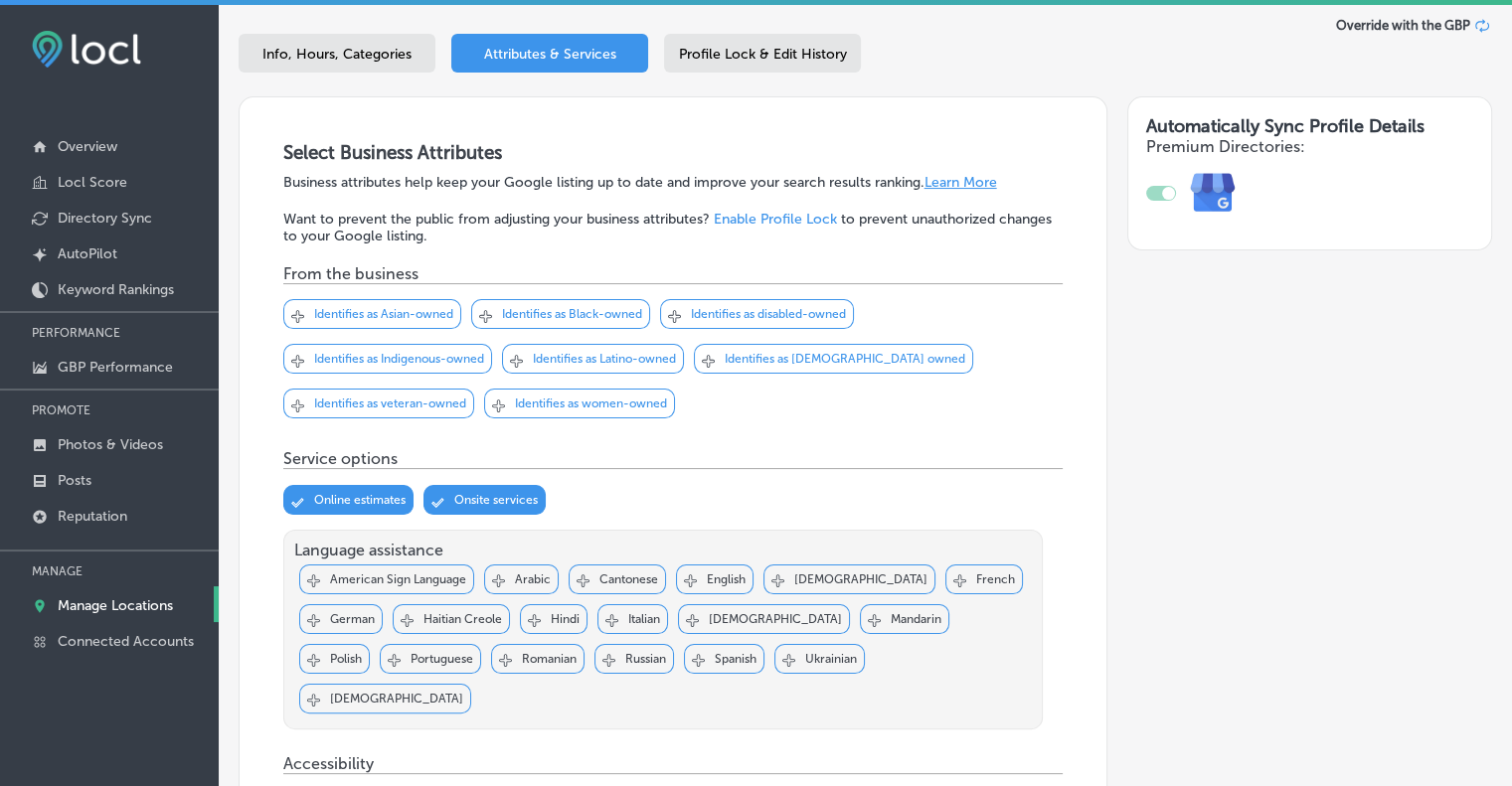 scroll, scrollTop: 0, scrollLeft: 0, axis: both 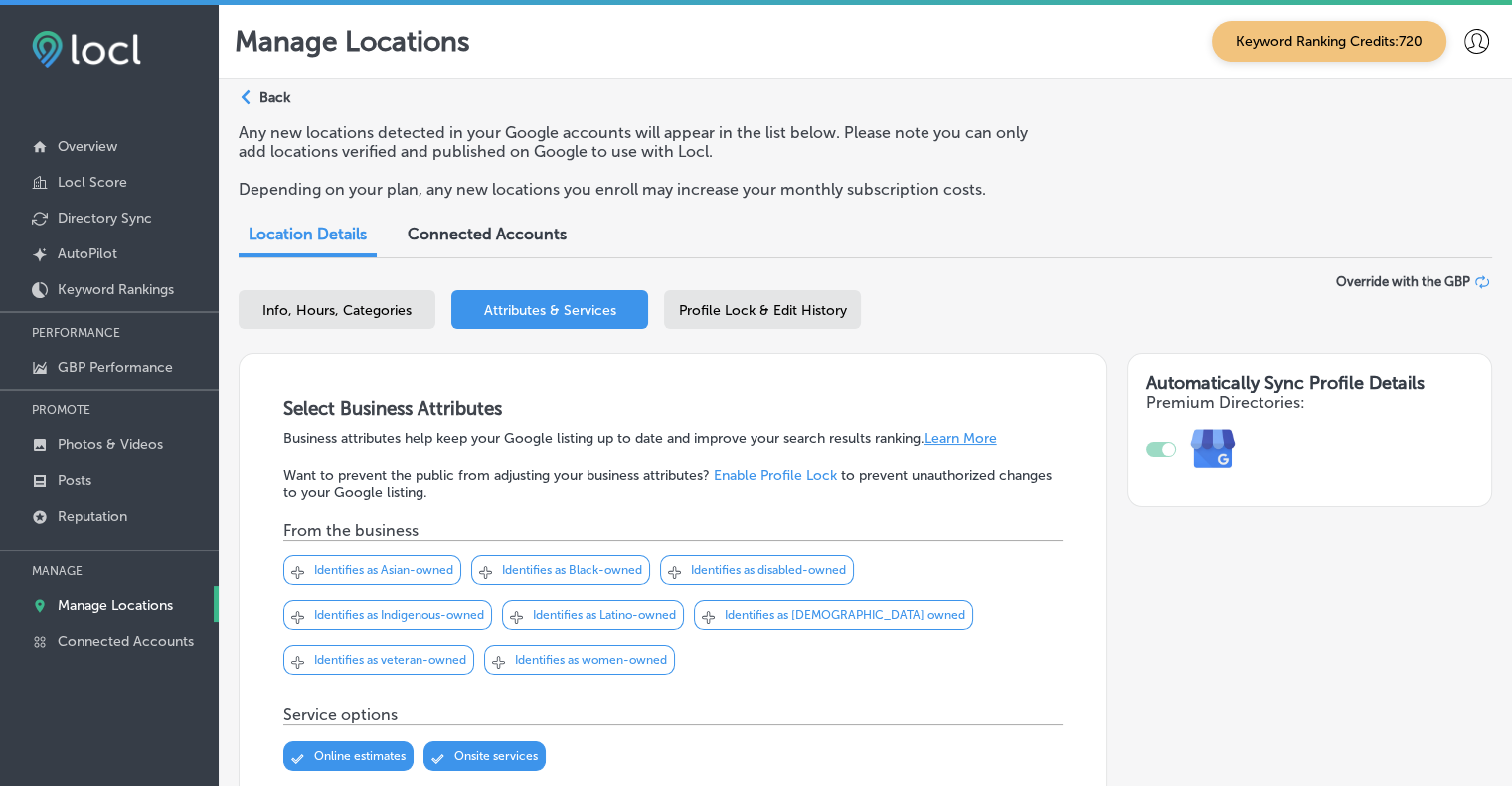 click on "Info, Hours, Categories" at bounding box center (337, 310) 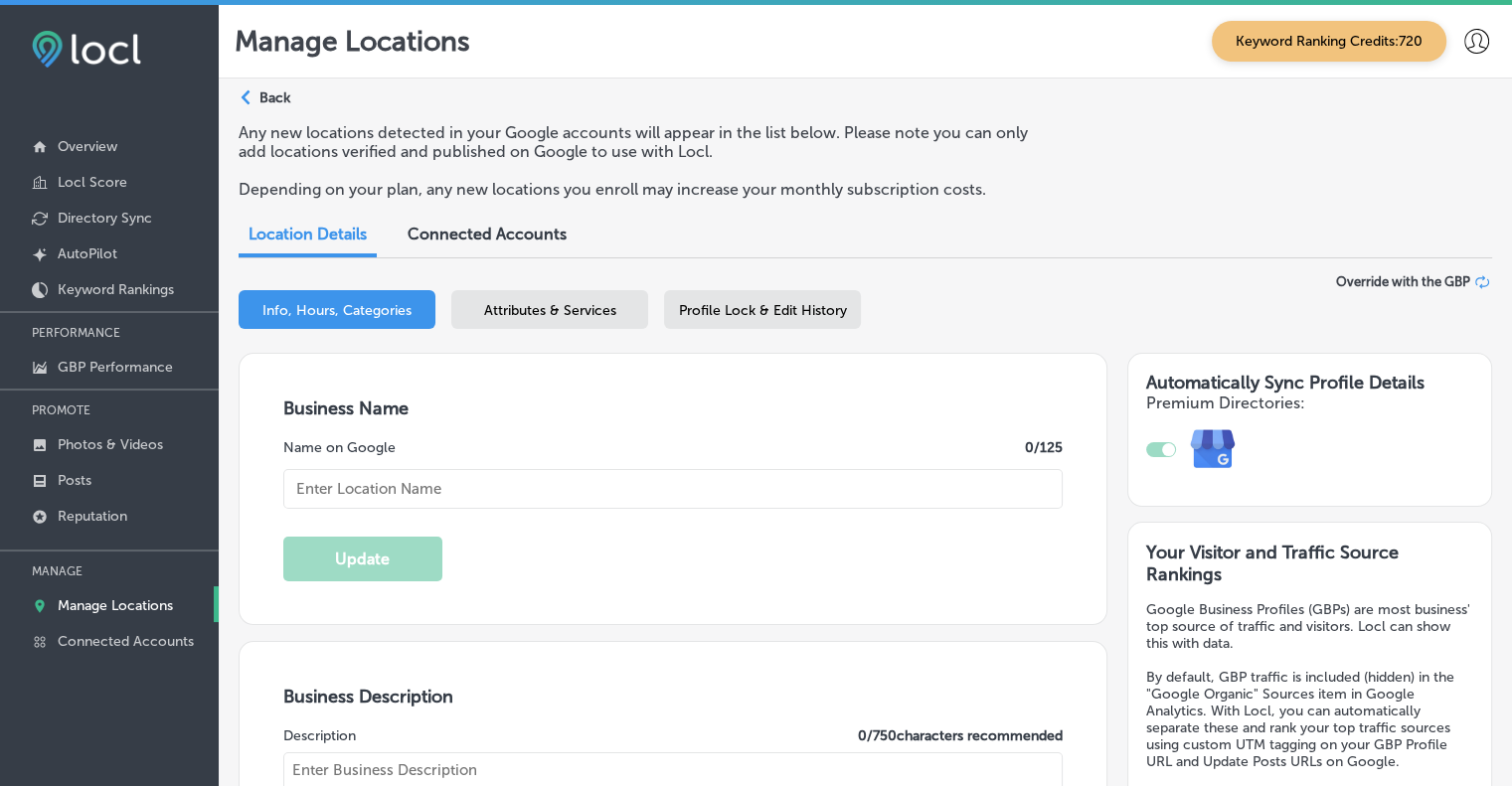 type on "[PERSON_NAME] Electric Inc." 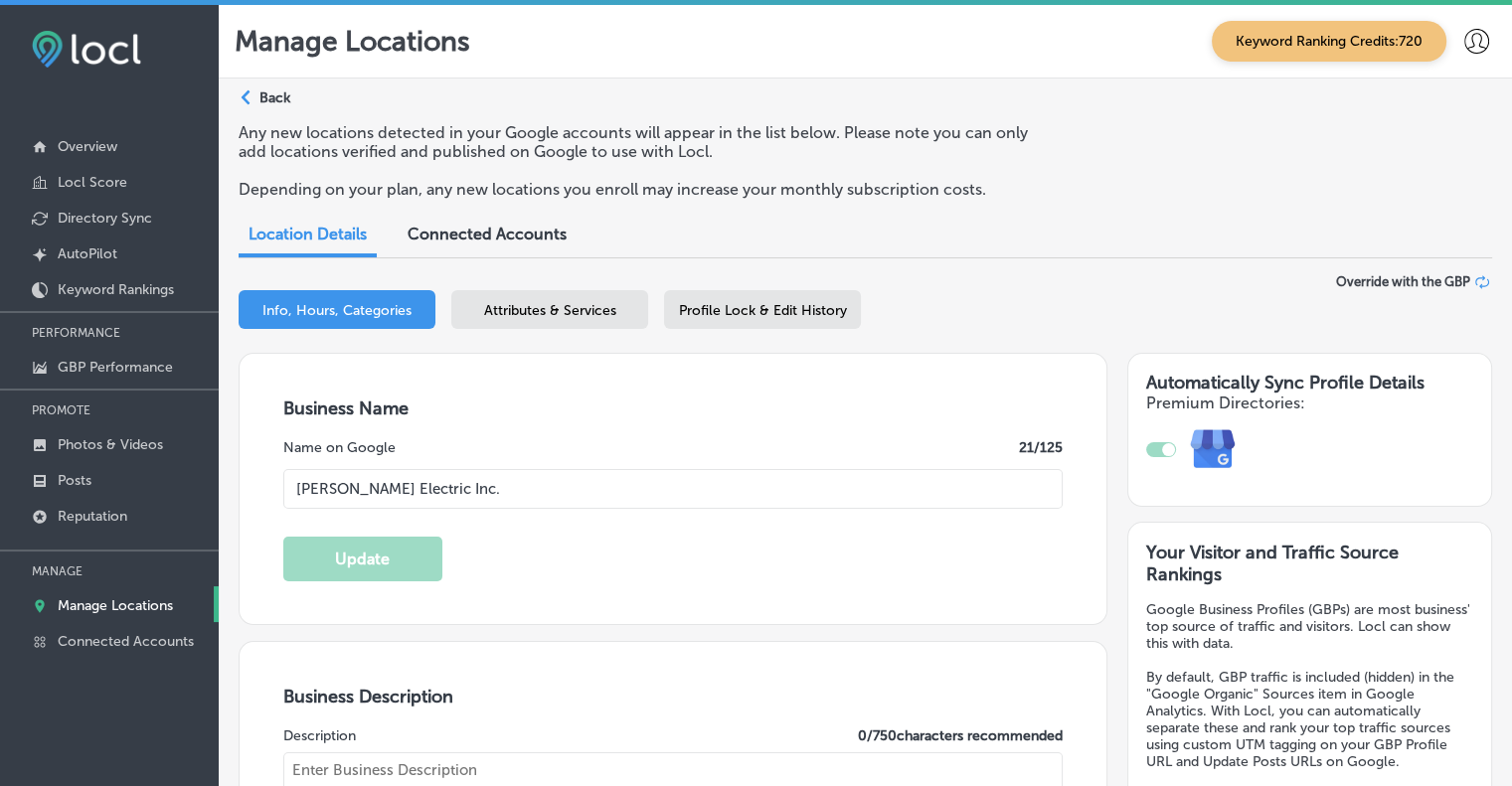 type on "[STREET_ADDRESS][PERSON_NAME]" 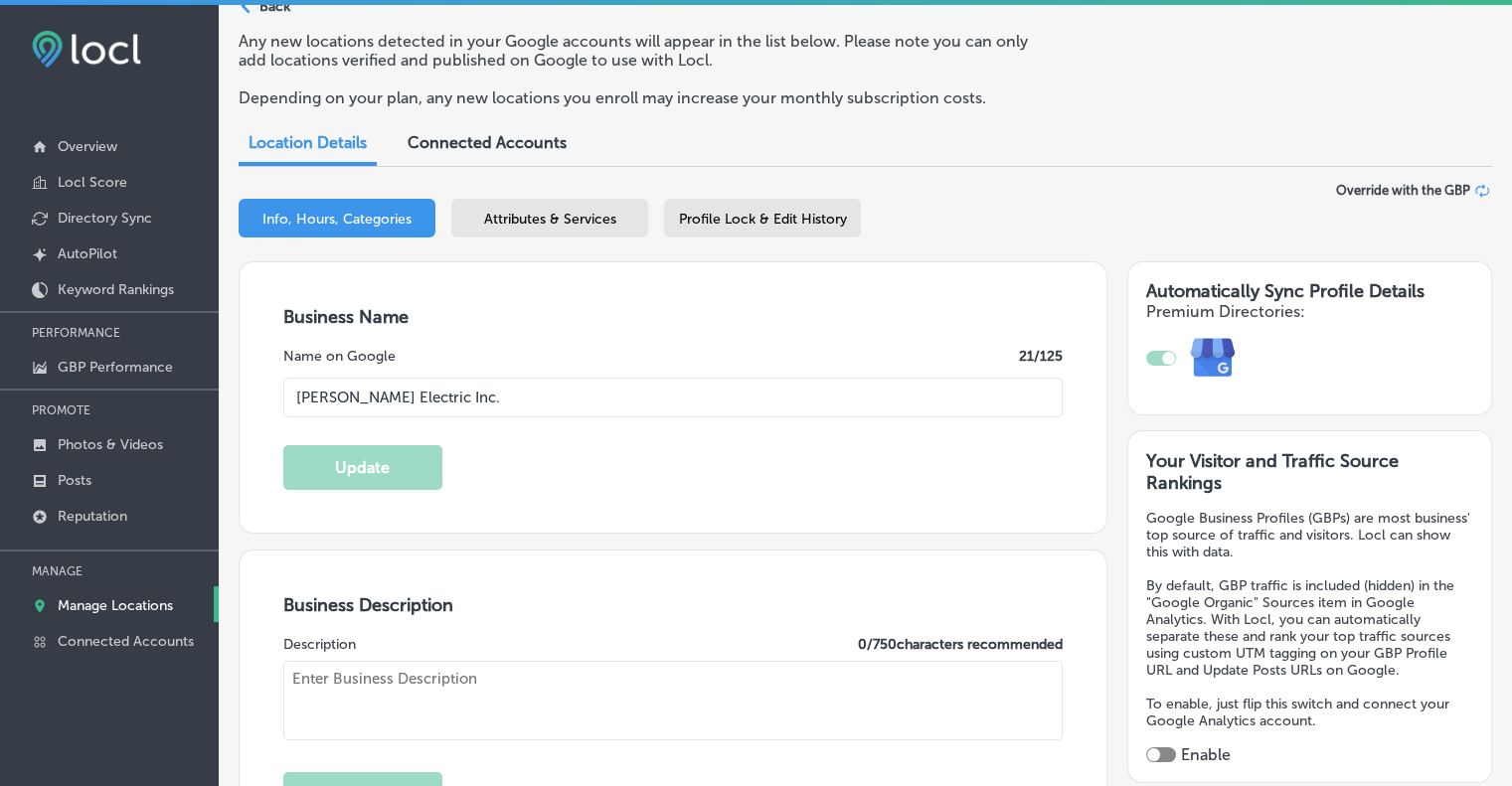 scroll, scrollTop: 662, scrollLeft: 0, axis: vertical 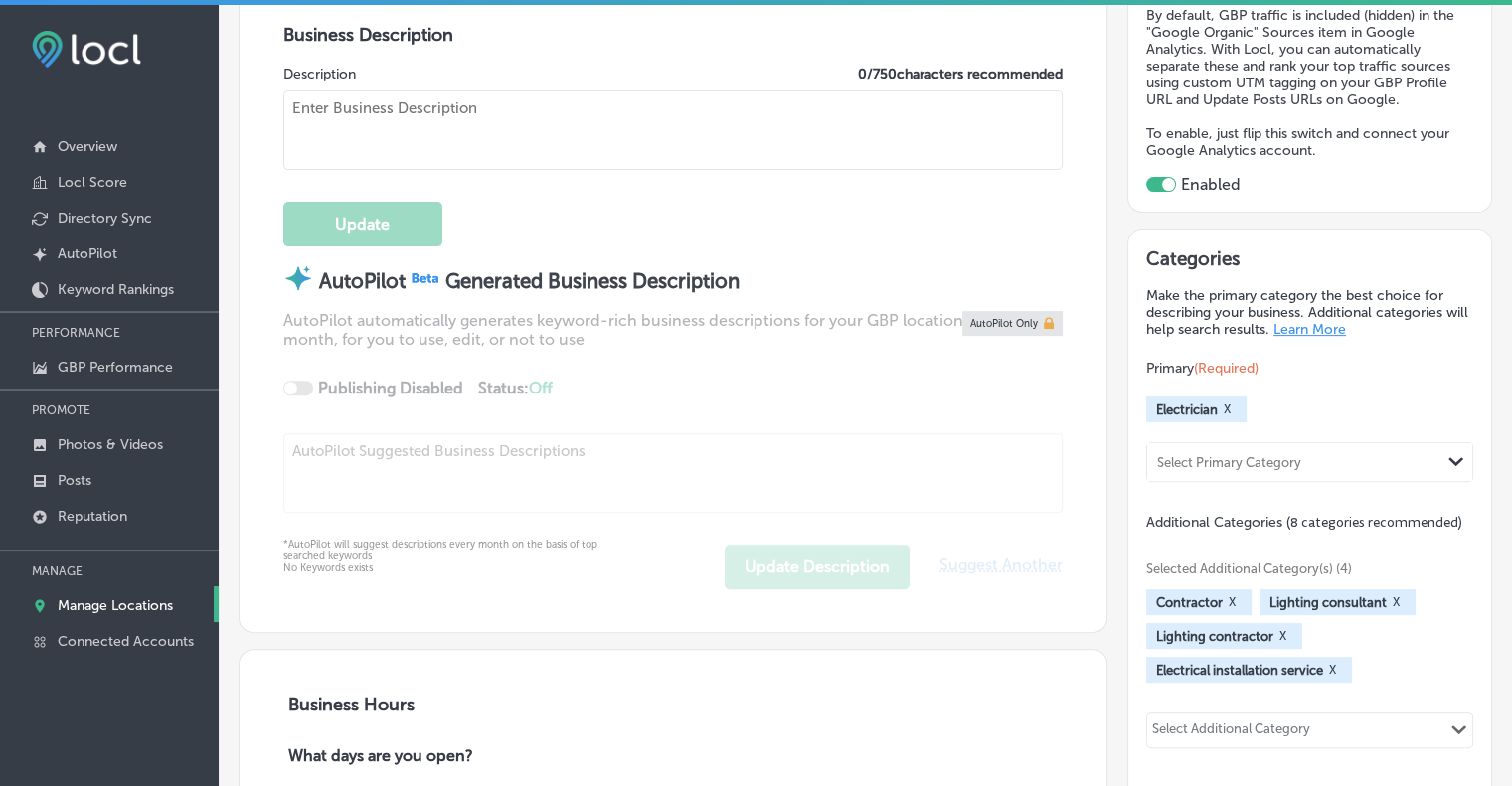 checkbox on "true" 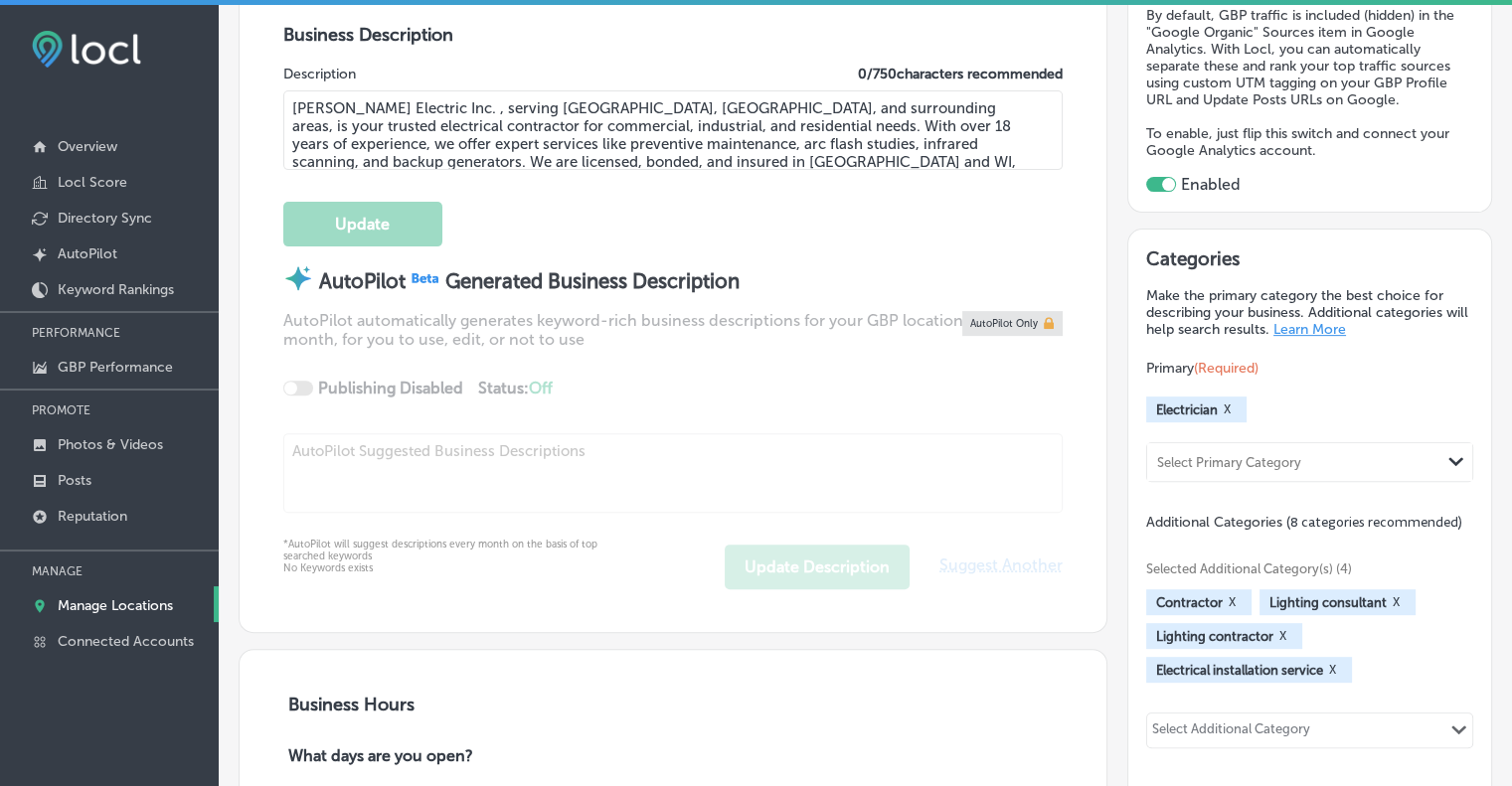 type on "[PHONE_NUMBER]" 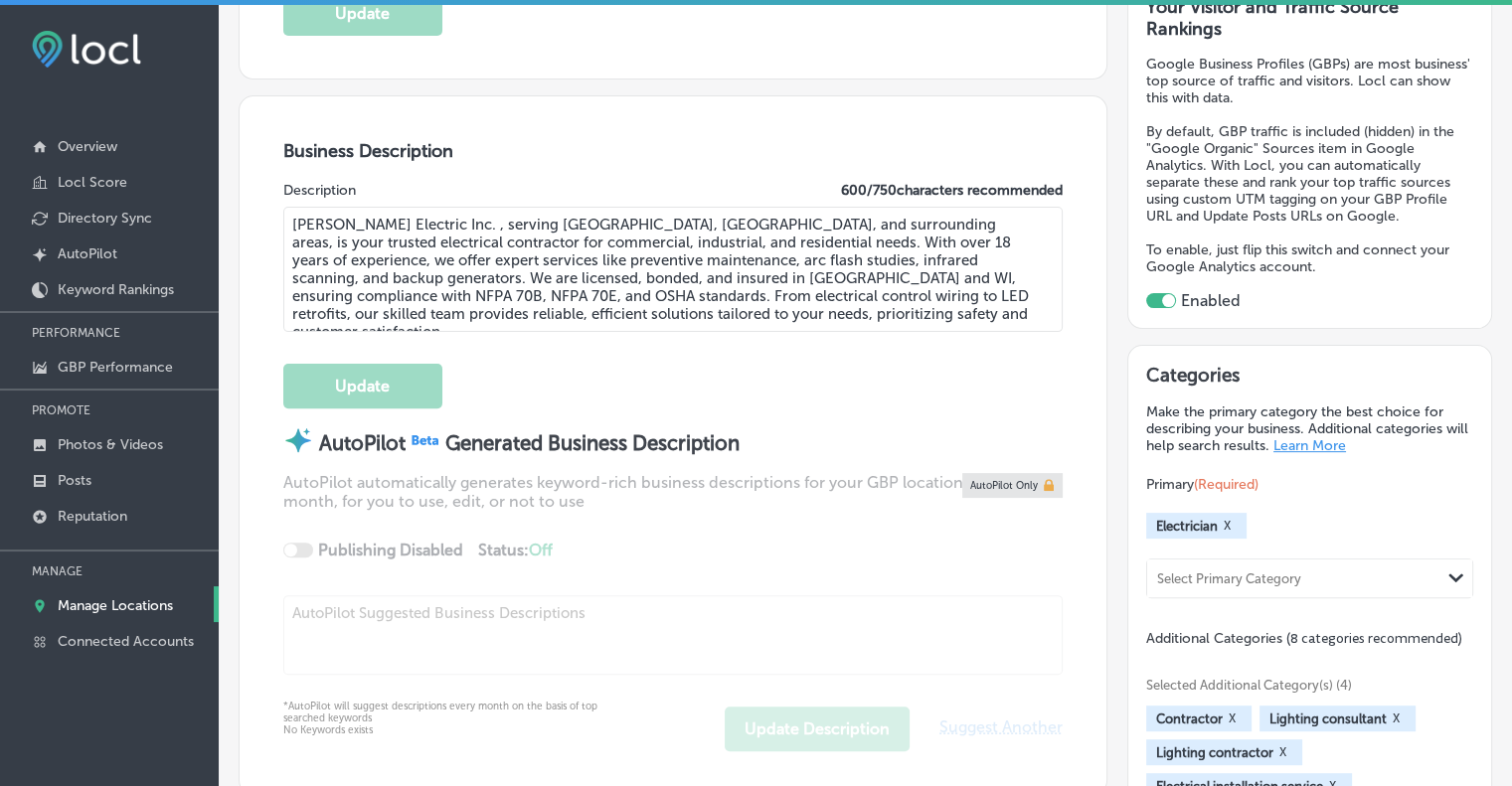 scroll, scrollTop: 0, scrollLeft: 0, axis: both 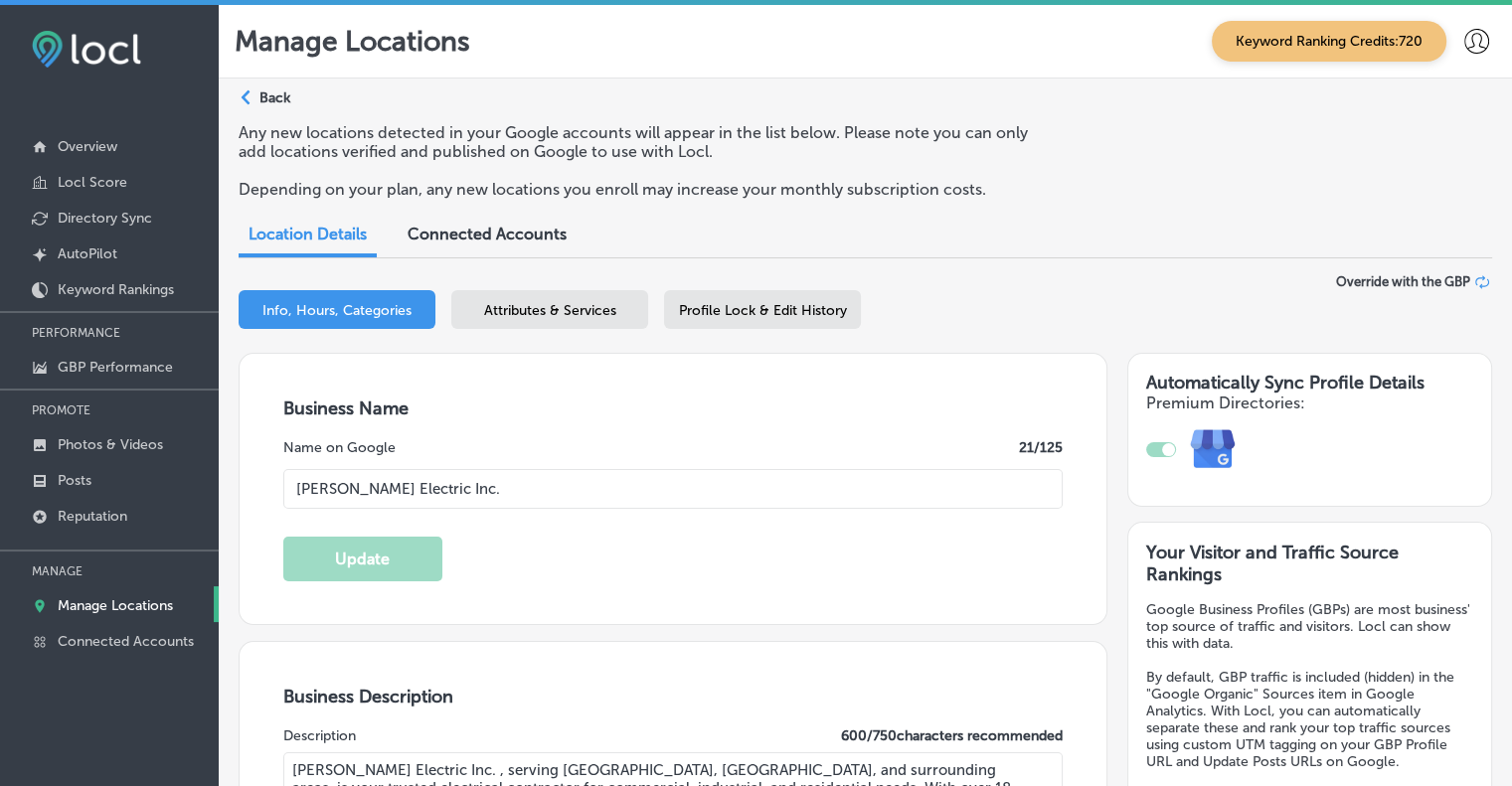 click on "Attributes & Services" at bounding box center (550, 310) 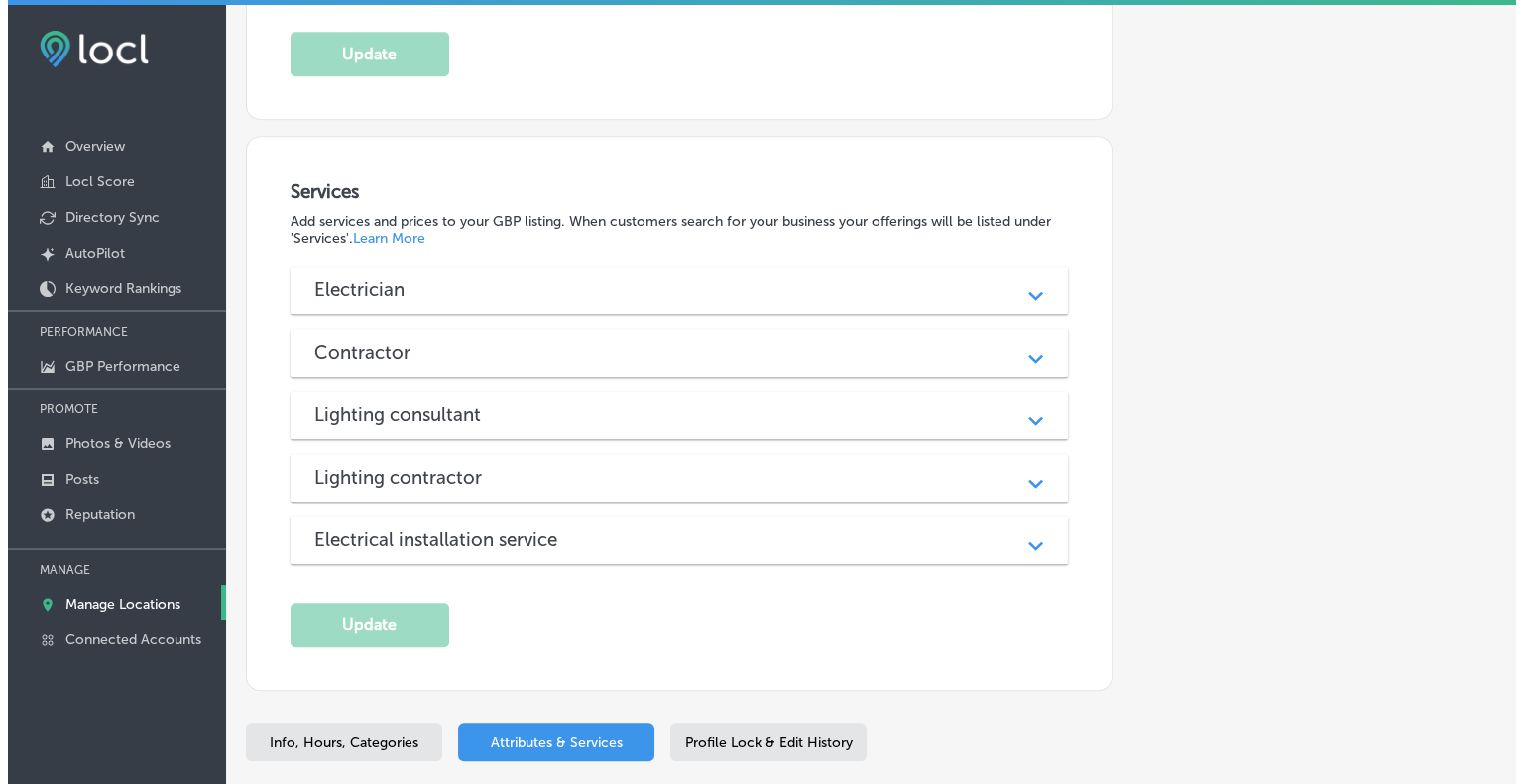 scroll, scrollTop: 1503, scrollLeft: 0, axis: vertical 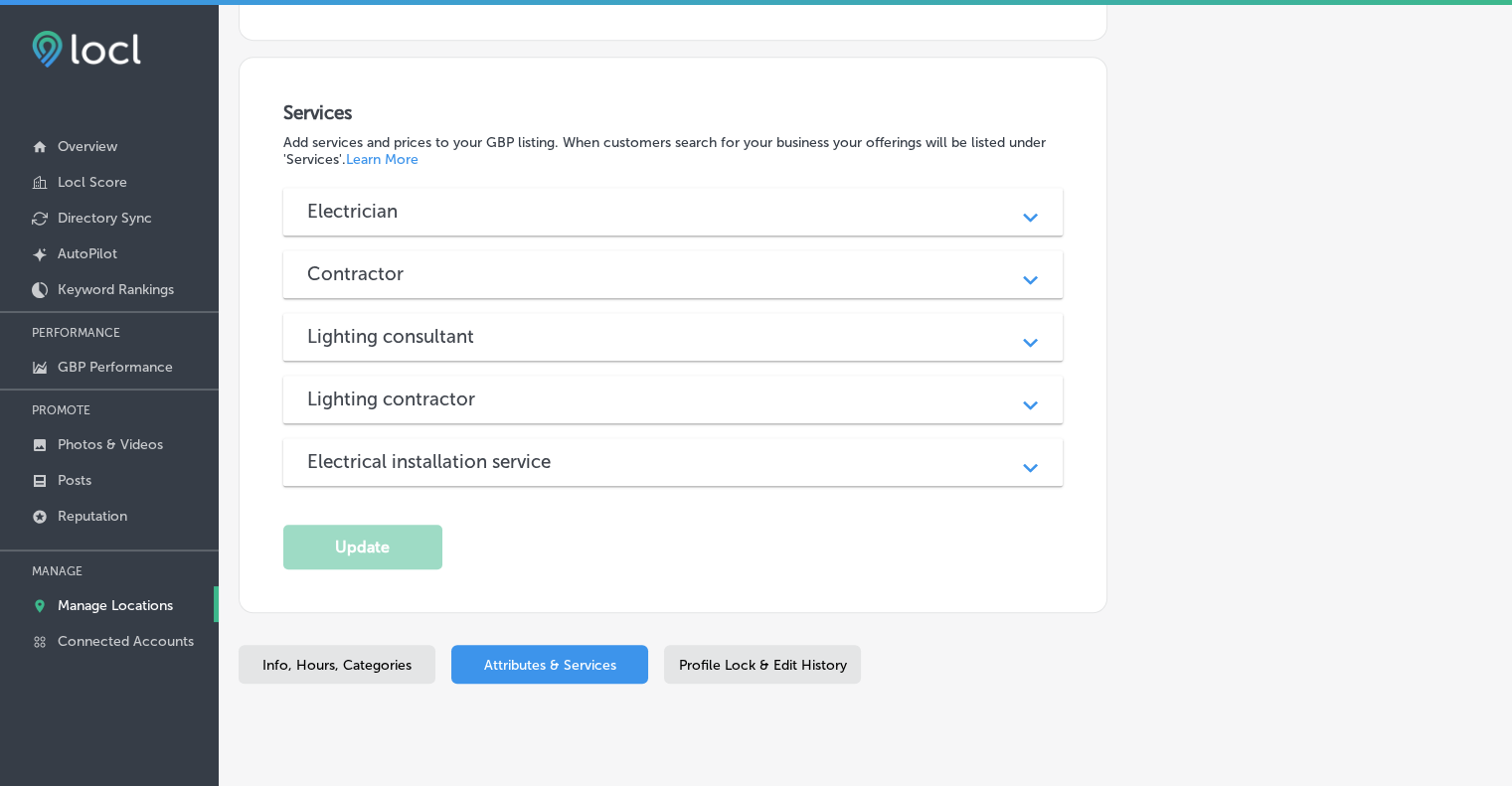 click on "Electrician" at bounding box center [673, 211] 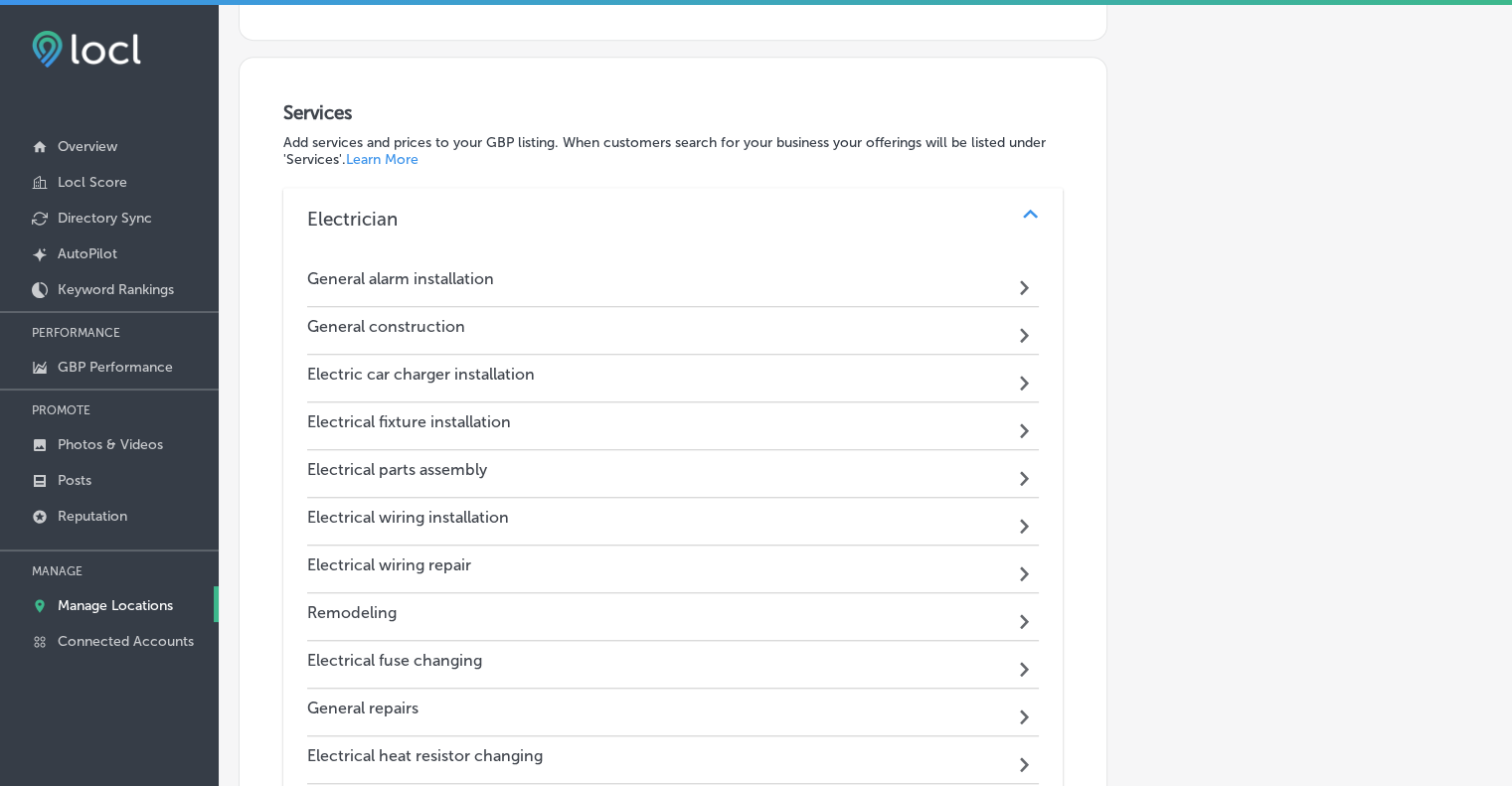 click on "General alarm installation" at bounding box center (401, 278) 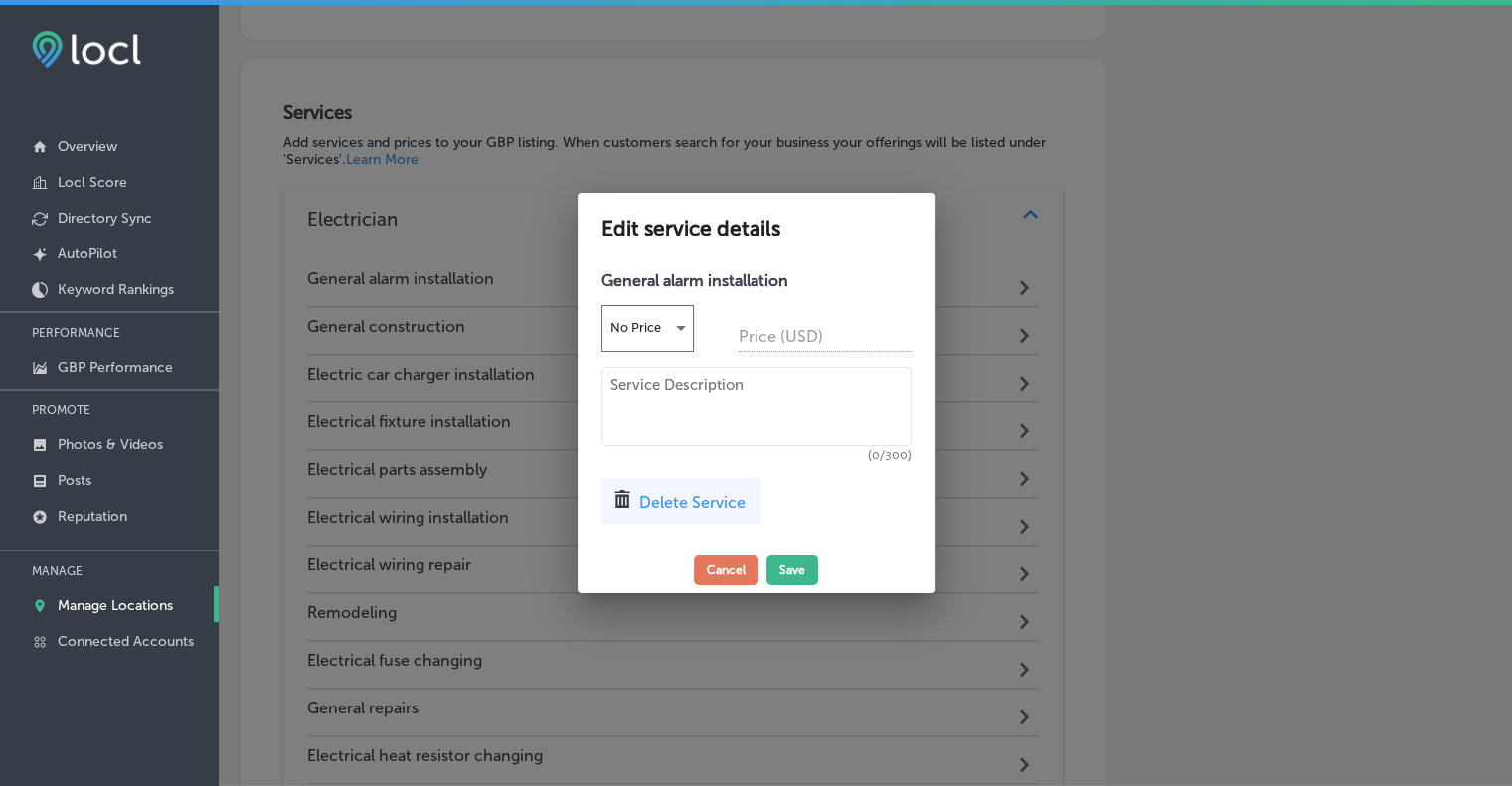 scroll, scrollTop: 1510, scrollLeft: 0, axis: vertical 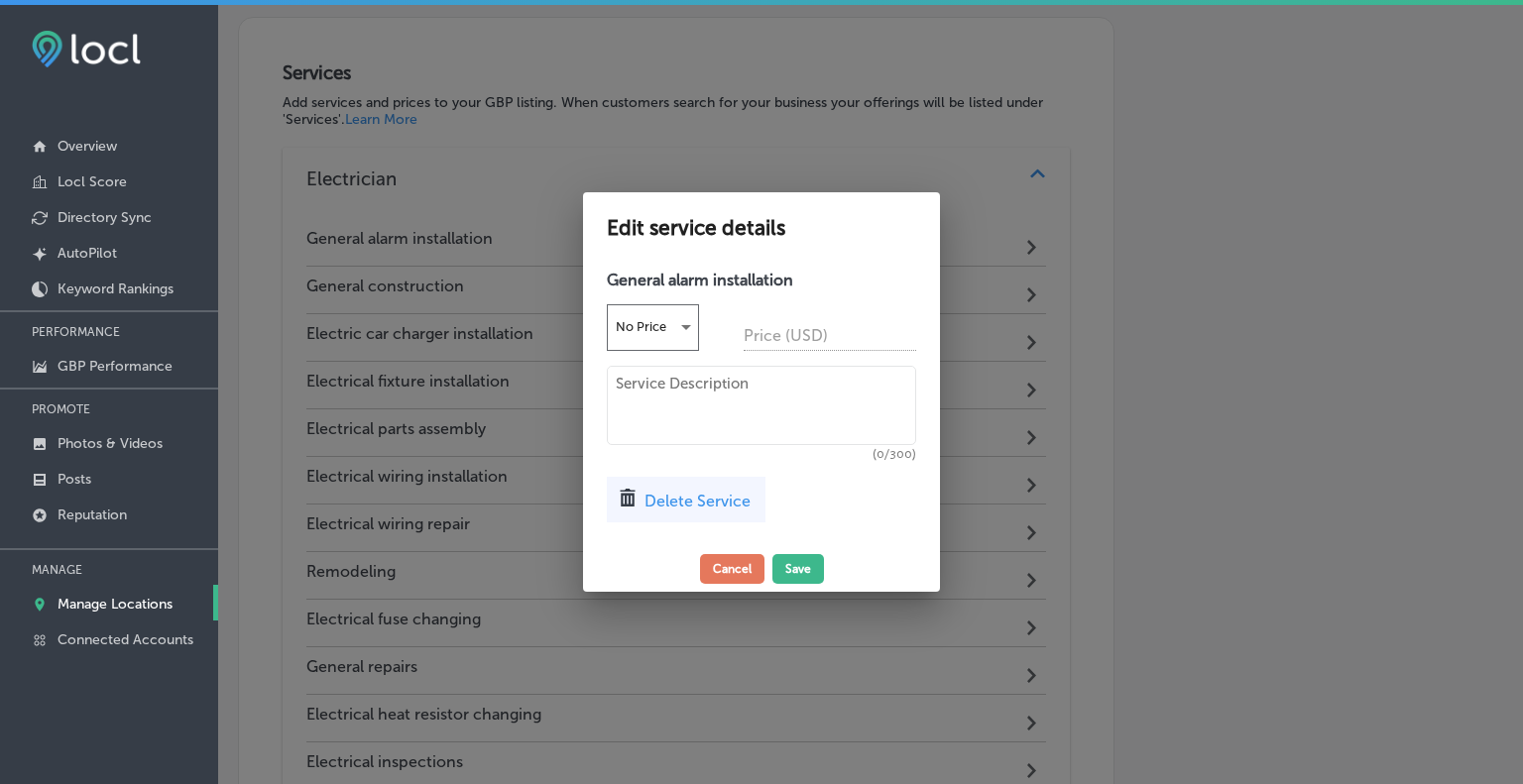 click at bounding box center (762, 405) 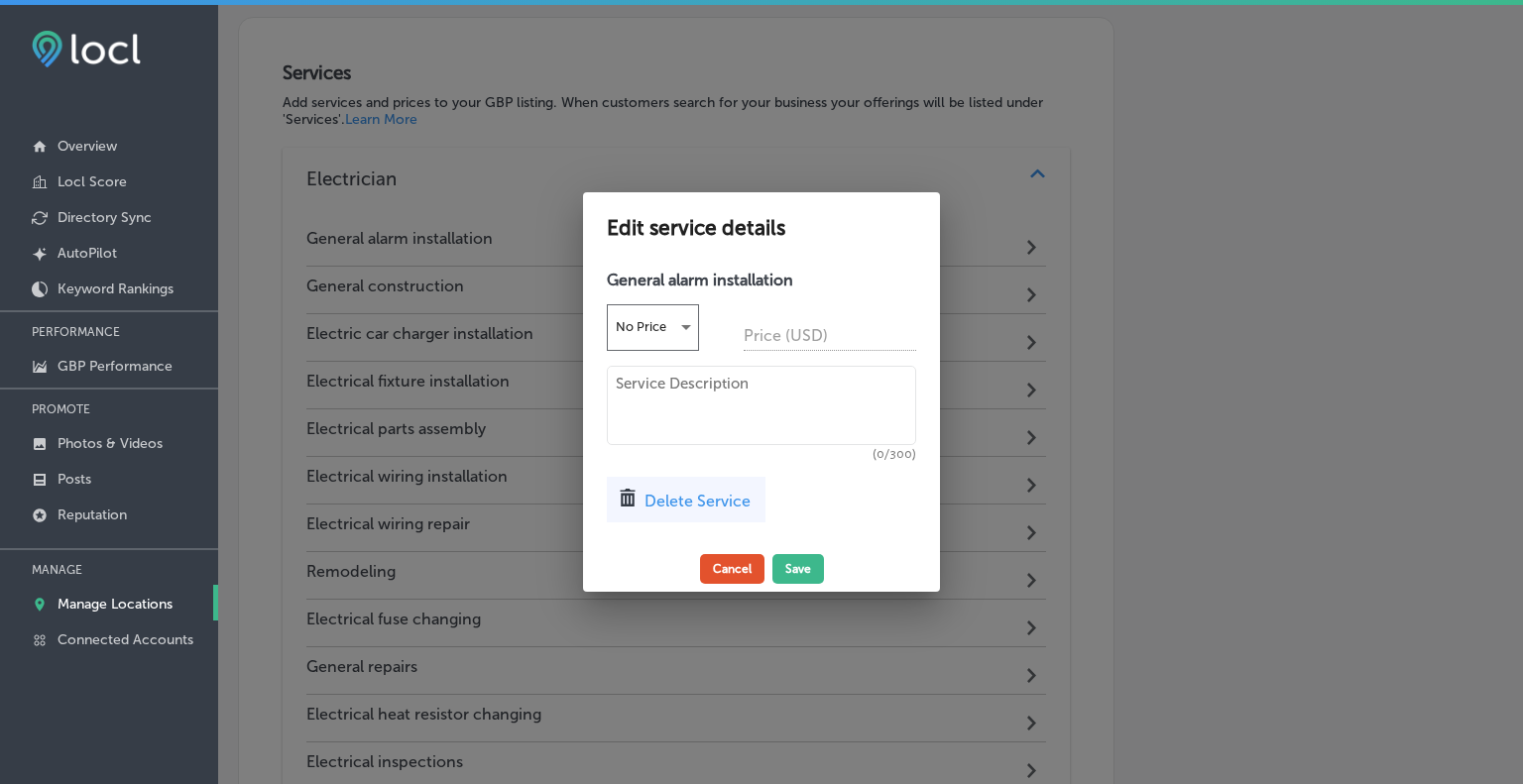 click on "Cancel" at bounding box center (732, 569) 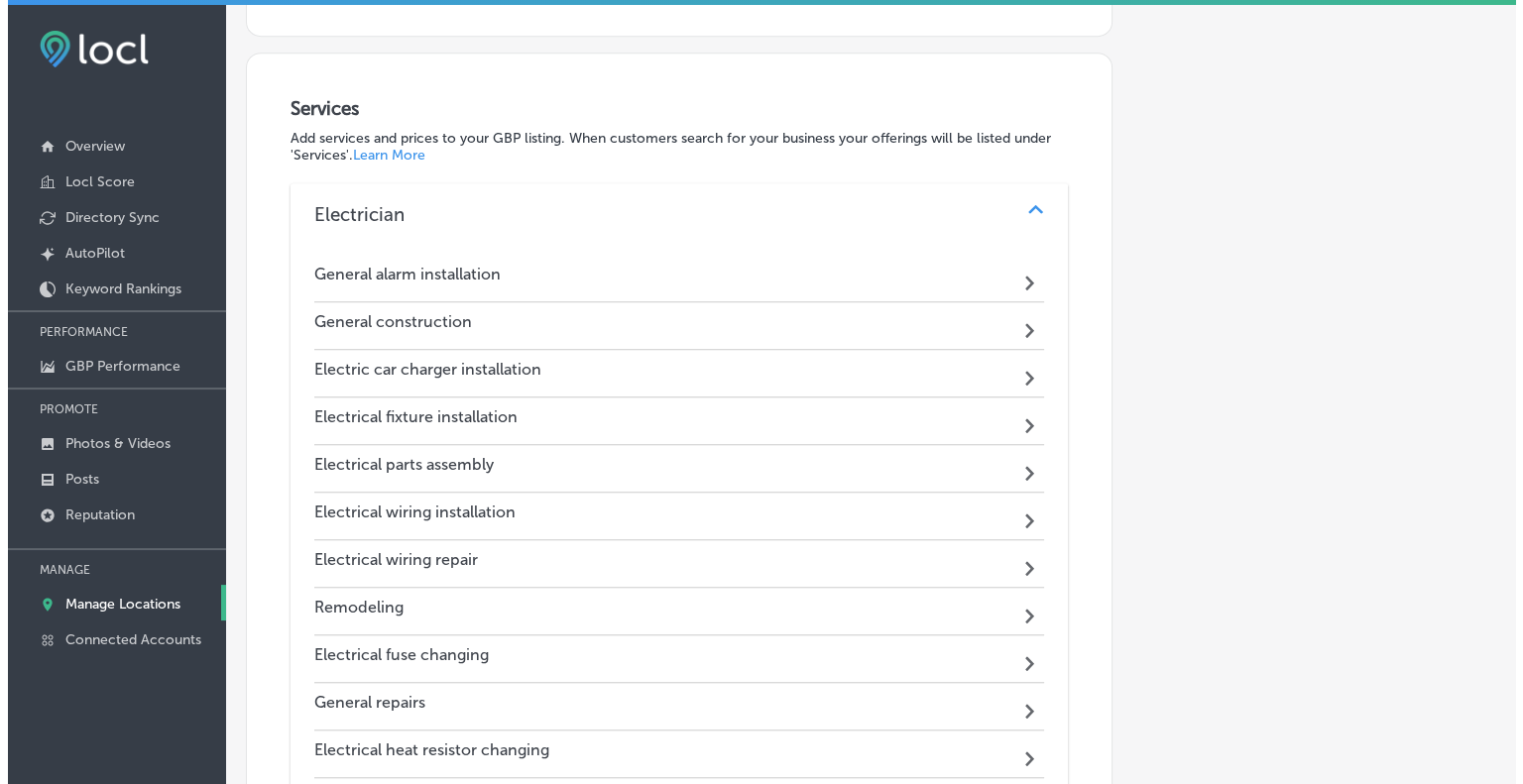 scroll, scrollTop: 1503, scrollLeft: 0, axis: vertical 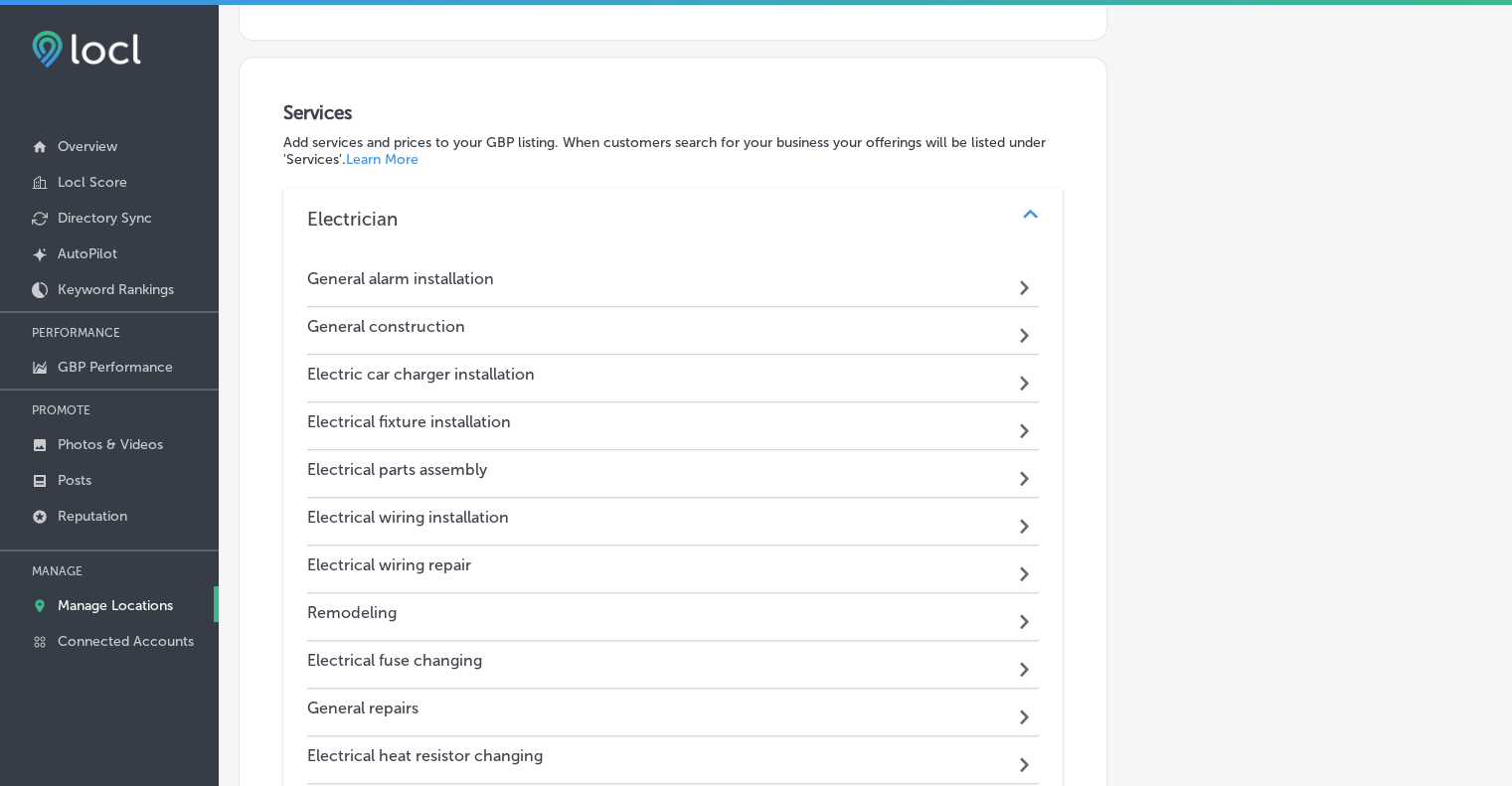 click on "General construction
Path
Created with Sketch." at bounding box center [673, 331] 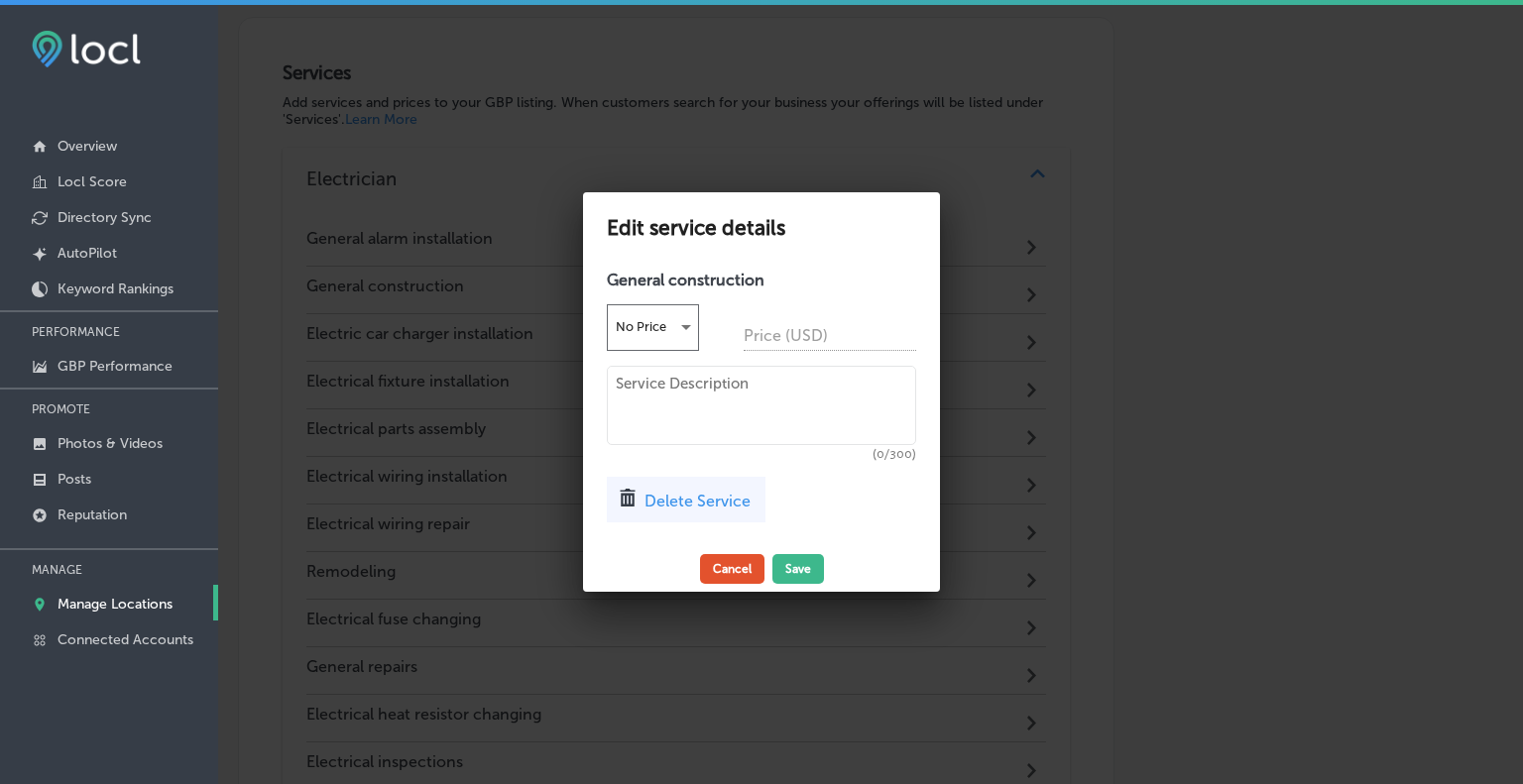 click on "Cancel" at bounding box center [732, 569] 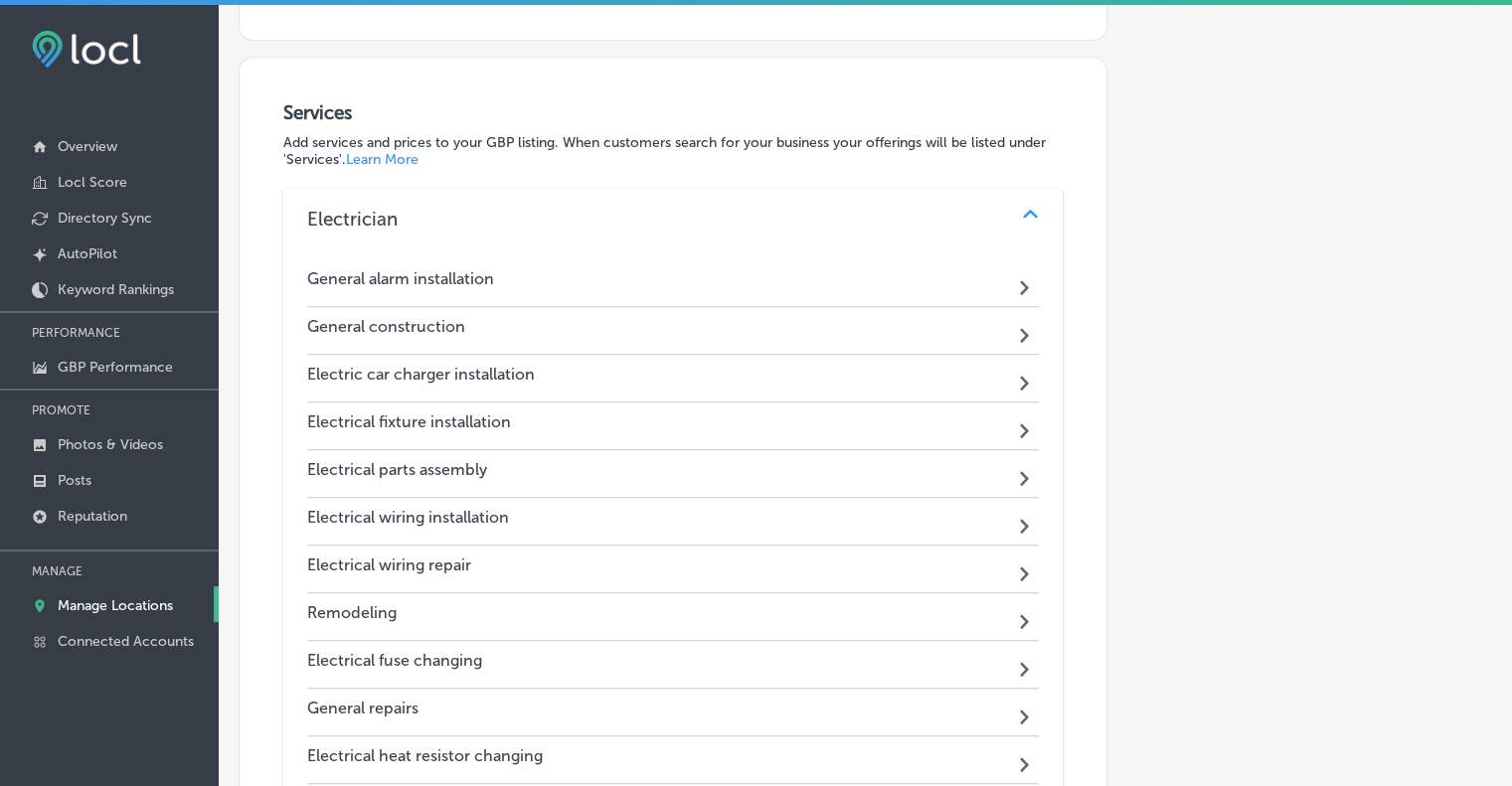 click on "Electric car charger installation
Path
Created with Sketch." at bounding box center [673, 379] 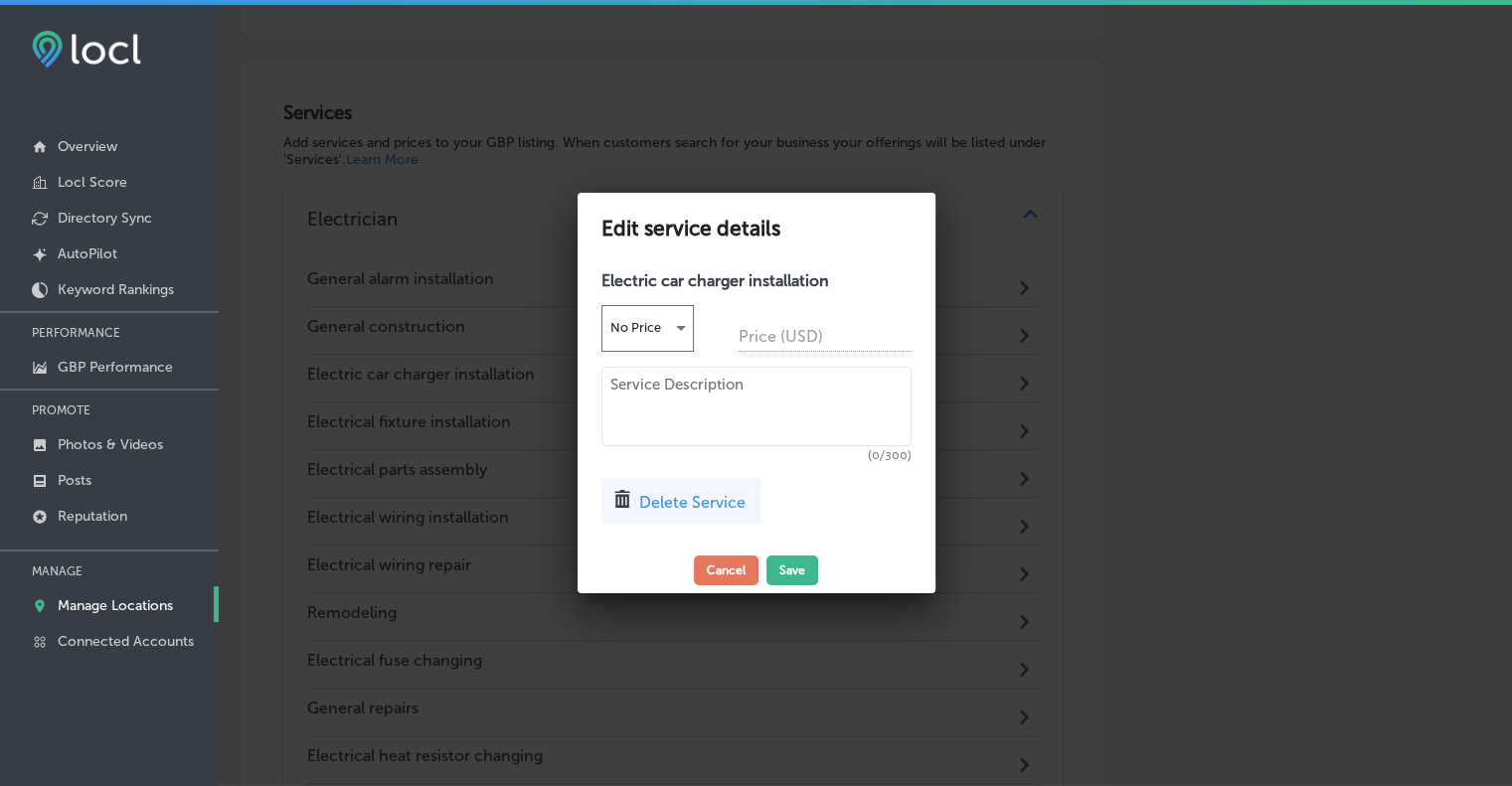 scroll, scrollTop: 1510, scrollLeft: 0, axis: vertical 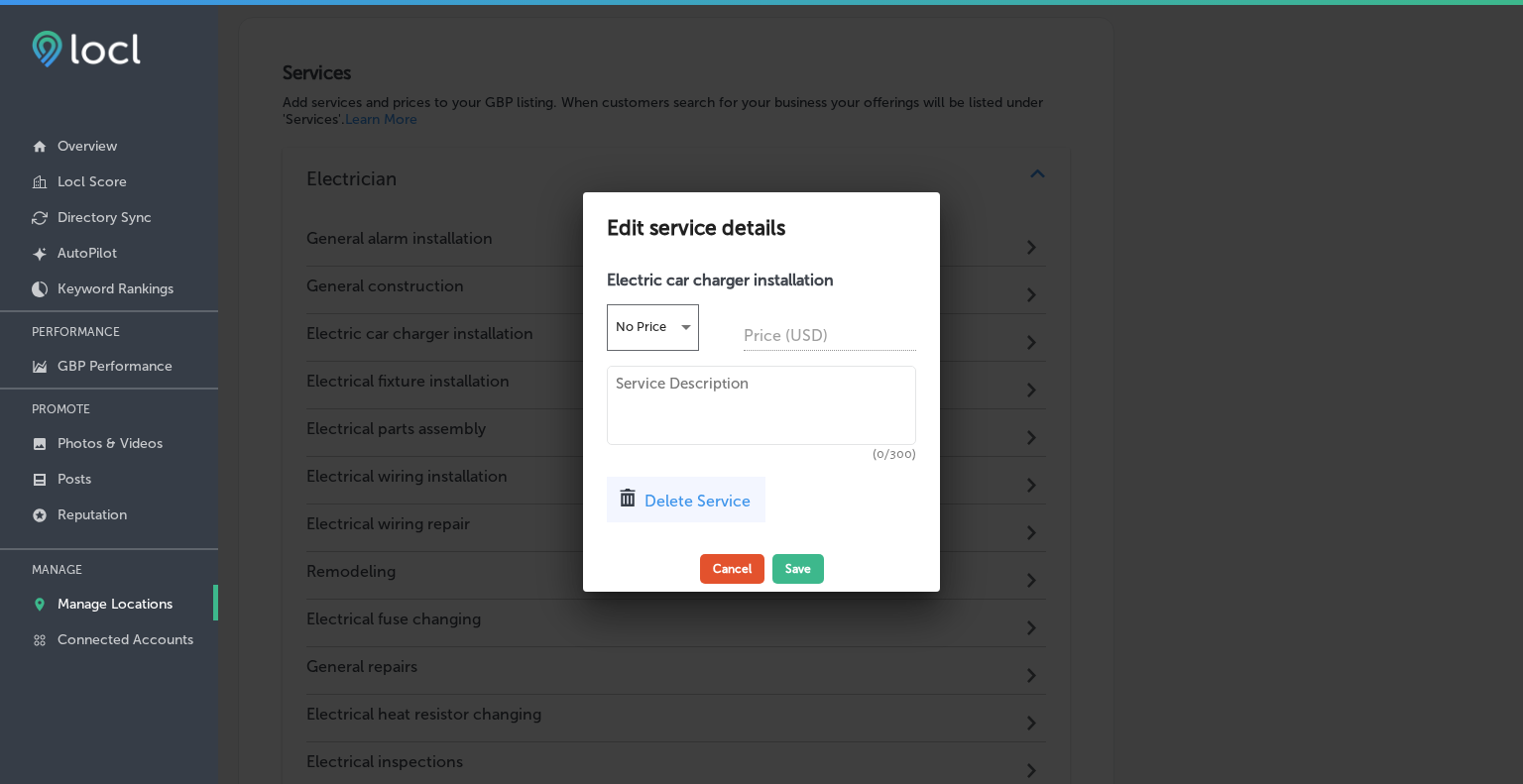 click on "Cancel" at bounding box center [732, 569] 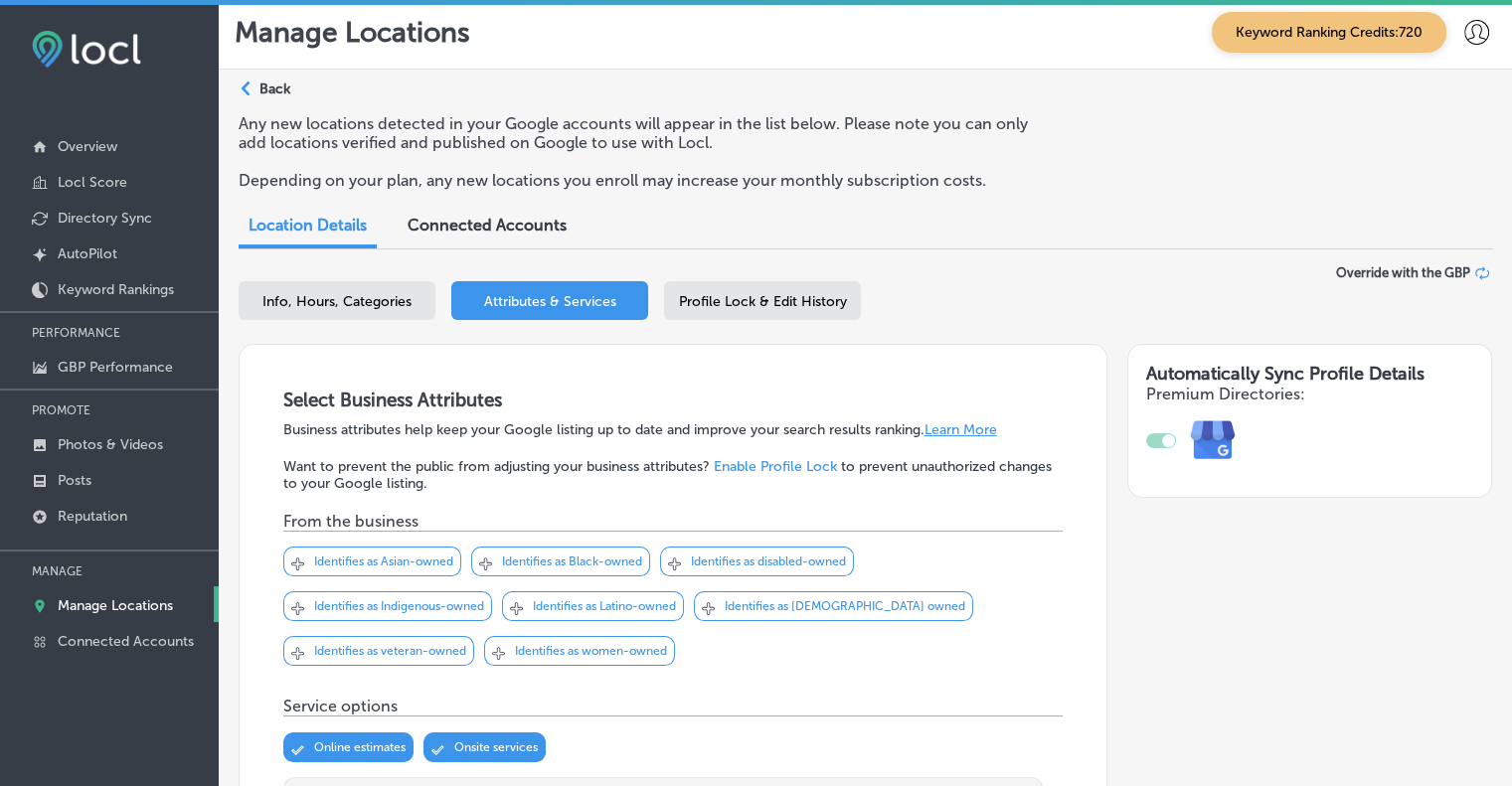 scroll, scrollTop: 0, scrollLeft: 0, axis: both 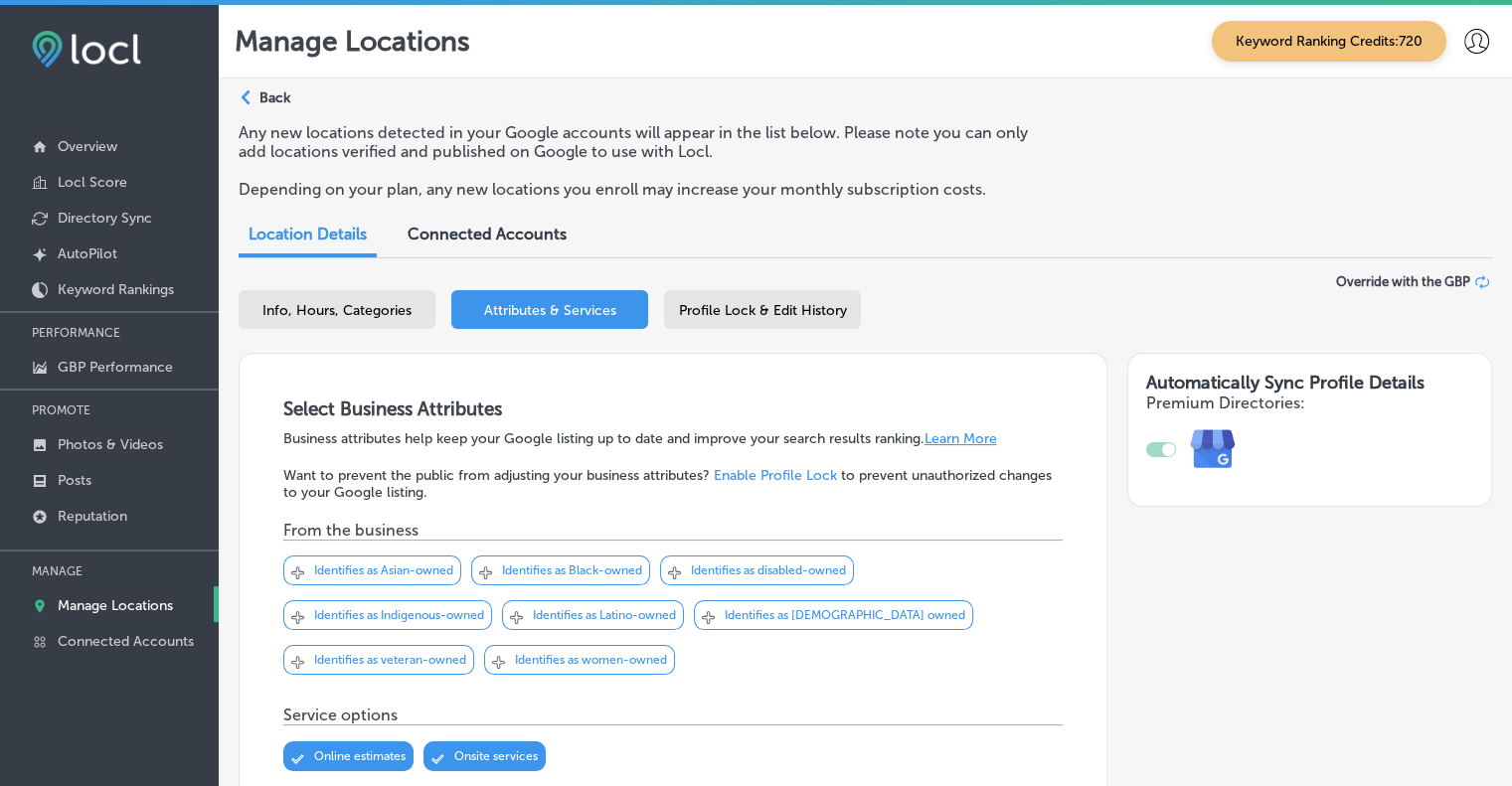 click on "Info, Hours, Categories" at bounding box center [337, 310] 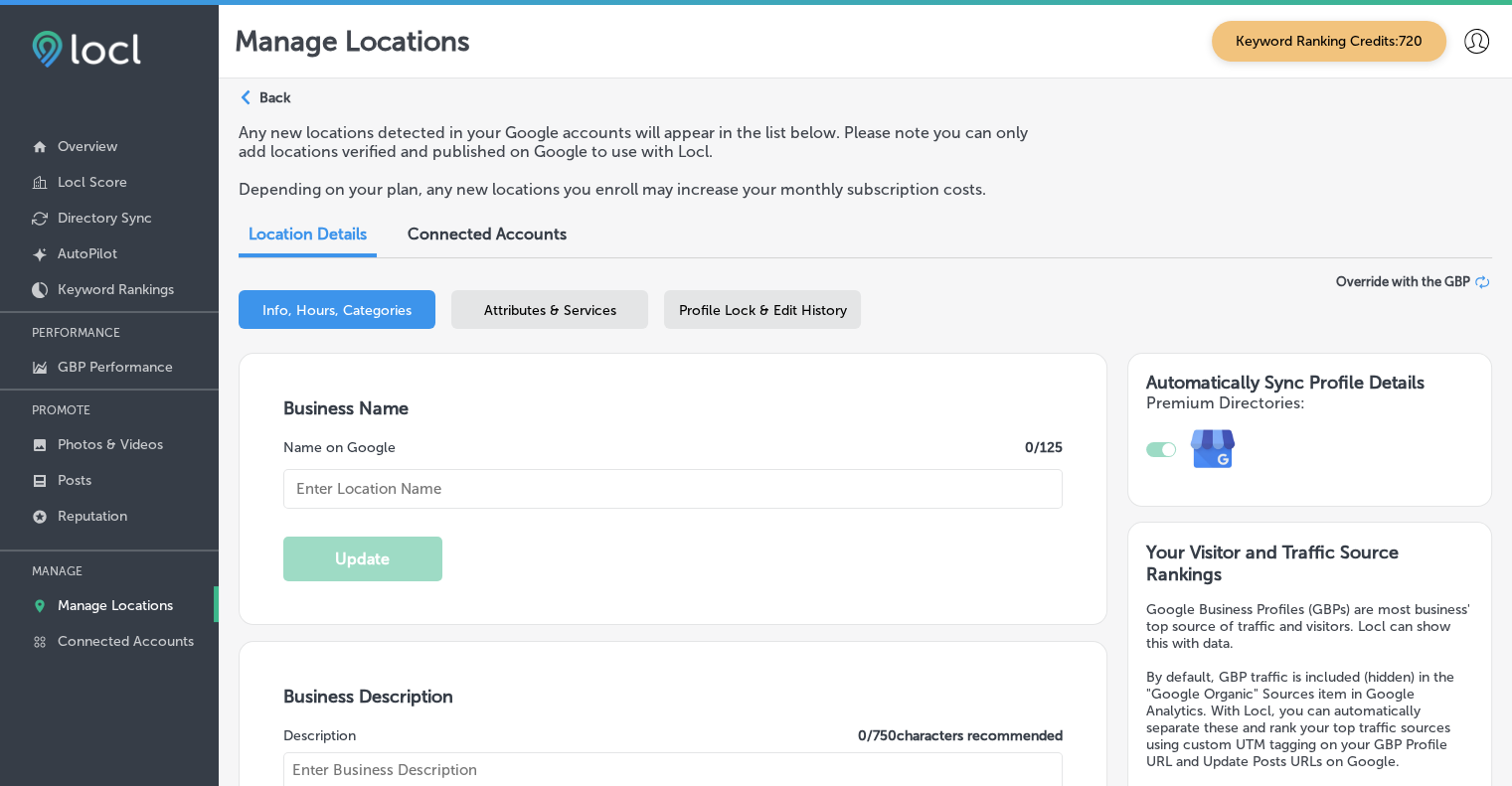 type on "[PERSON_NAME] Electric Inc." 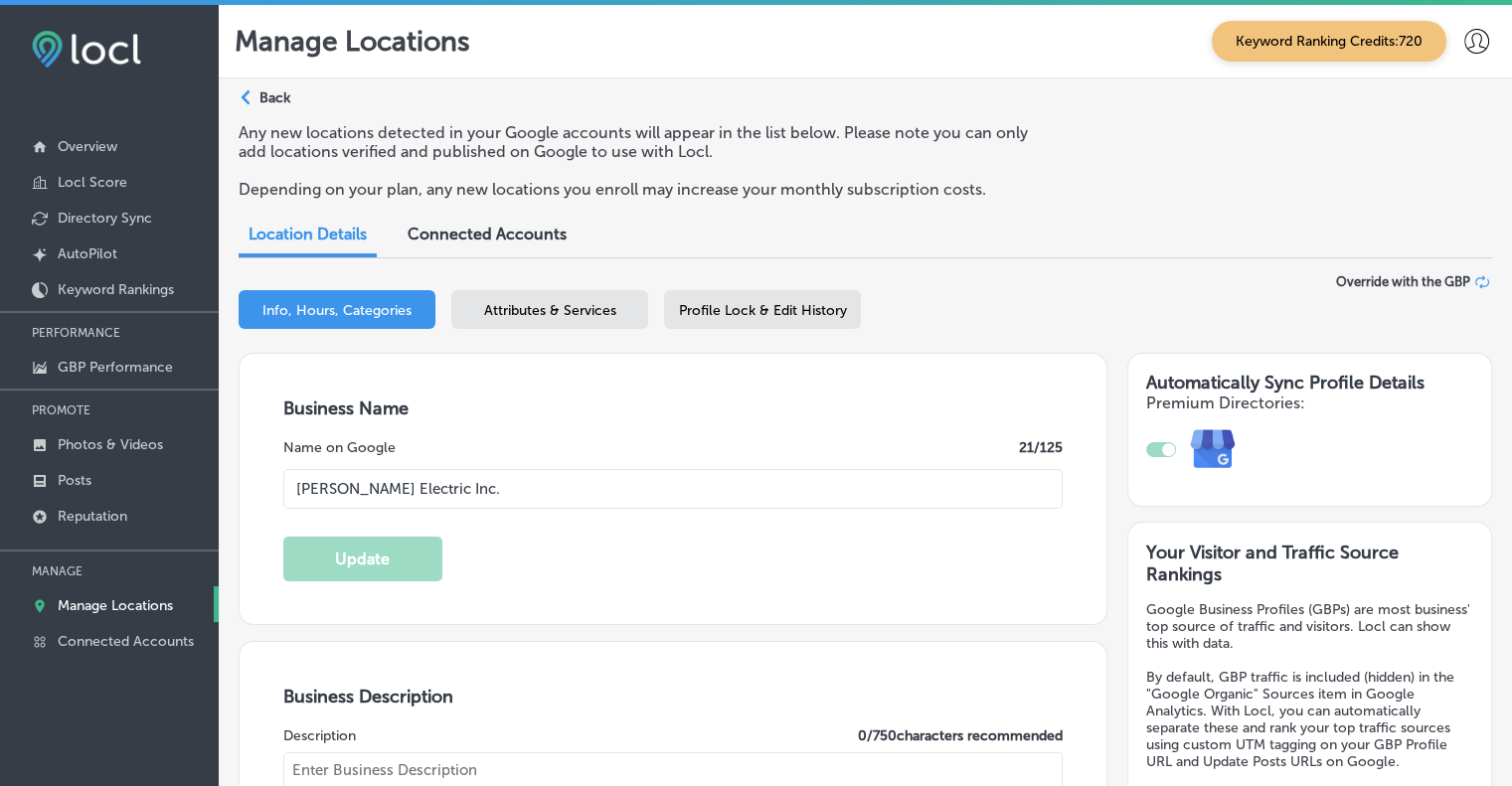 type on "[STREET_ADDRESS][PERSON_NAME]" 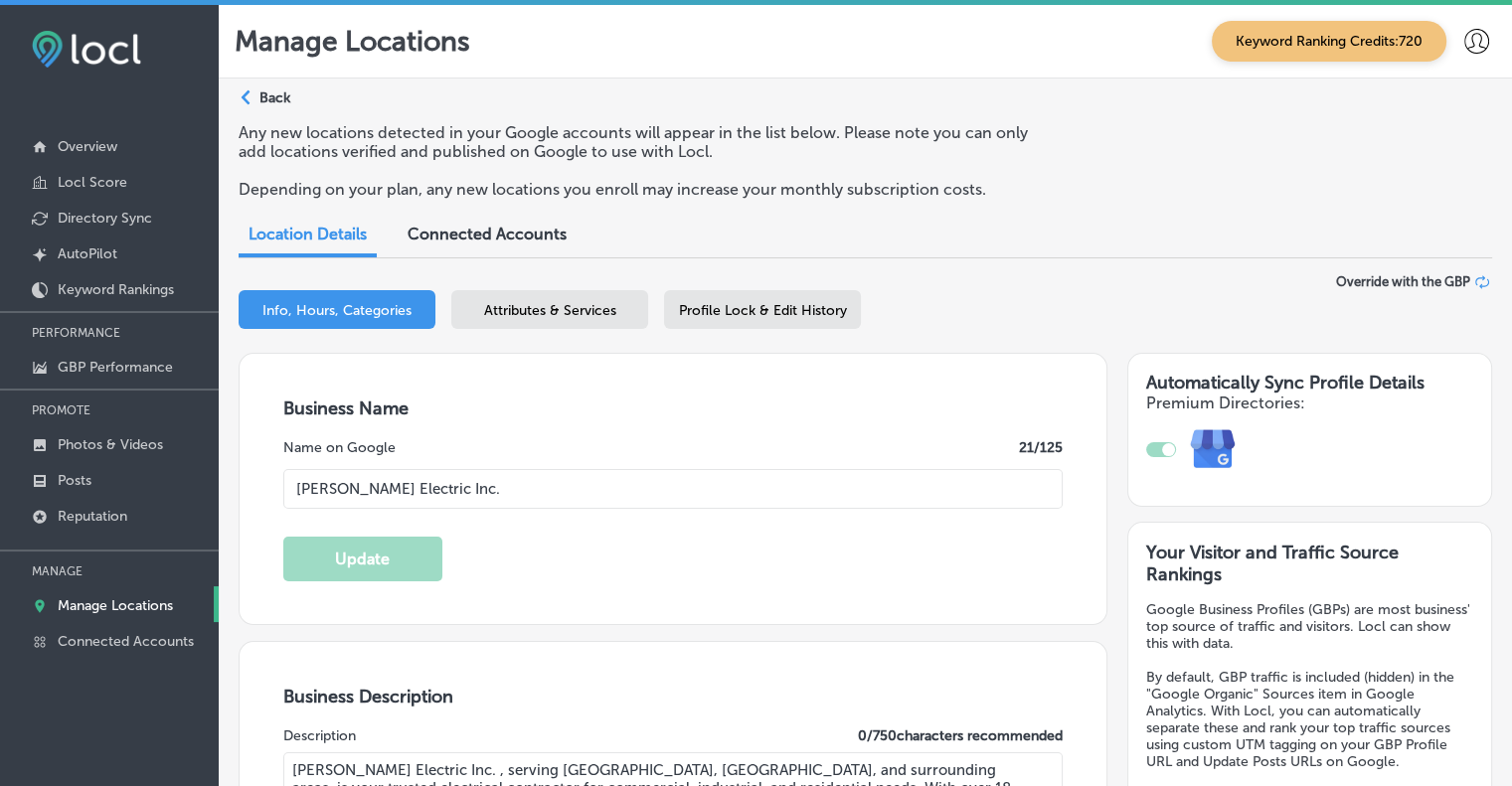 type on "[PHONE_NUMBER]" 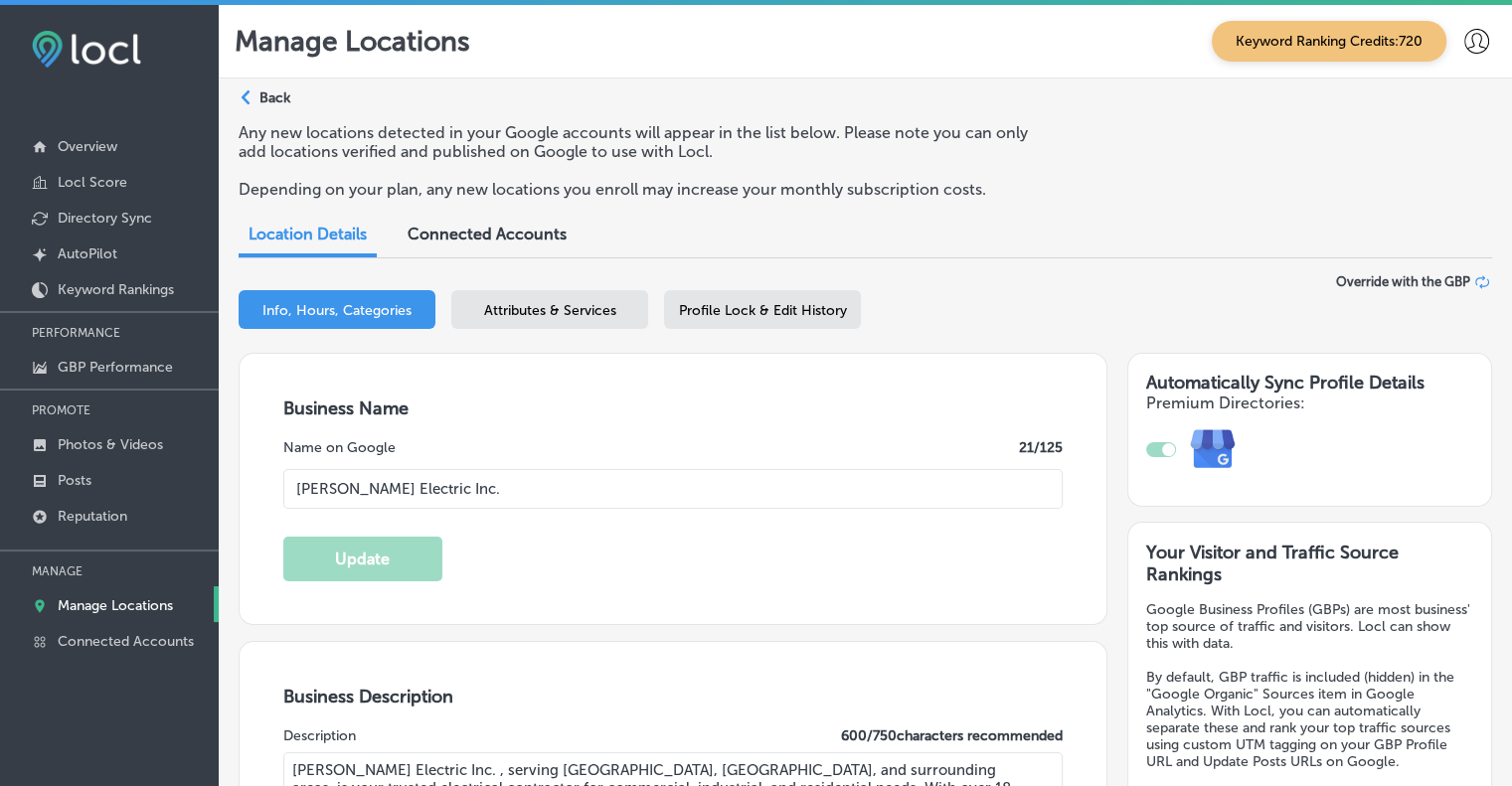 drag, startPoint x: 434, startPoint y: 490, endPoint x: 277, endPoint y: 492, distance: 157.01274 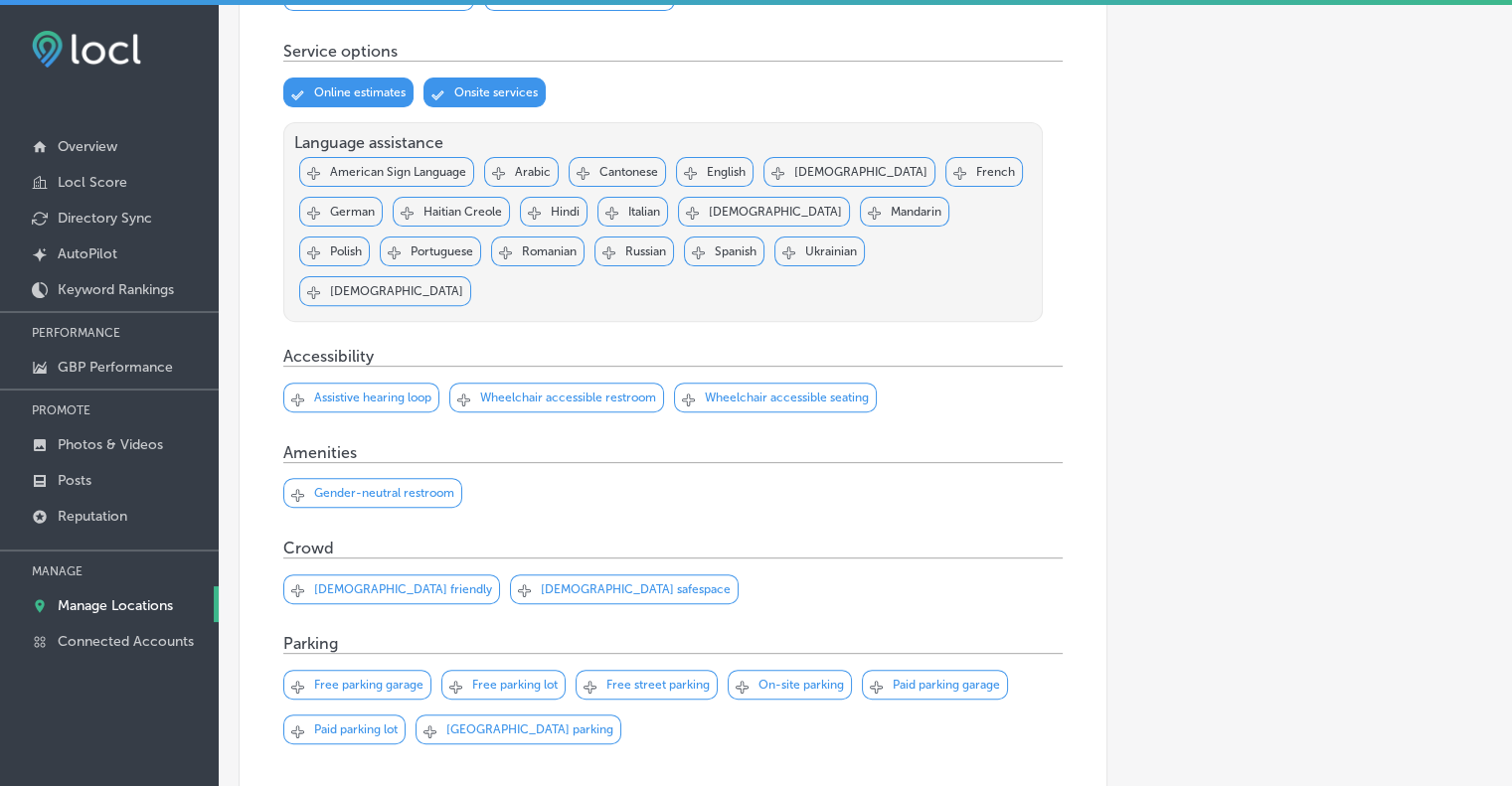scroll, scrollTop: 1506, scrollLeft: 0, axis: vertical 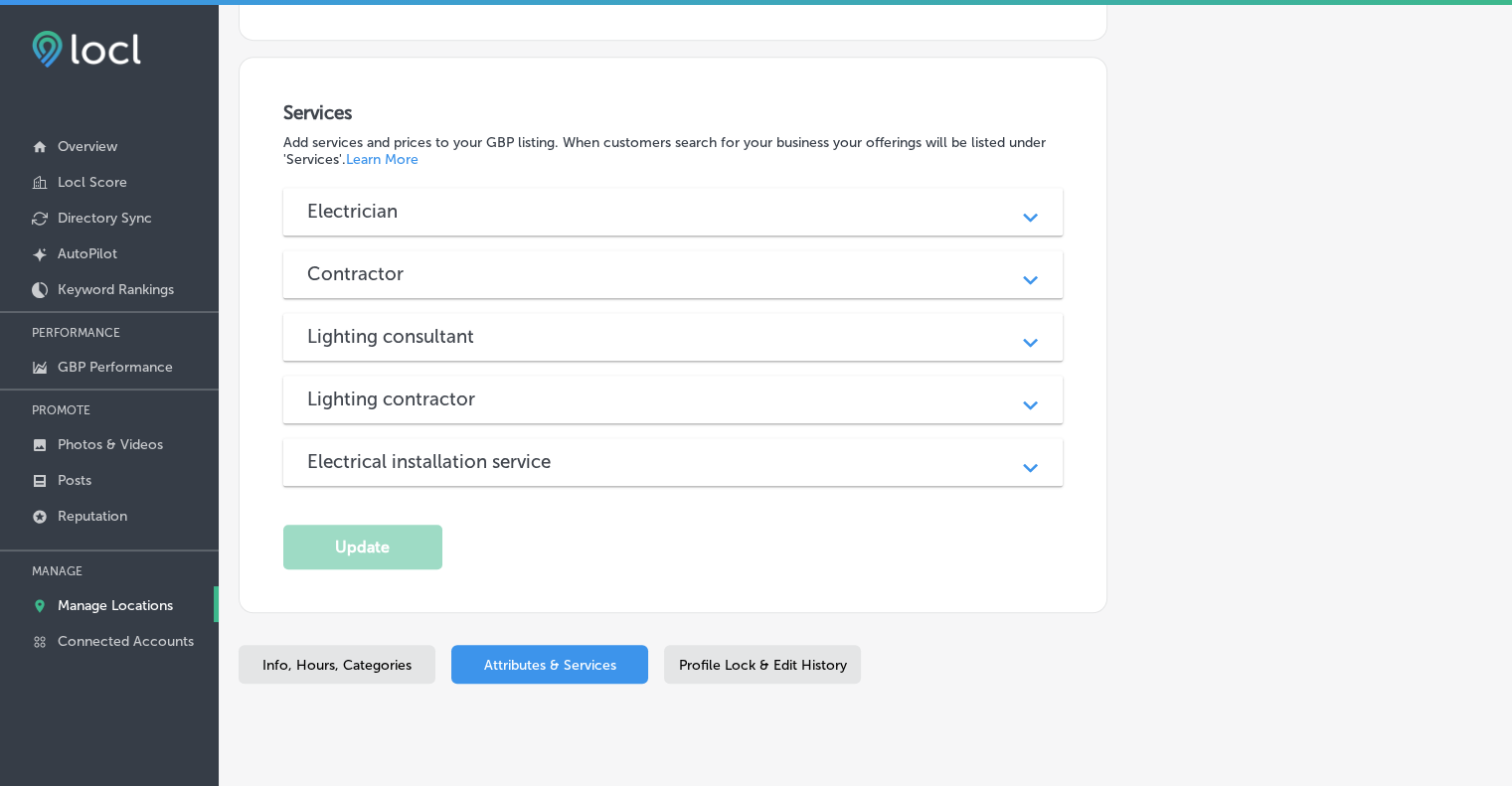 click on "Electrician" at bounding box center [673, 211] 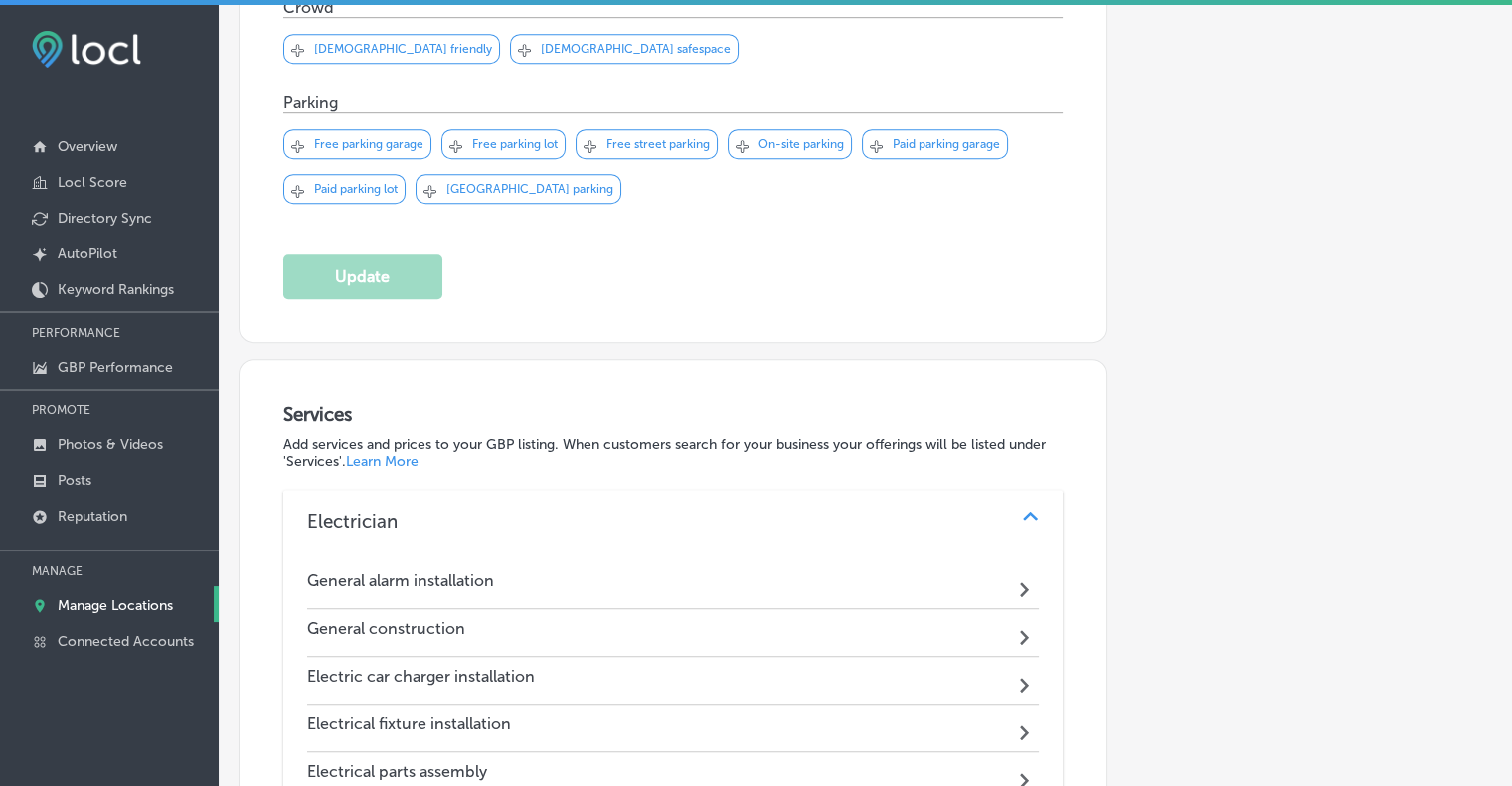 scroll, scrollTop: 1176, scrollLeft: 0, axis: vertical 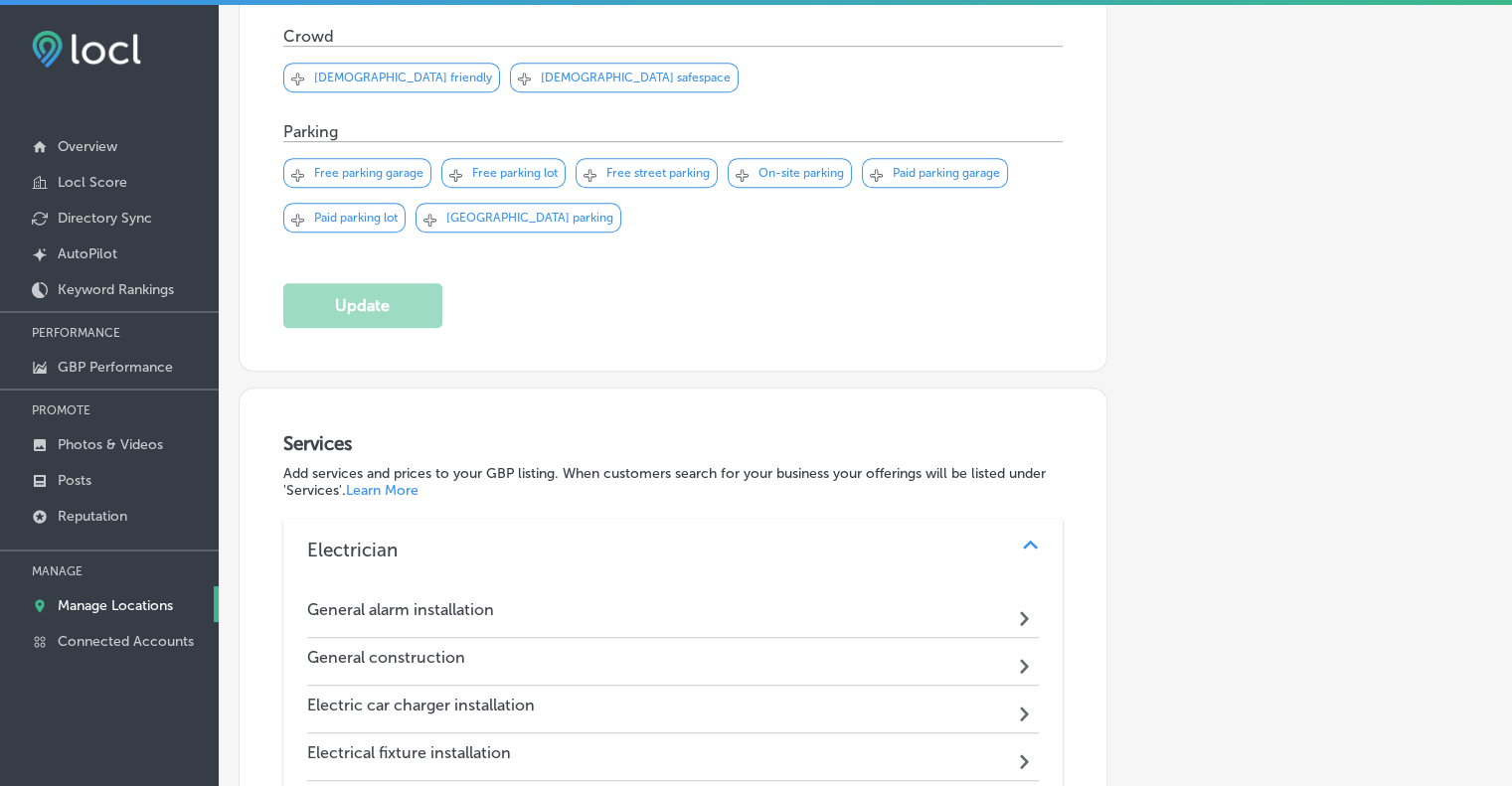 click on "Path
Created with Sketch." at bounding box center [1030, 550] 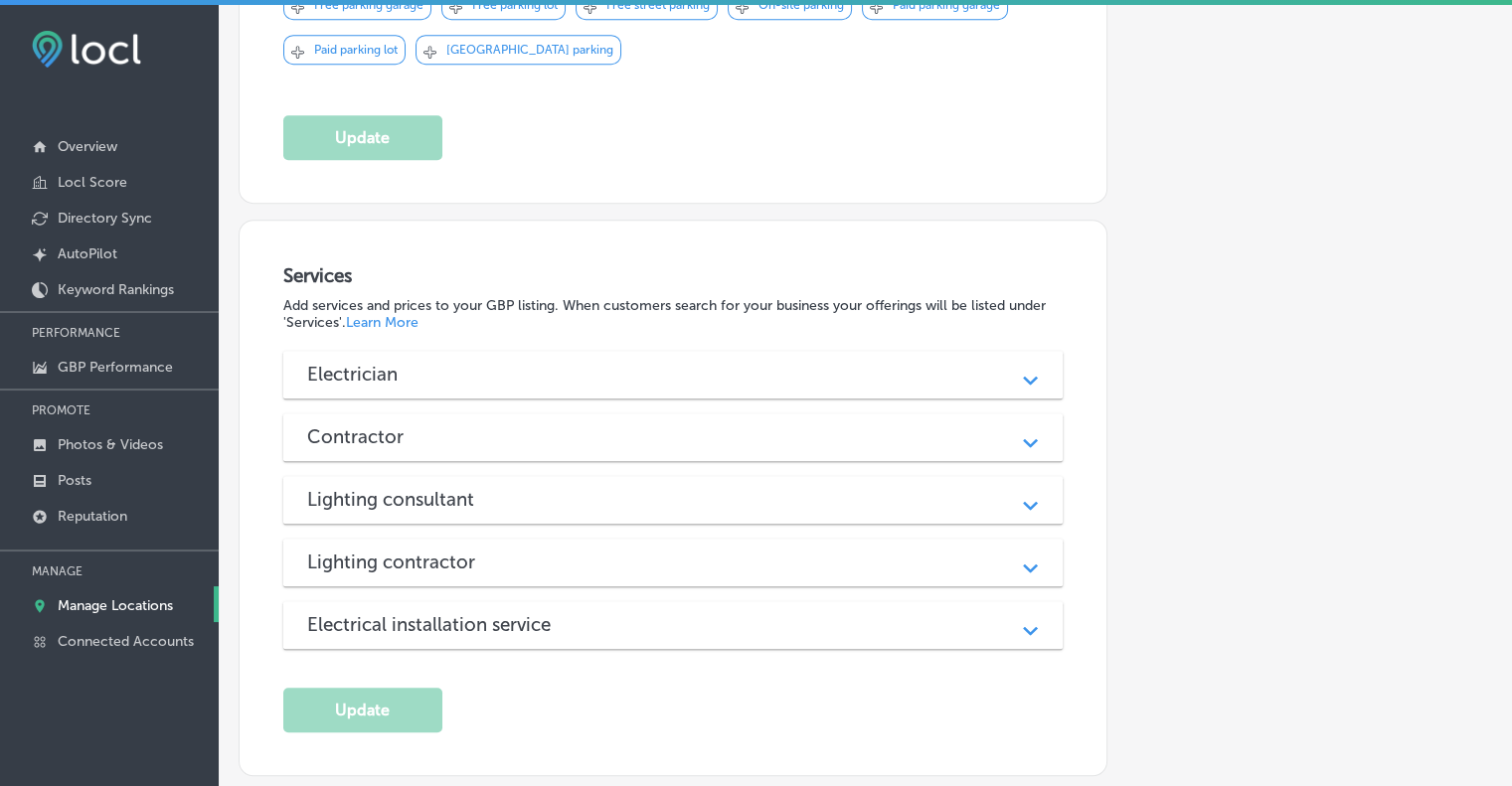 scroll, scrollTop: 1341, scrollLeft: 0, axis: vertical 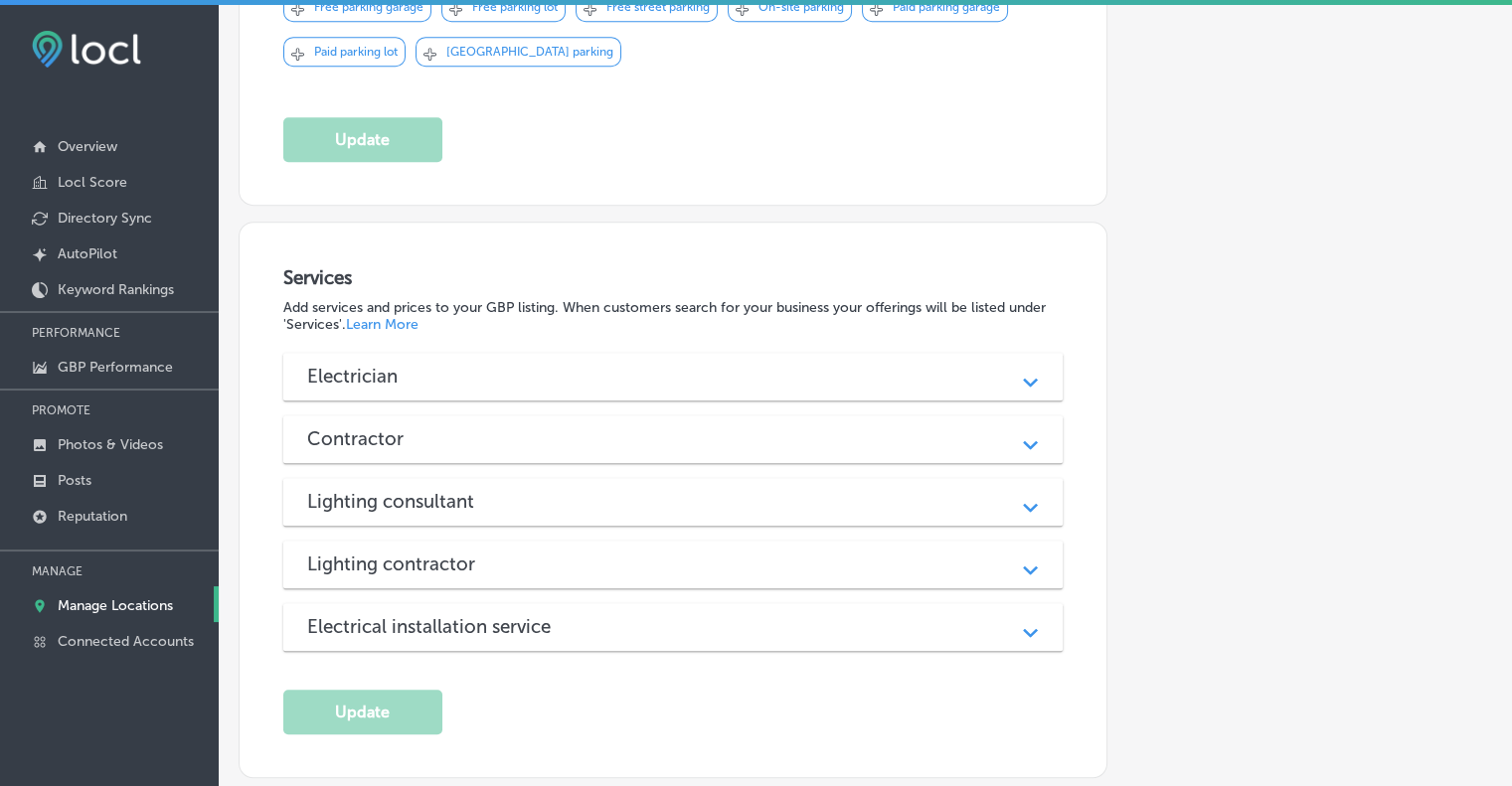 click on "Lighting contractor" at bounding box center (673, 563) 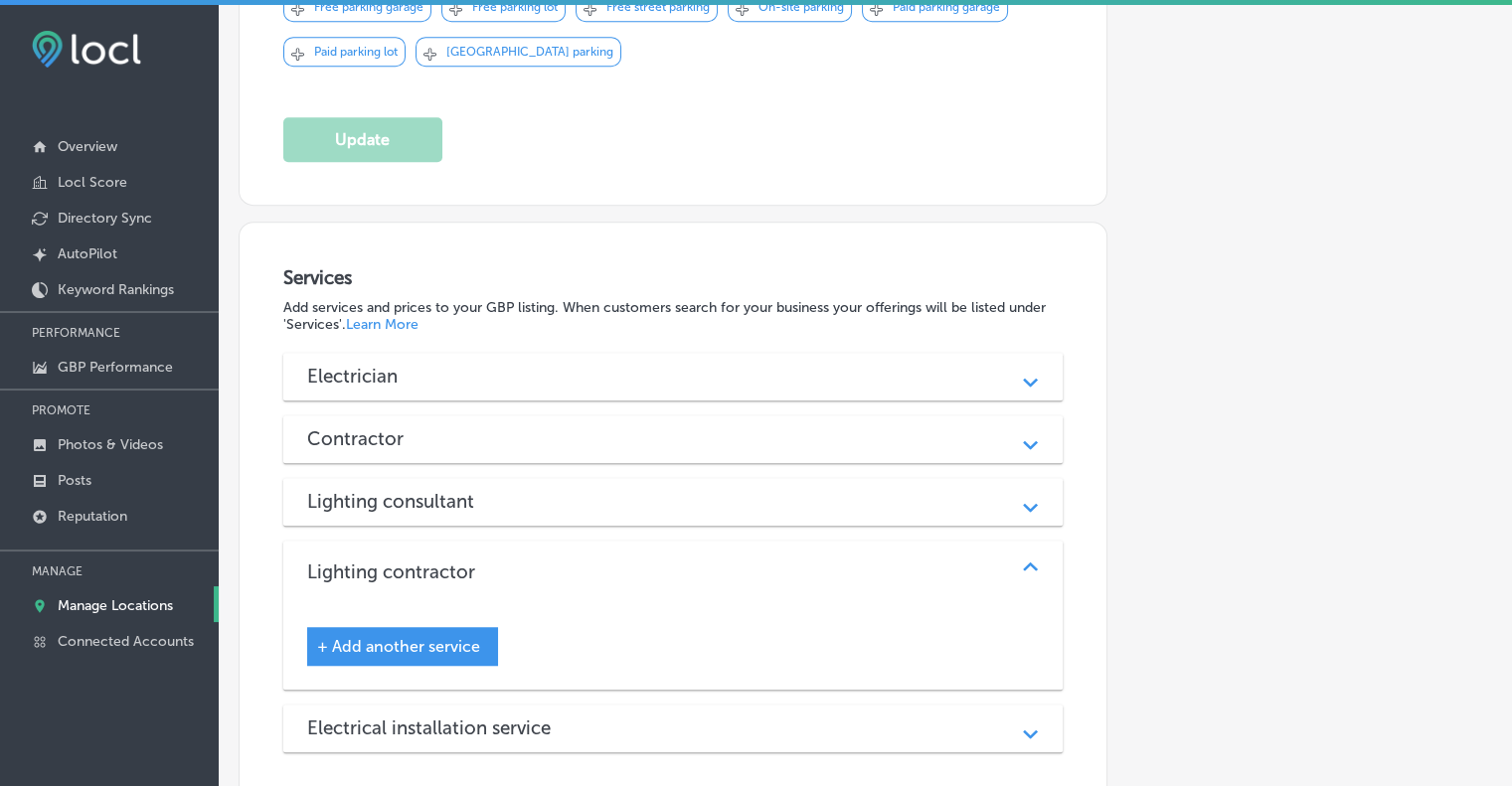 click on "Lighting contractor
Path
Created with Sketch." at bounding box center [673, 572] 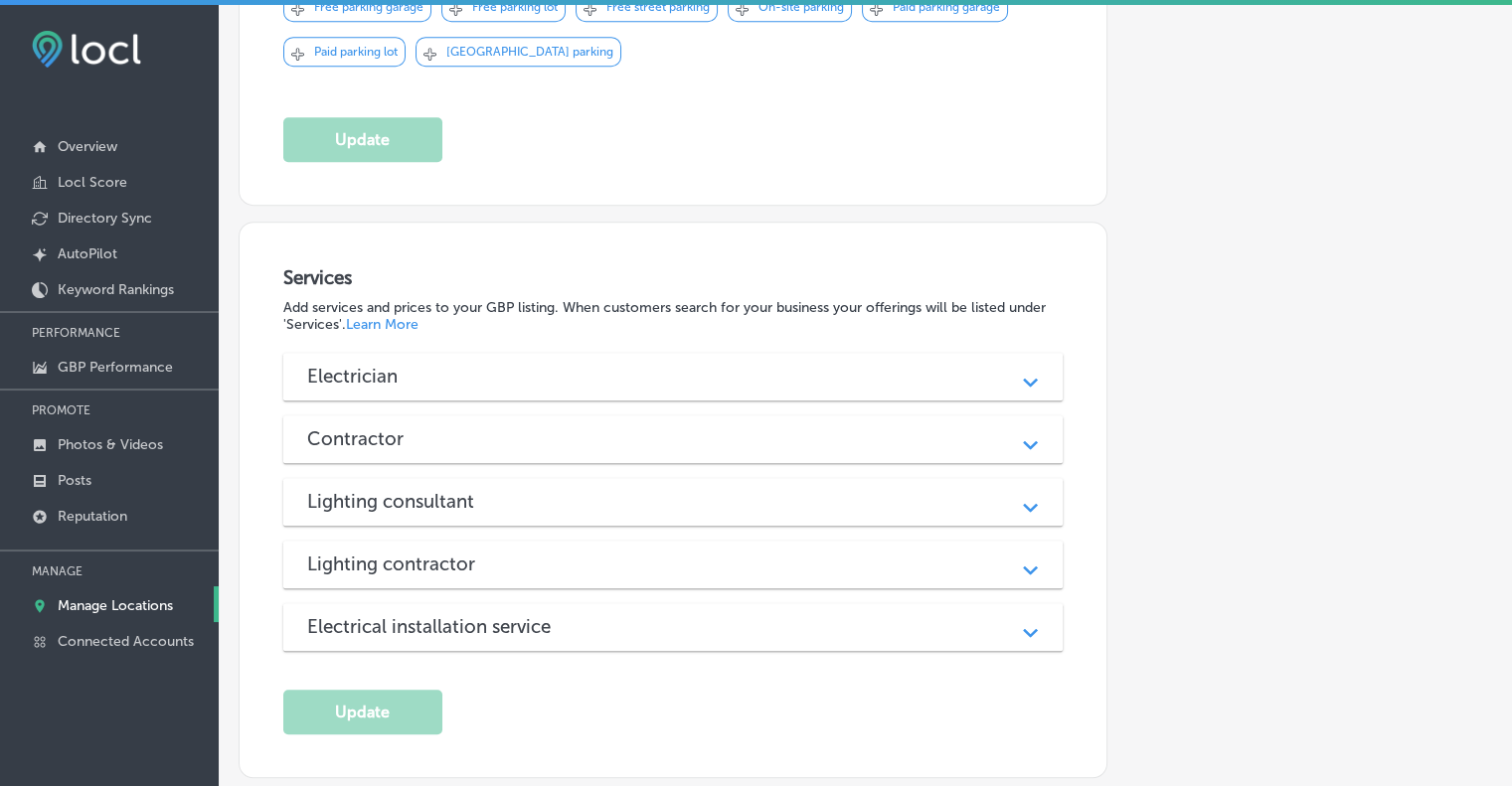 click on "Contractor" at bounding box center [673, 438] 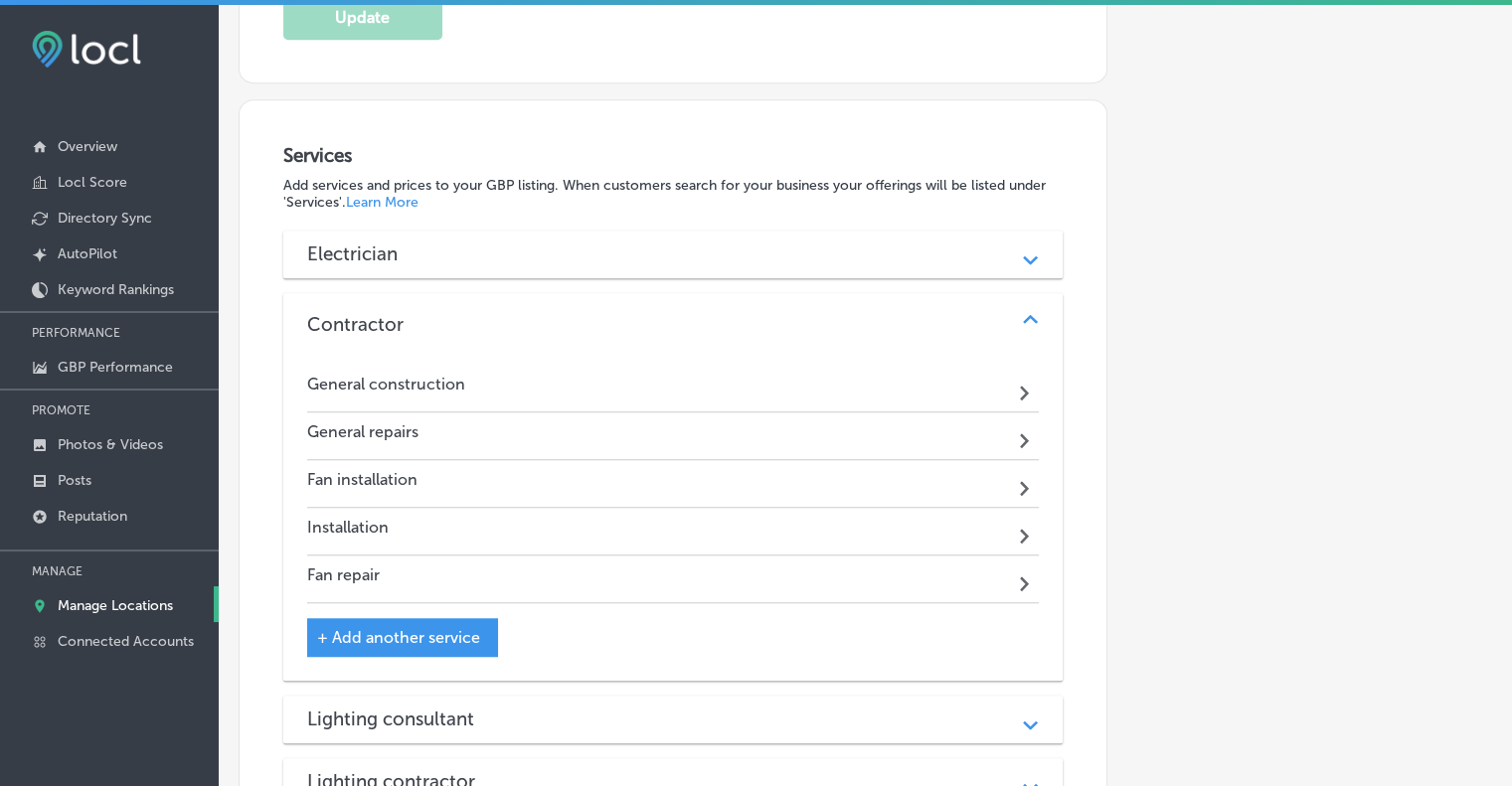 scroll, scrollTop: 1341, scrollLeft: 0, axis: vertical 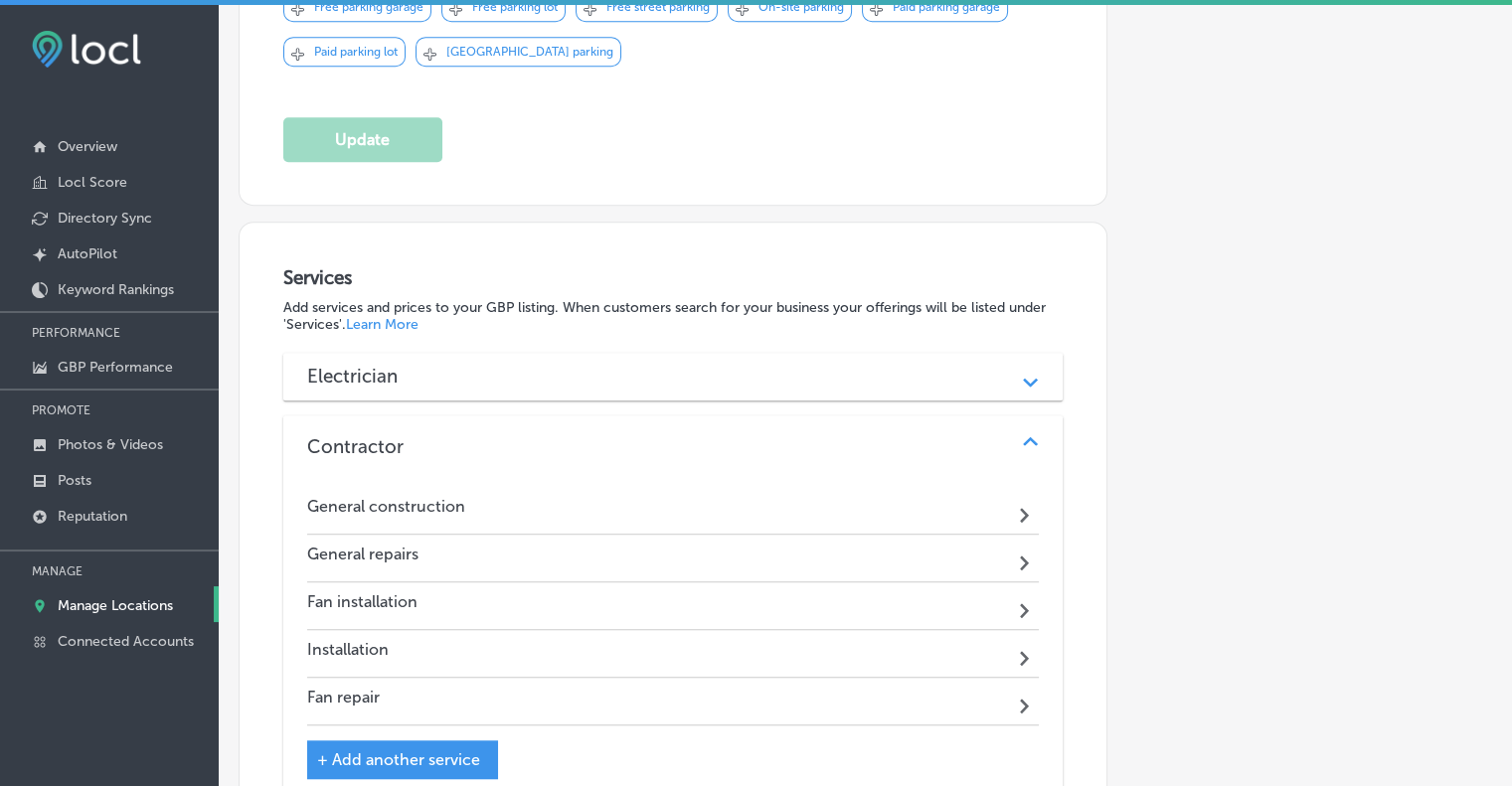 click on "Contractor" at bounding box center [673, 446] 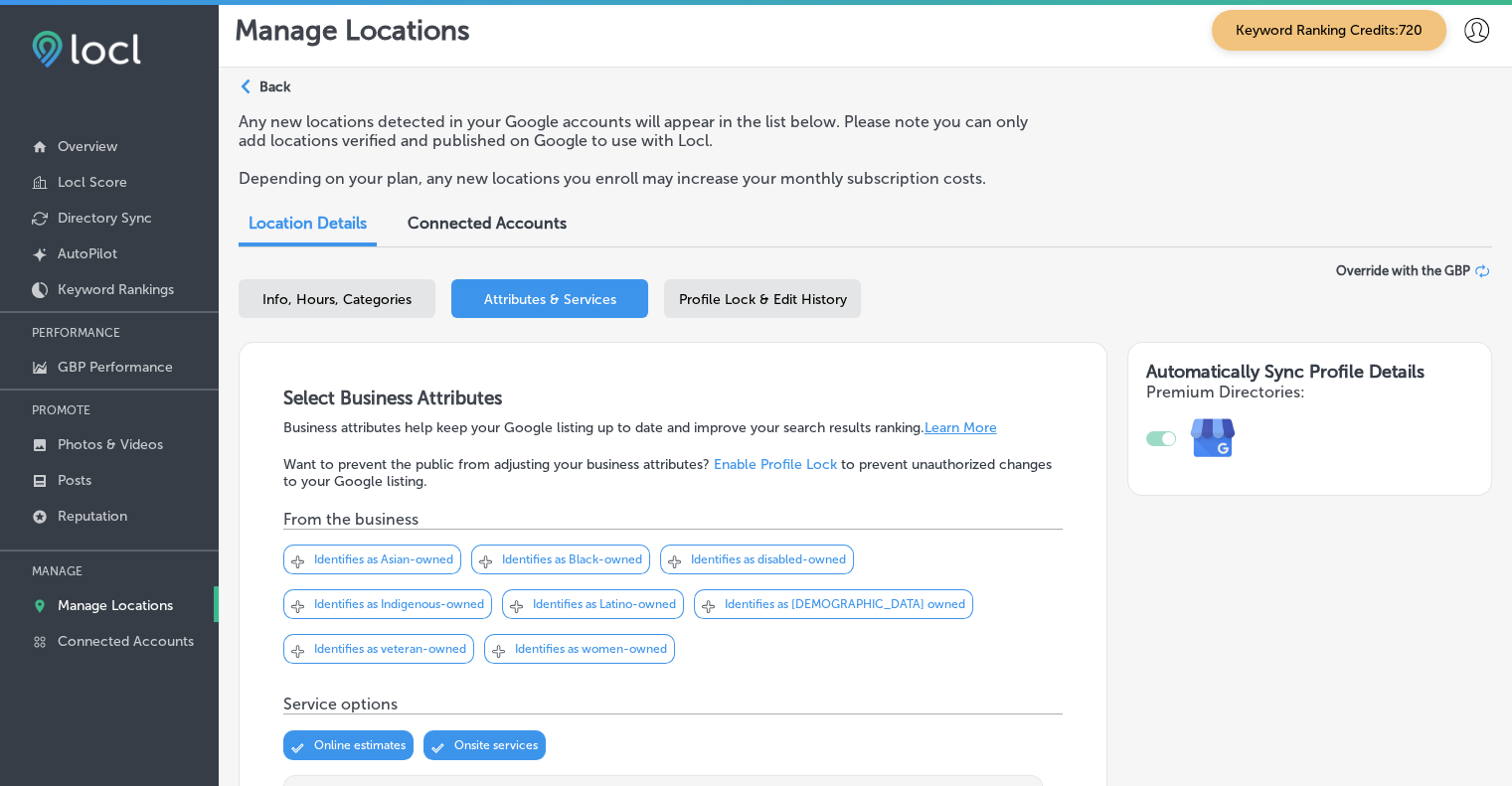 scroll, scrollTop: 0, scrollLeft: 0, axis: both 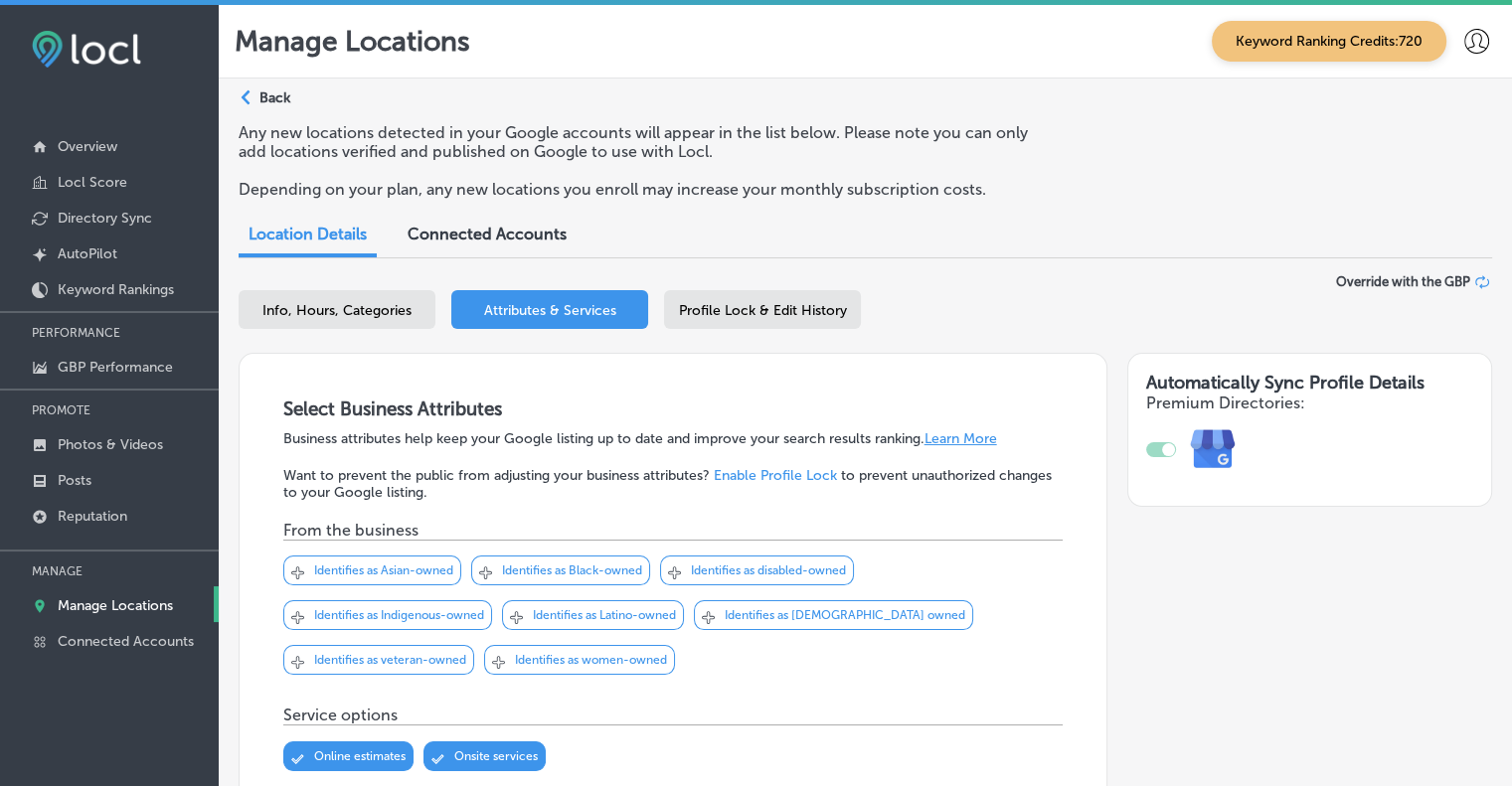 click on "Profile Lock & Edit History" at bounding box center (762, 310) 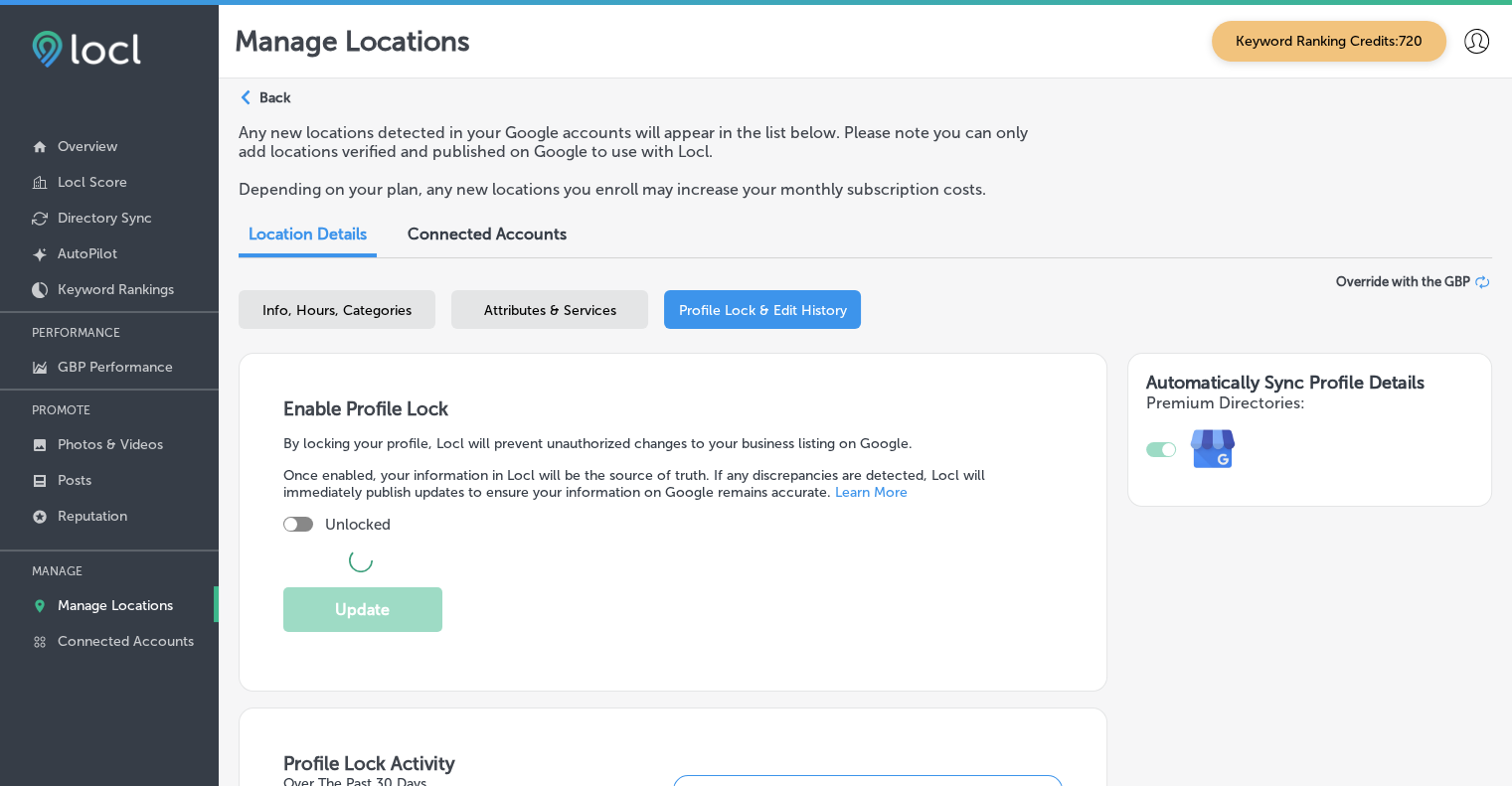 checkbox on "true" 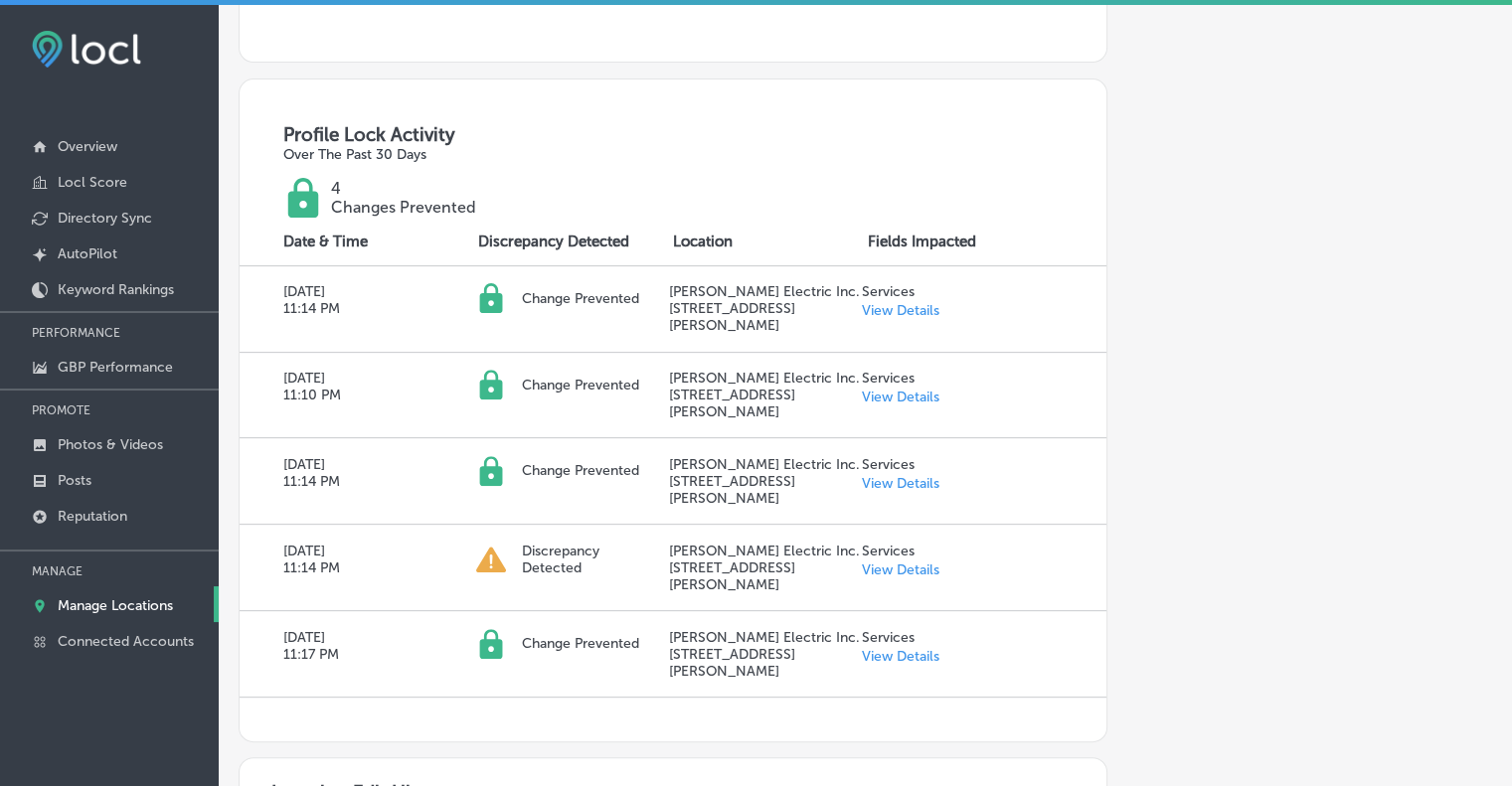 scroll, scrollTop: 993, scrollLeft: 0, axis: vertical 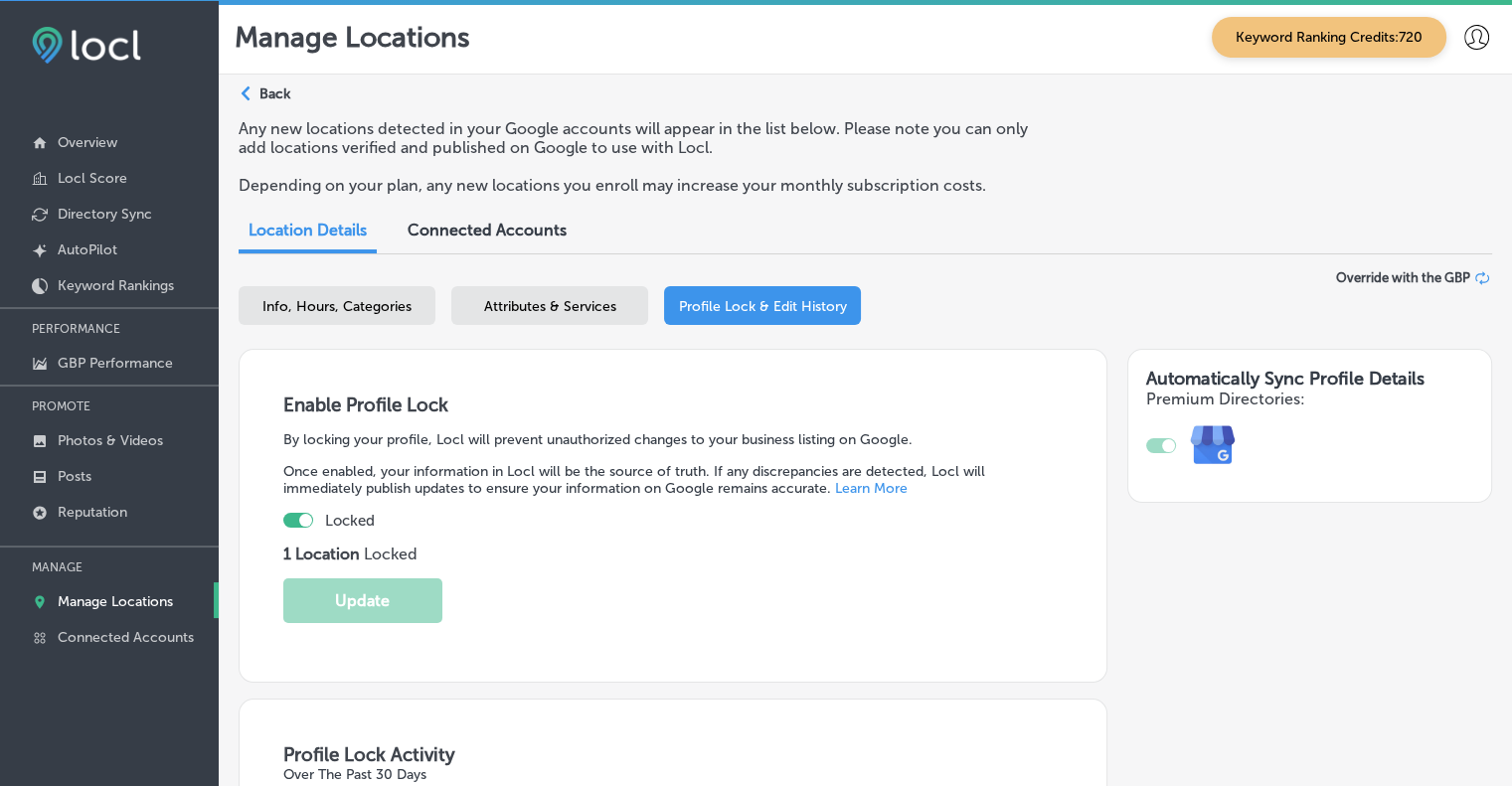 click on "Info, Hours, Categories" at bounding box center [337, 306] 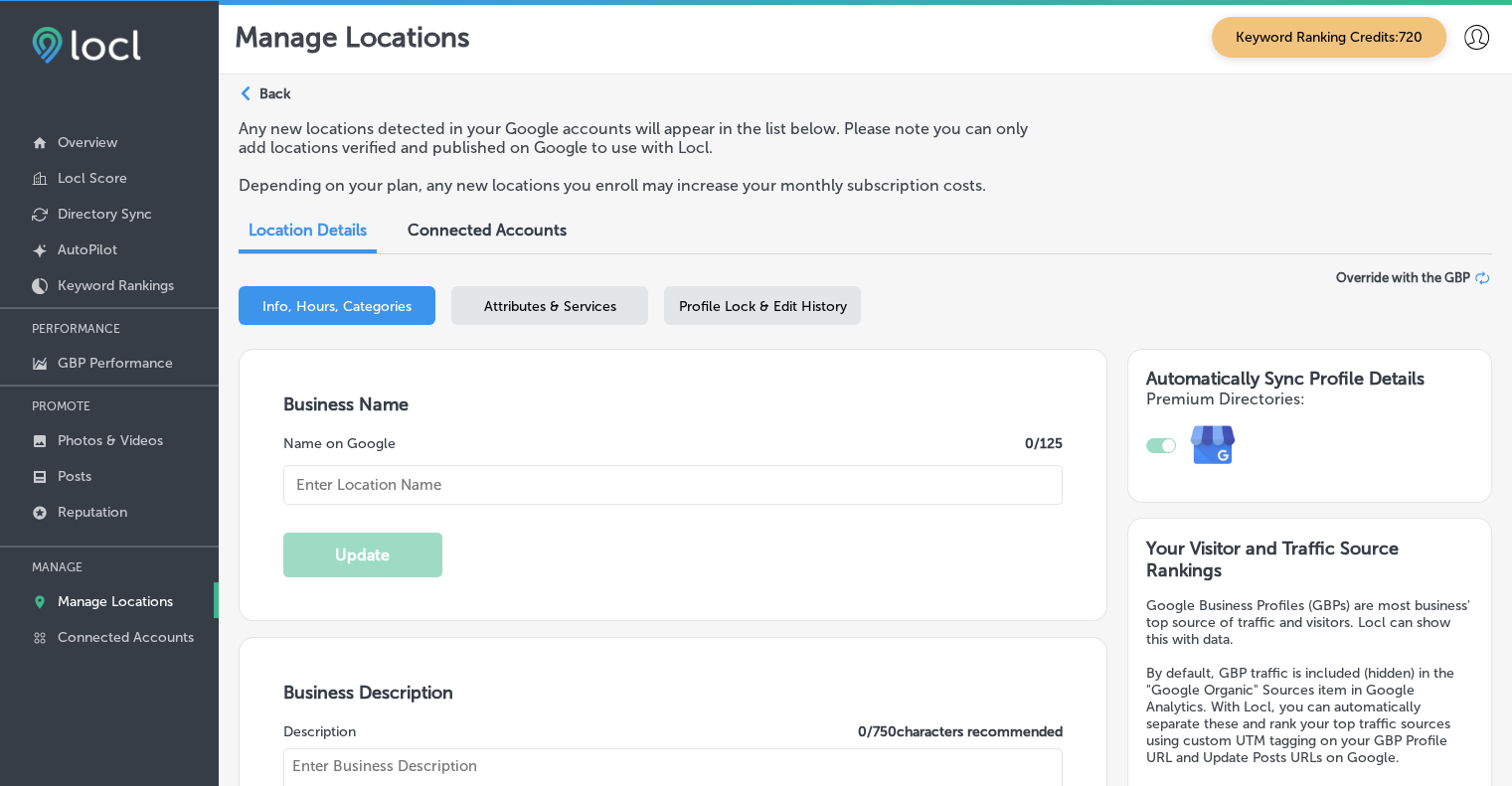 type on "[PERSON_NAME] Electric Inc." 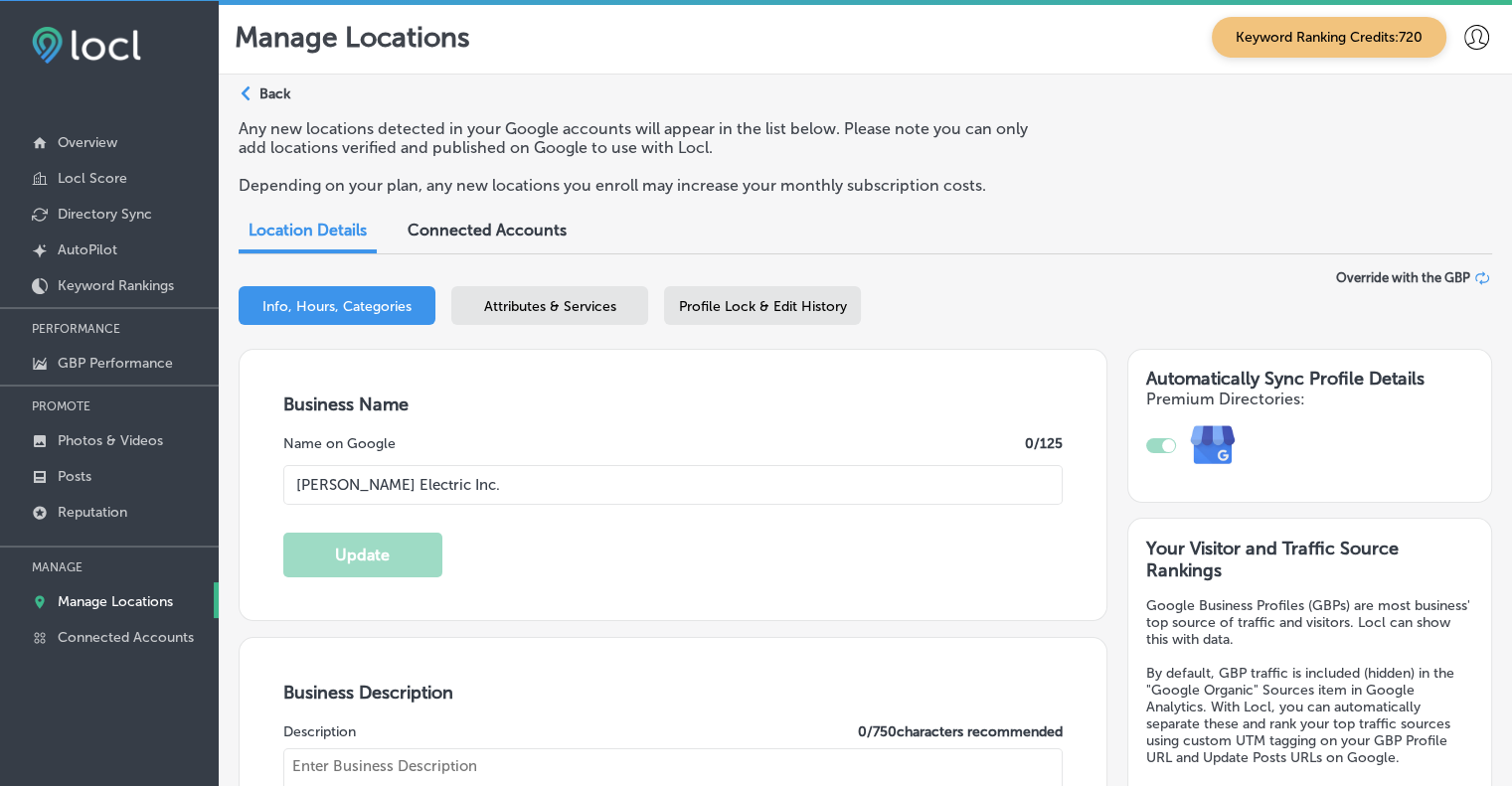 type on "[STREET_ADDRESS][PERSON_NAME]" 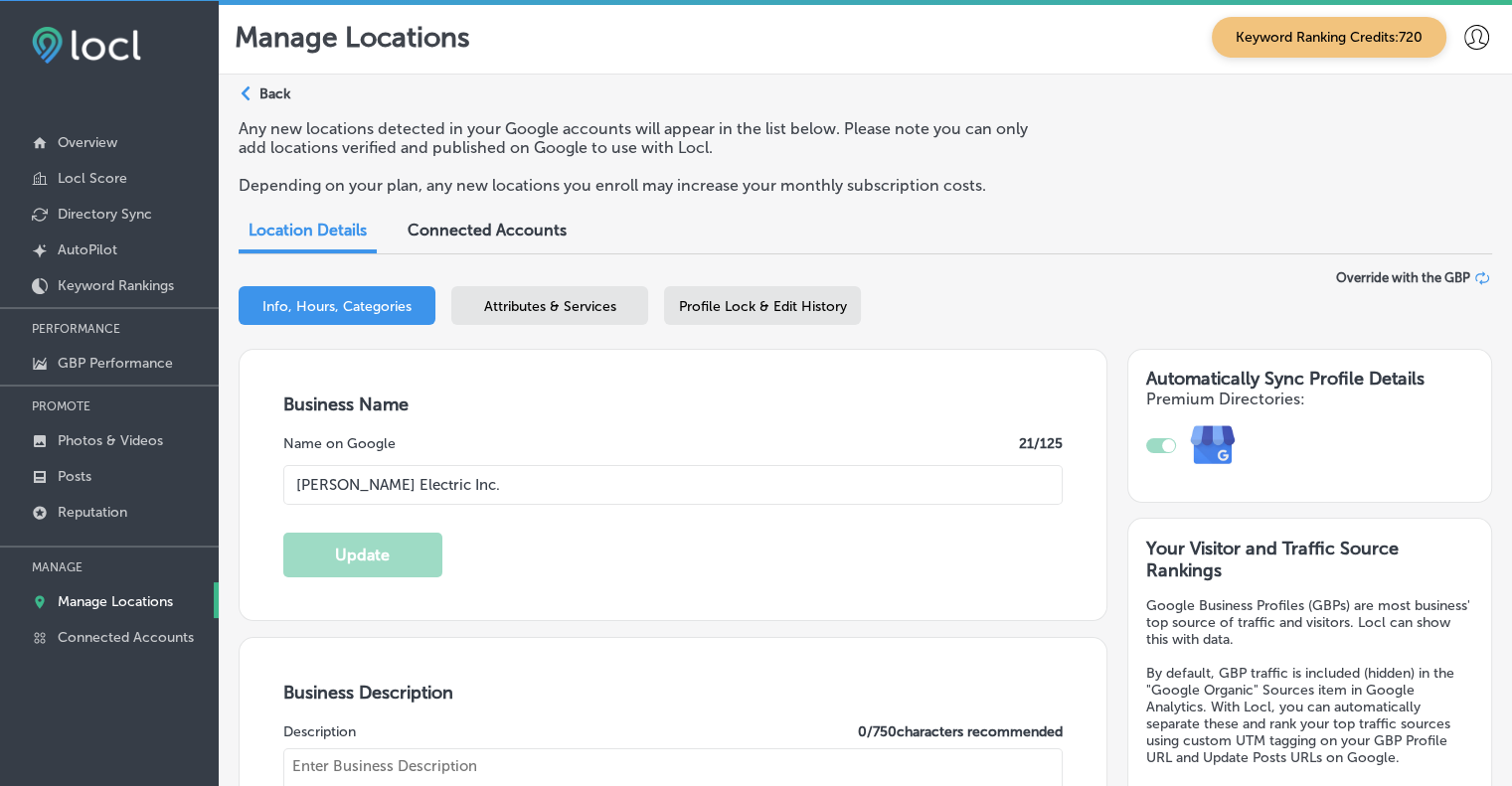 checkbox on "true" 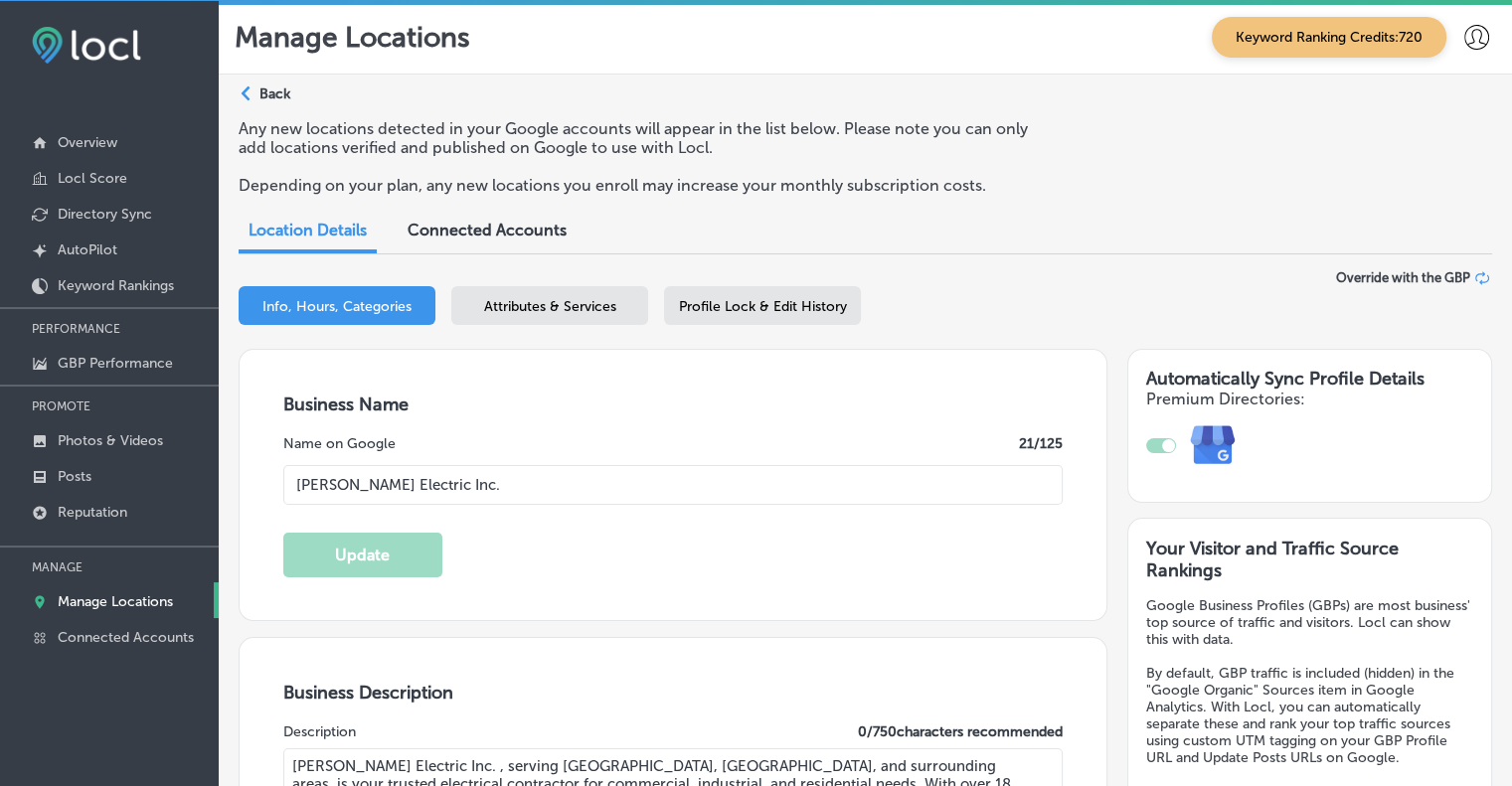 type on "[PHONE_NUMBER]" 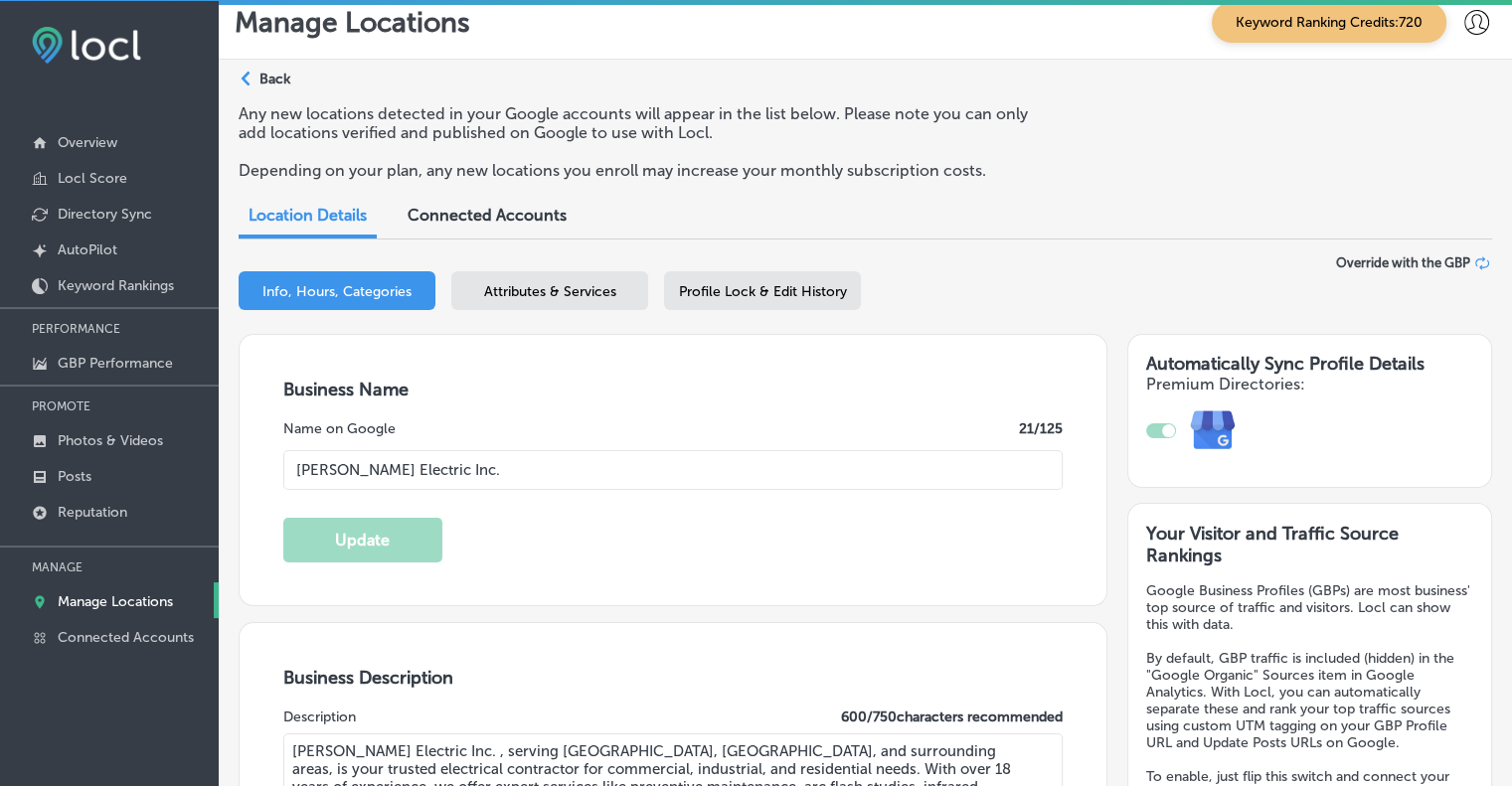 scroll, scrollTop: 0, scrollLeft: 0, axis: both 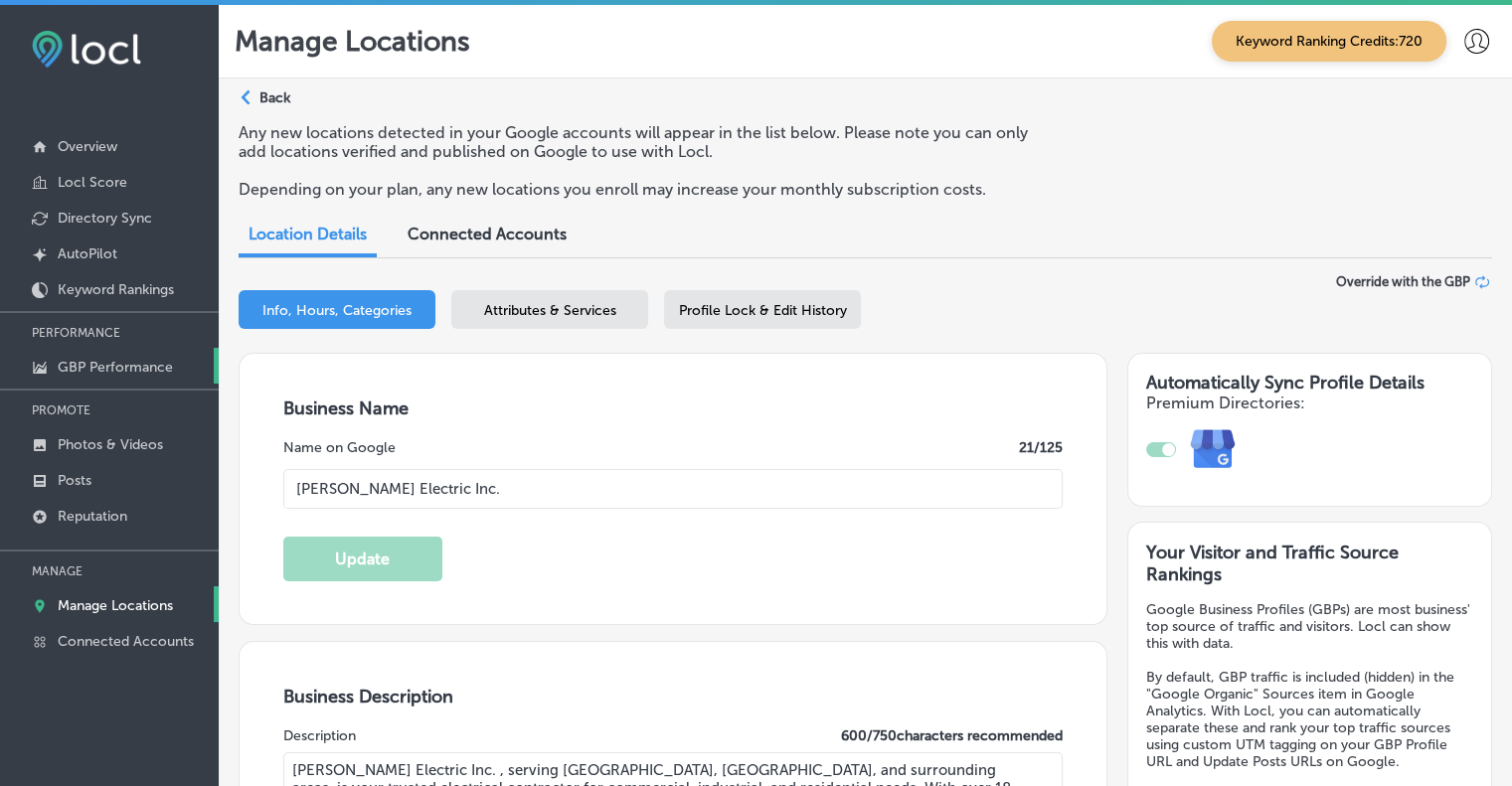 click on "GBP Performance" at bounding box center (115, 367) 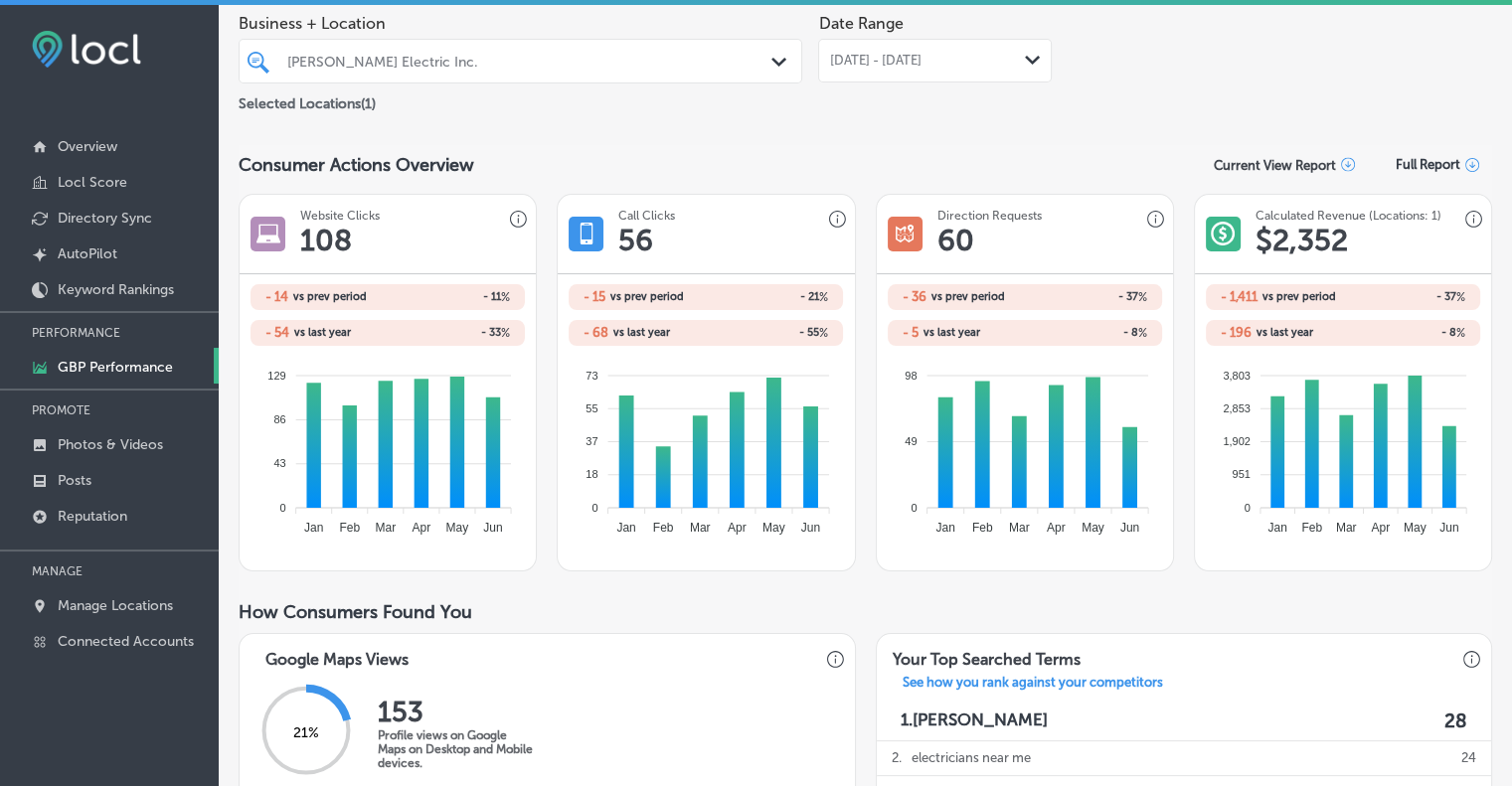 scroll, scrollTop: 0, scrollLeft: 0, axis: both 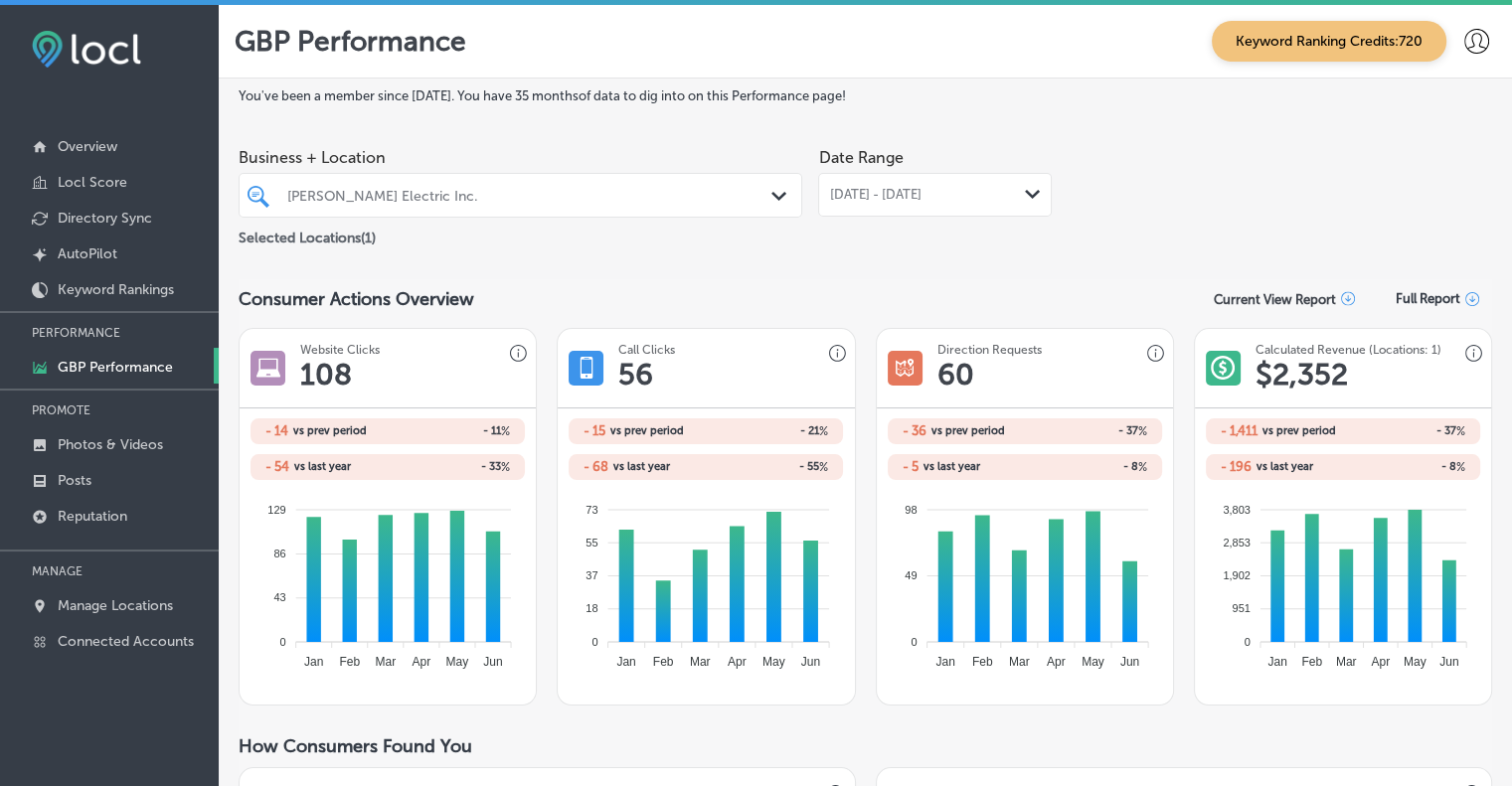 click on "Current View Report" at bounding box center [1274, 299] 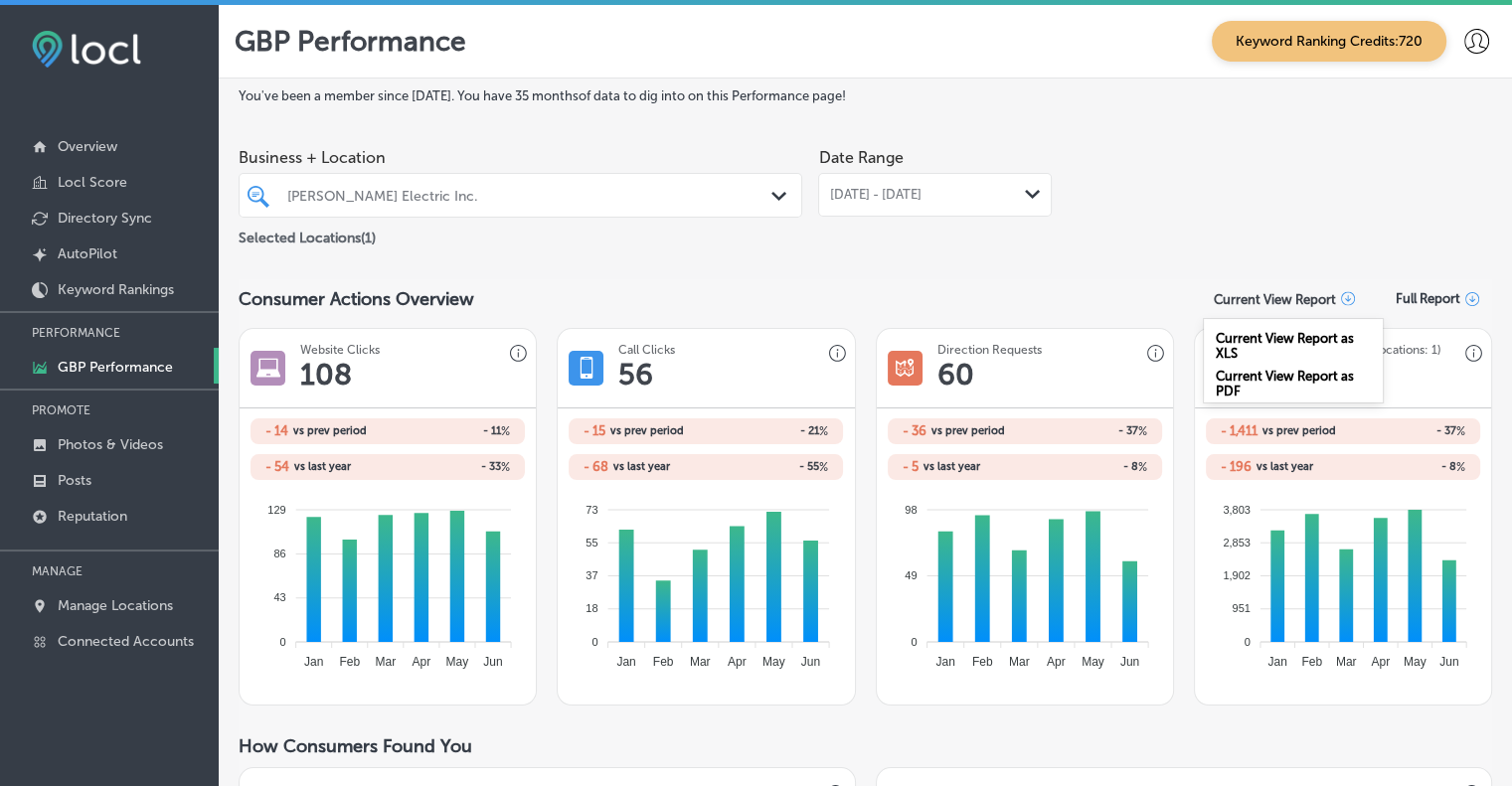click on "Current View Report as PDF" at bounding box center [1293, 380] 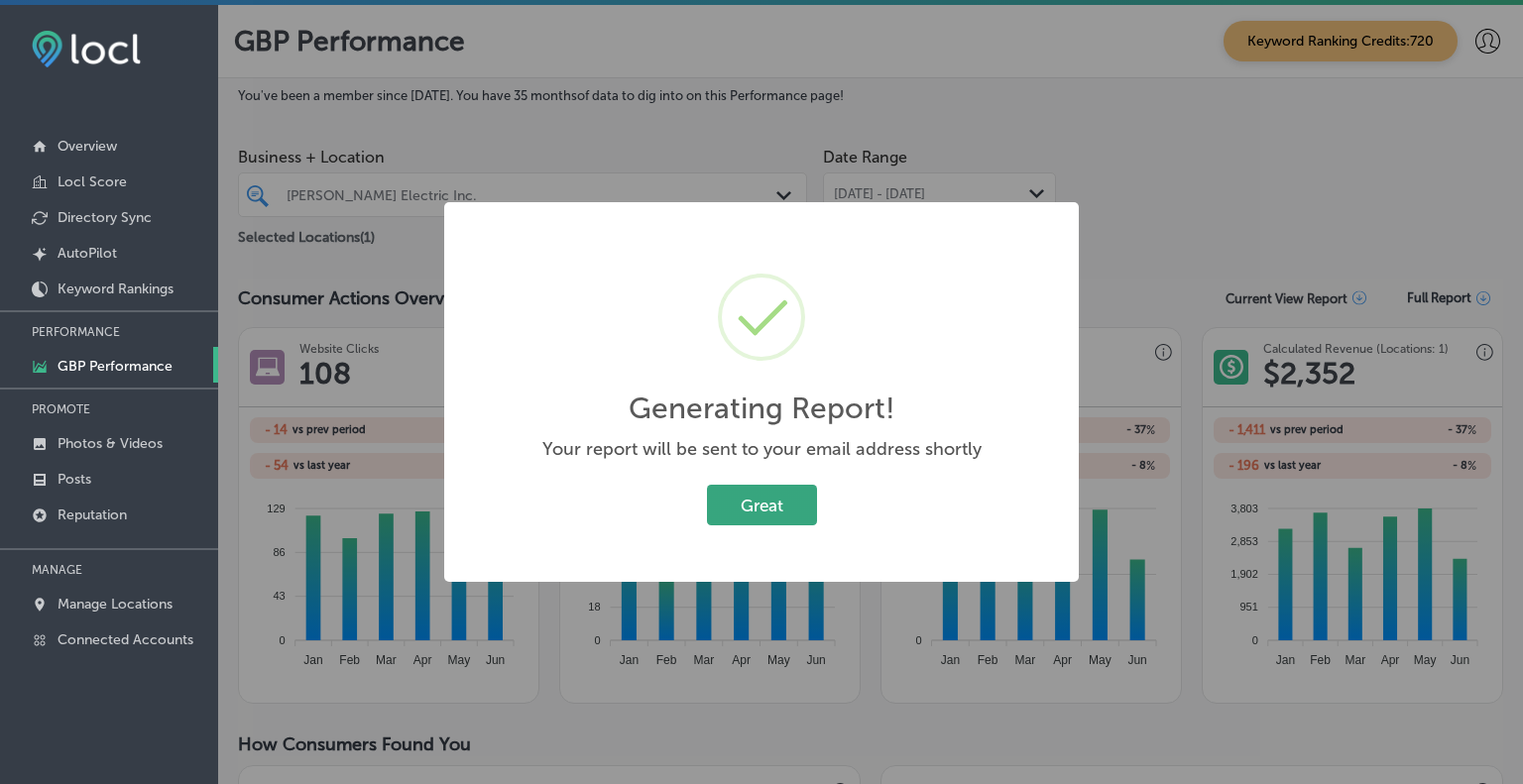 click on "Great" at bounding box center [762, 504] 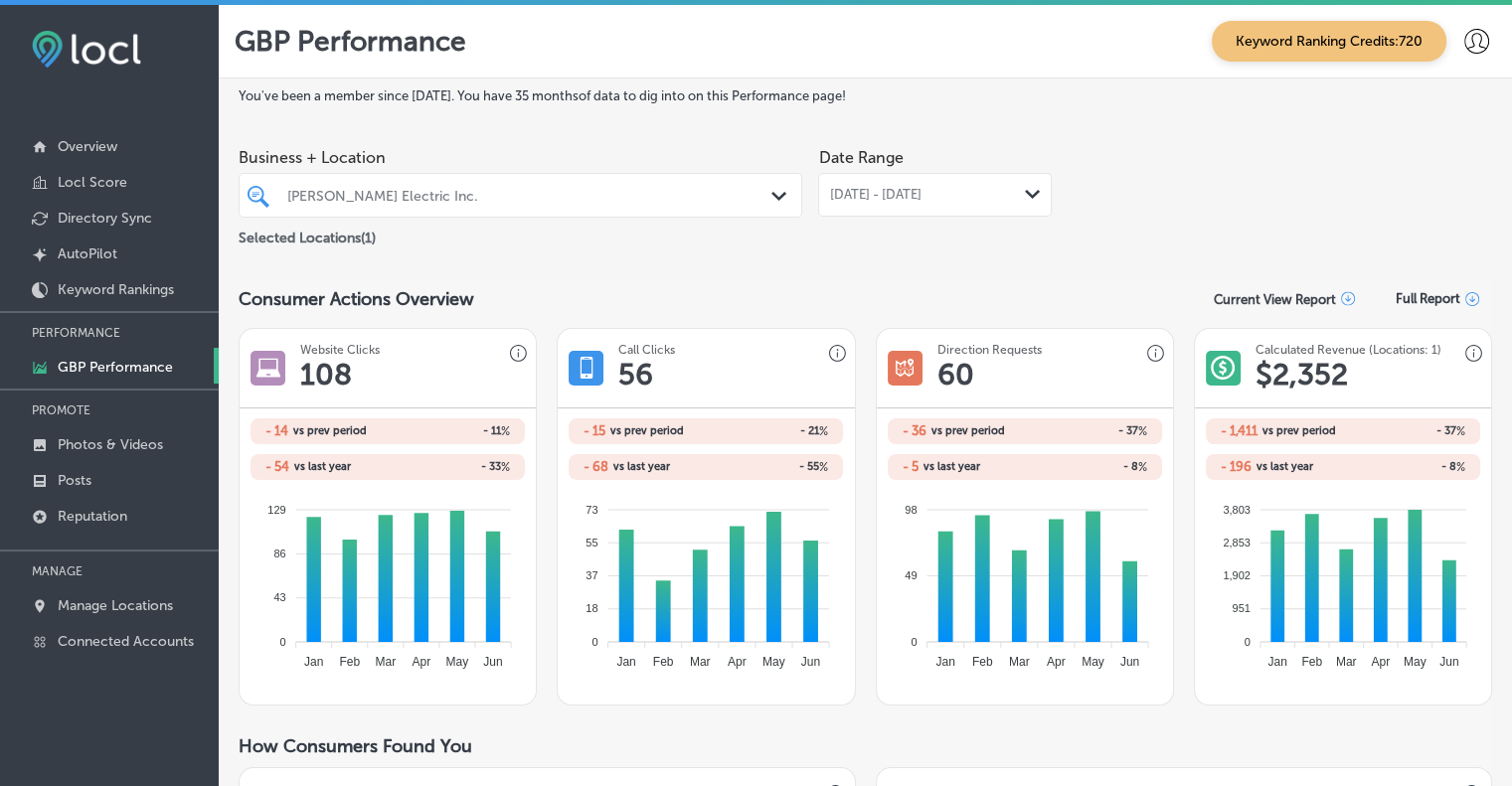 click on "[DATE] - [DATE]
Path
Created with Sketch." at bounding box center (934, 195) 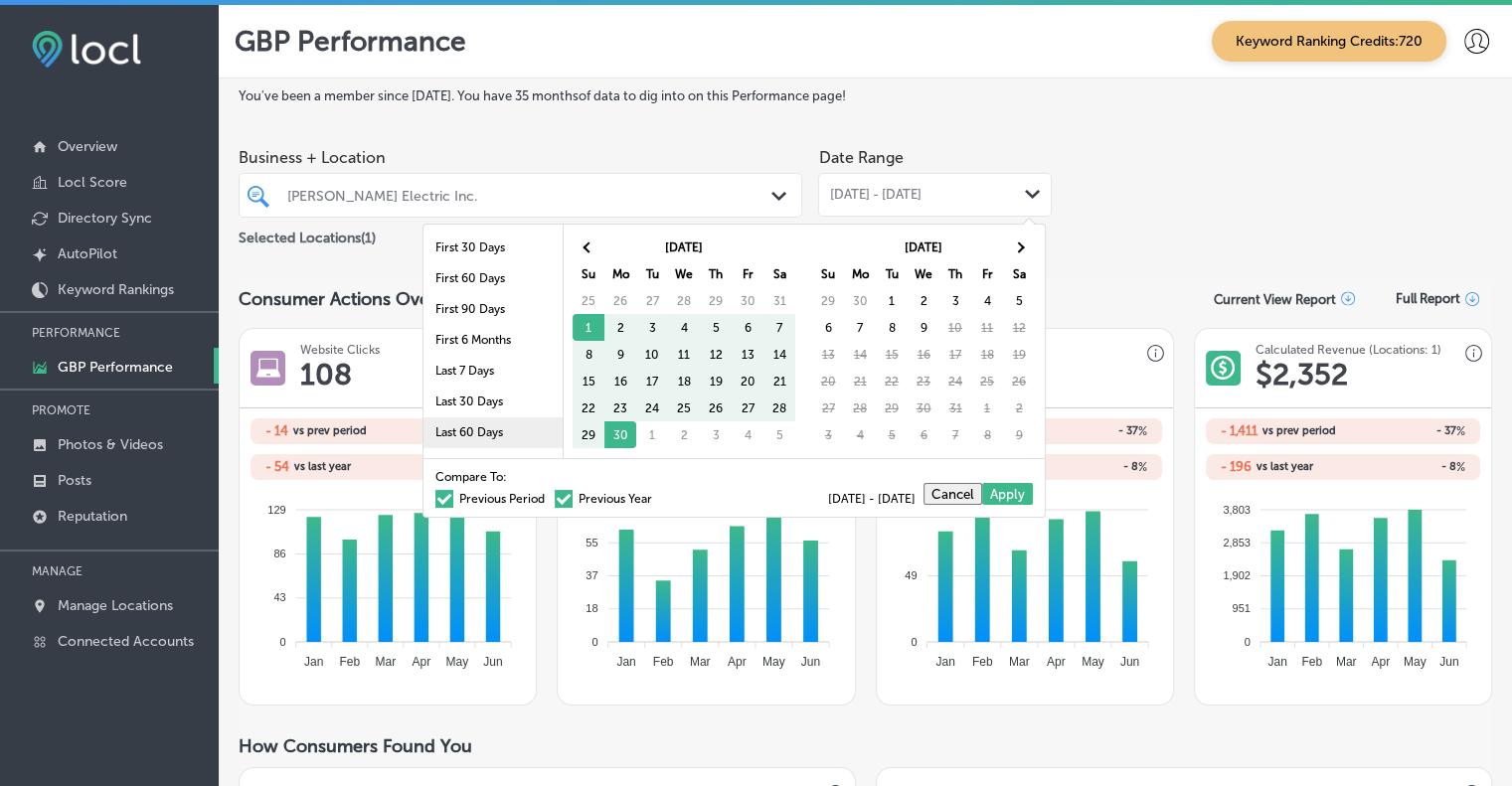 click on "Last 60 Days" at bounding box center (493, 432) 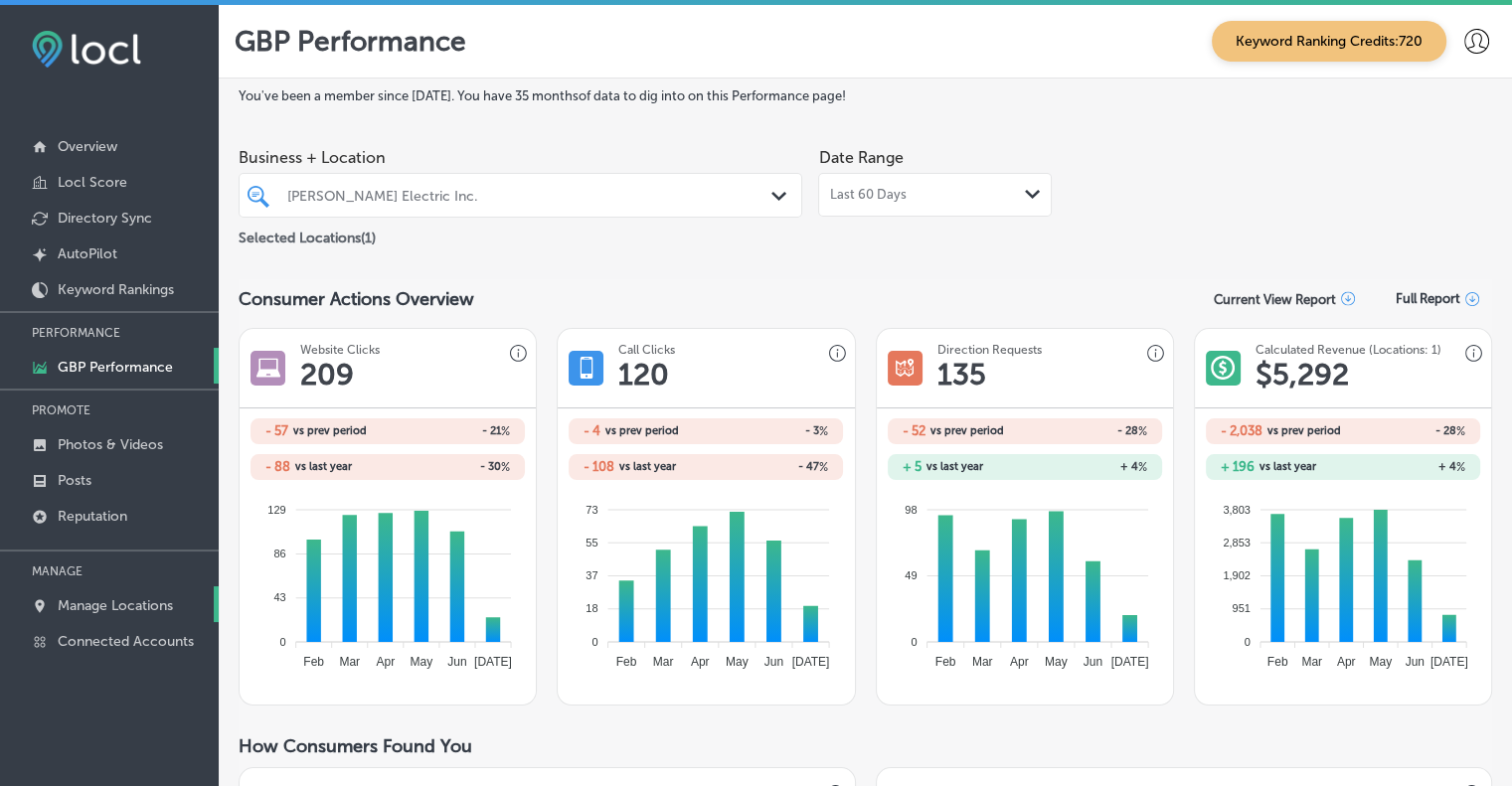 click on "Manage Locations" at bounding box center (115, 605) 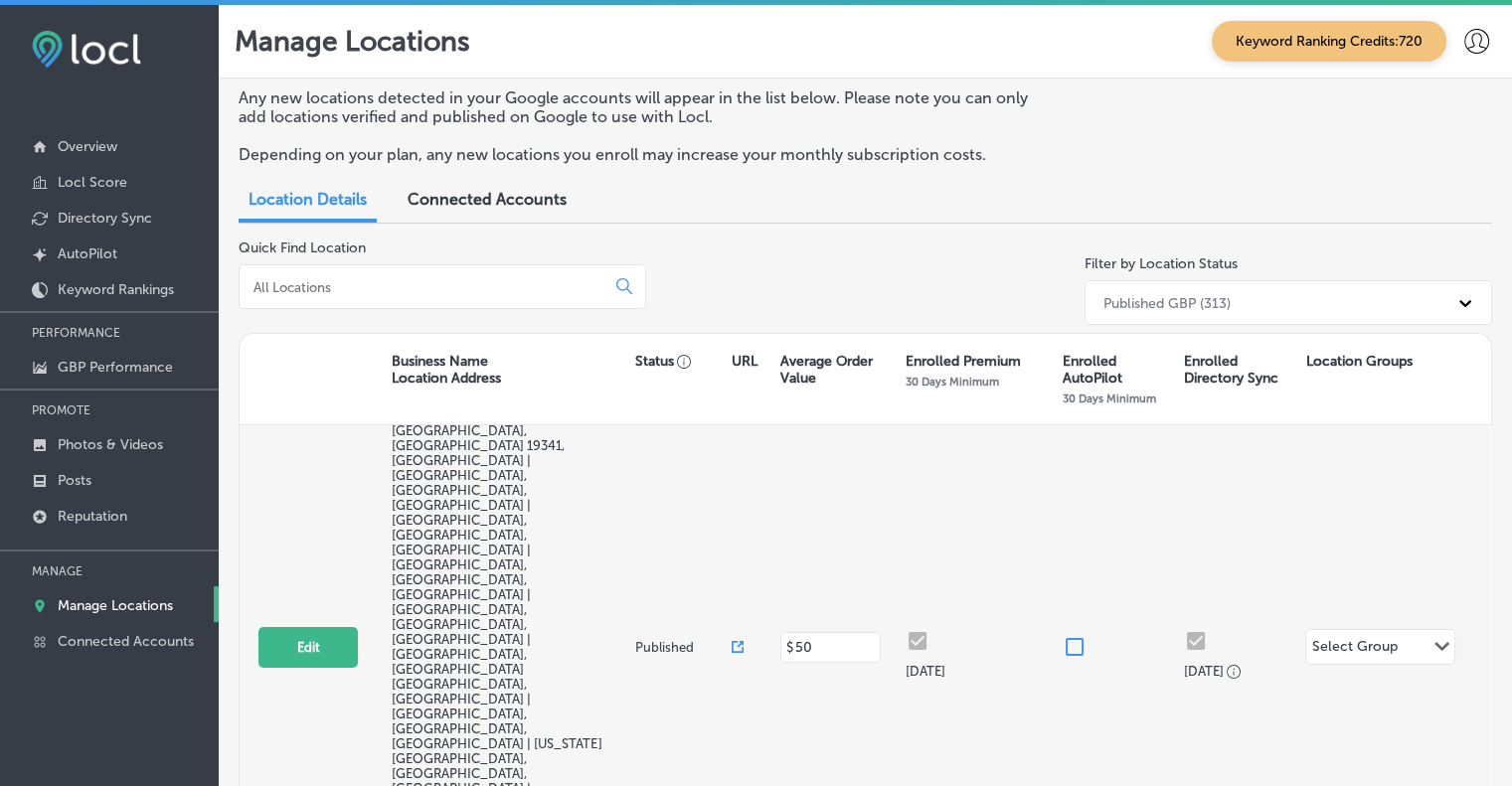 scroll, scrollTop: 994, scrollLeft: 0, axis: vertical 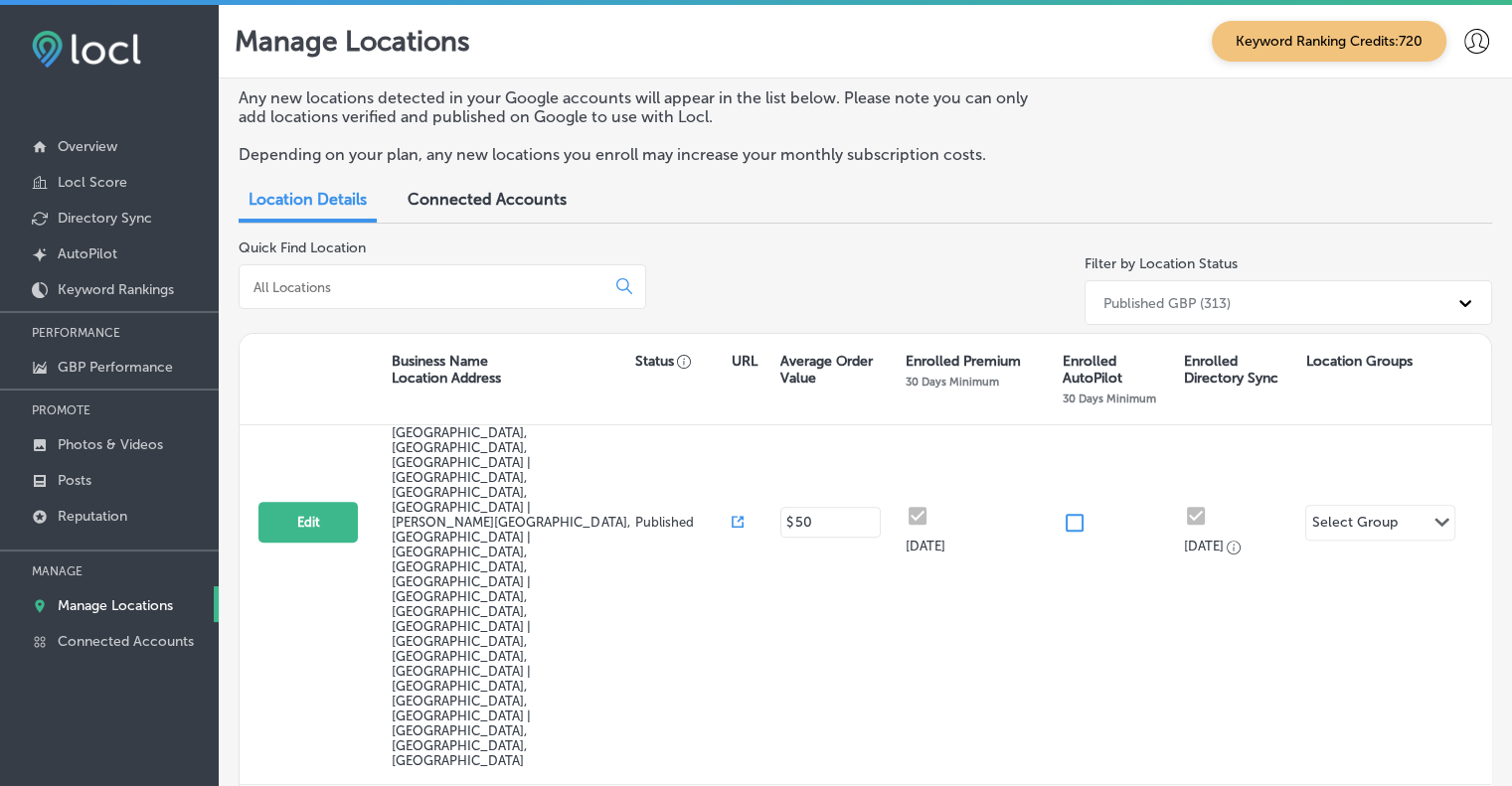 click on "Edit" at bounding box center (308, 1594) 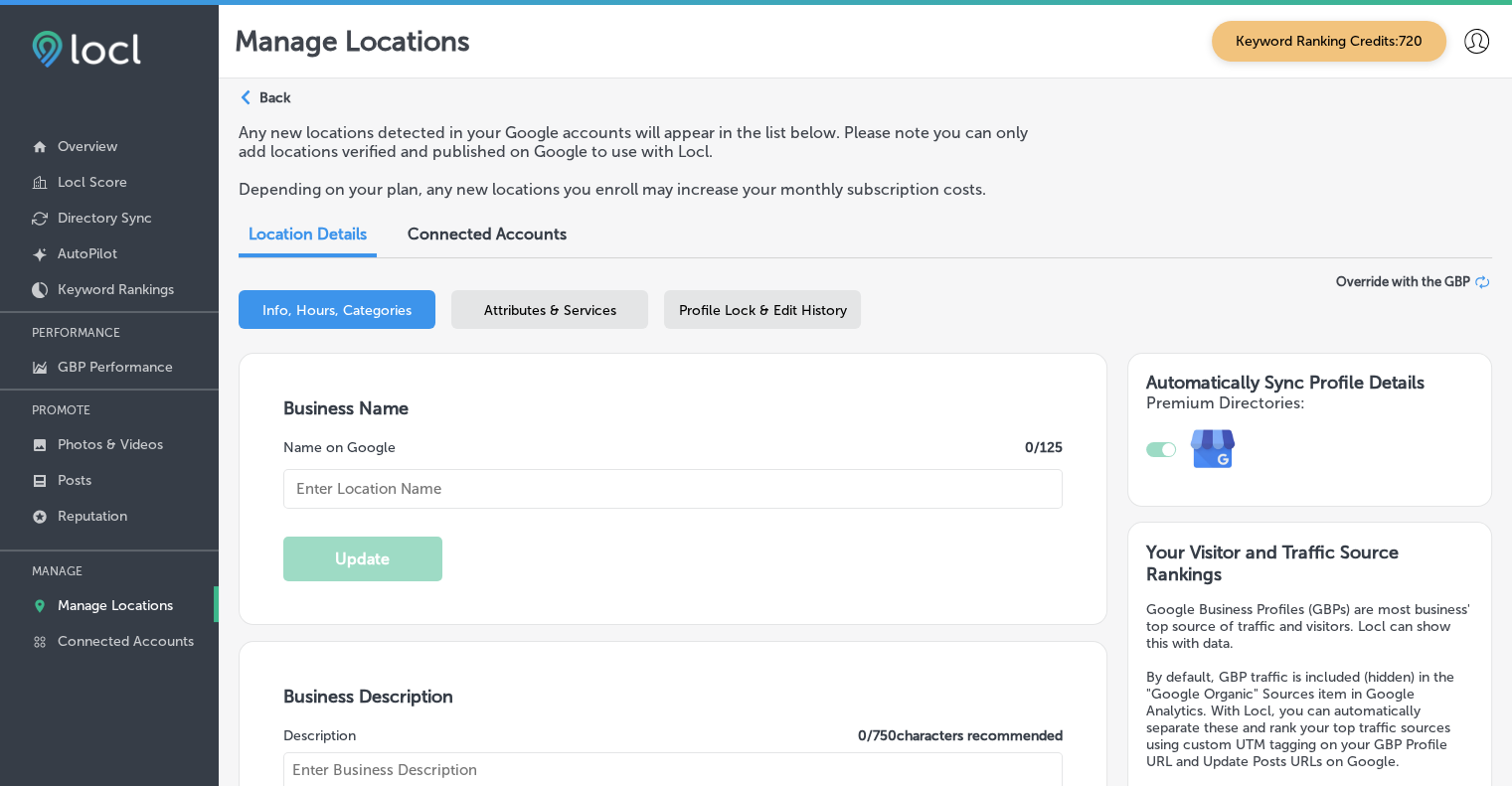 type on "[PERSON_NAME] Electric Inc." 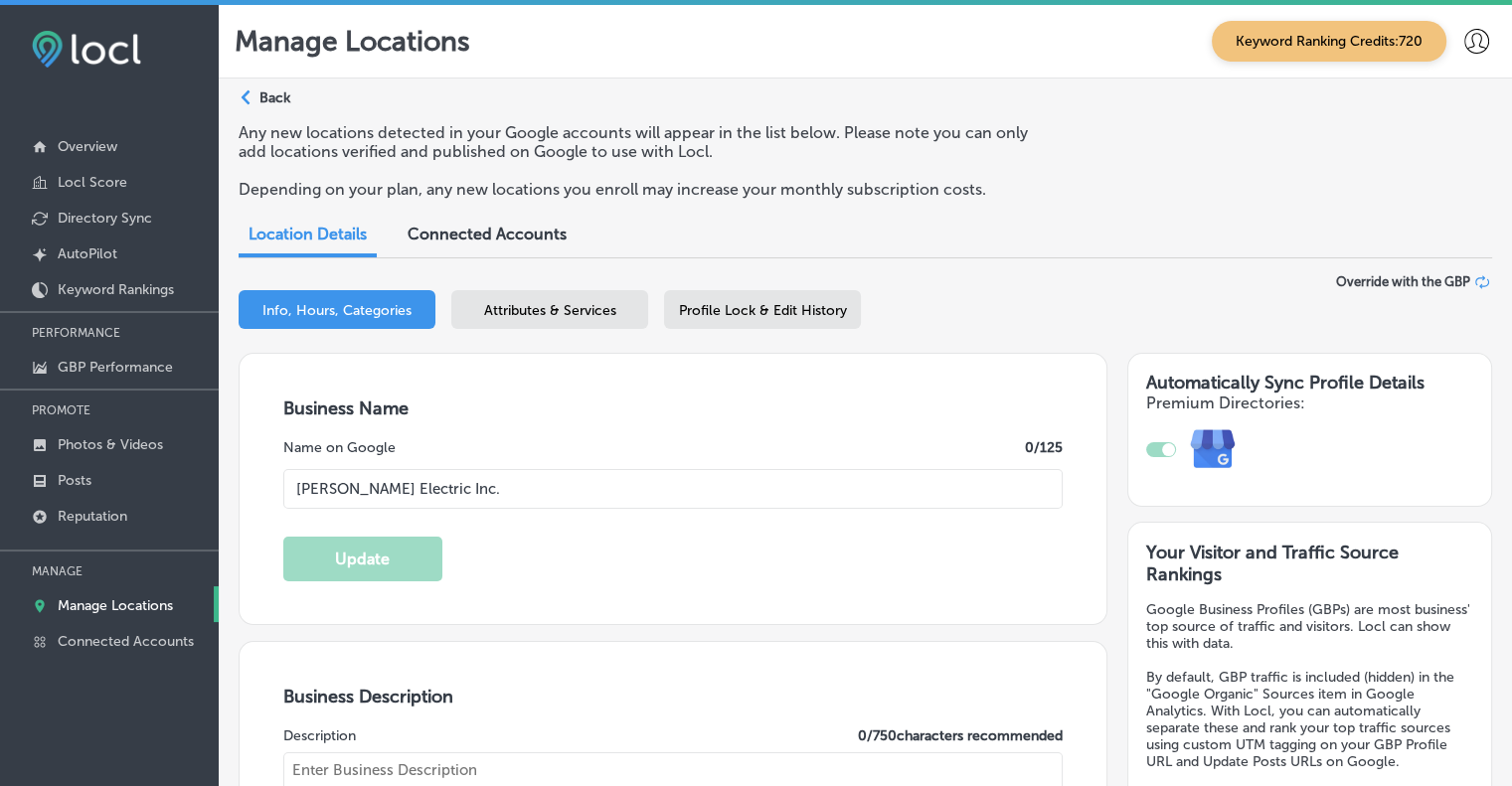 type on "[STREET_ADDRESS][PERSON_NAME]" 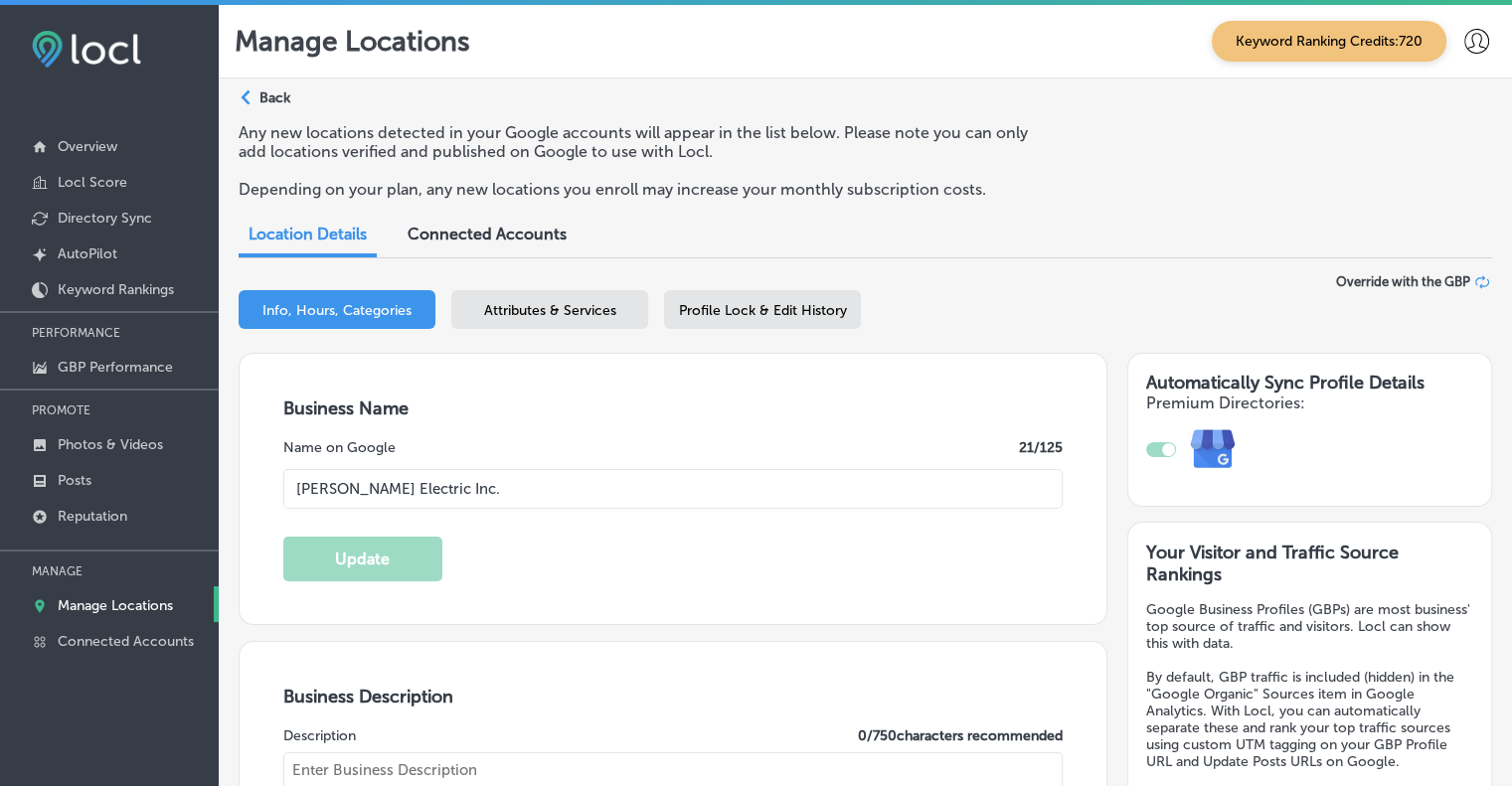 checkbox on "true" 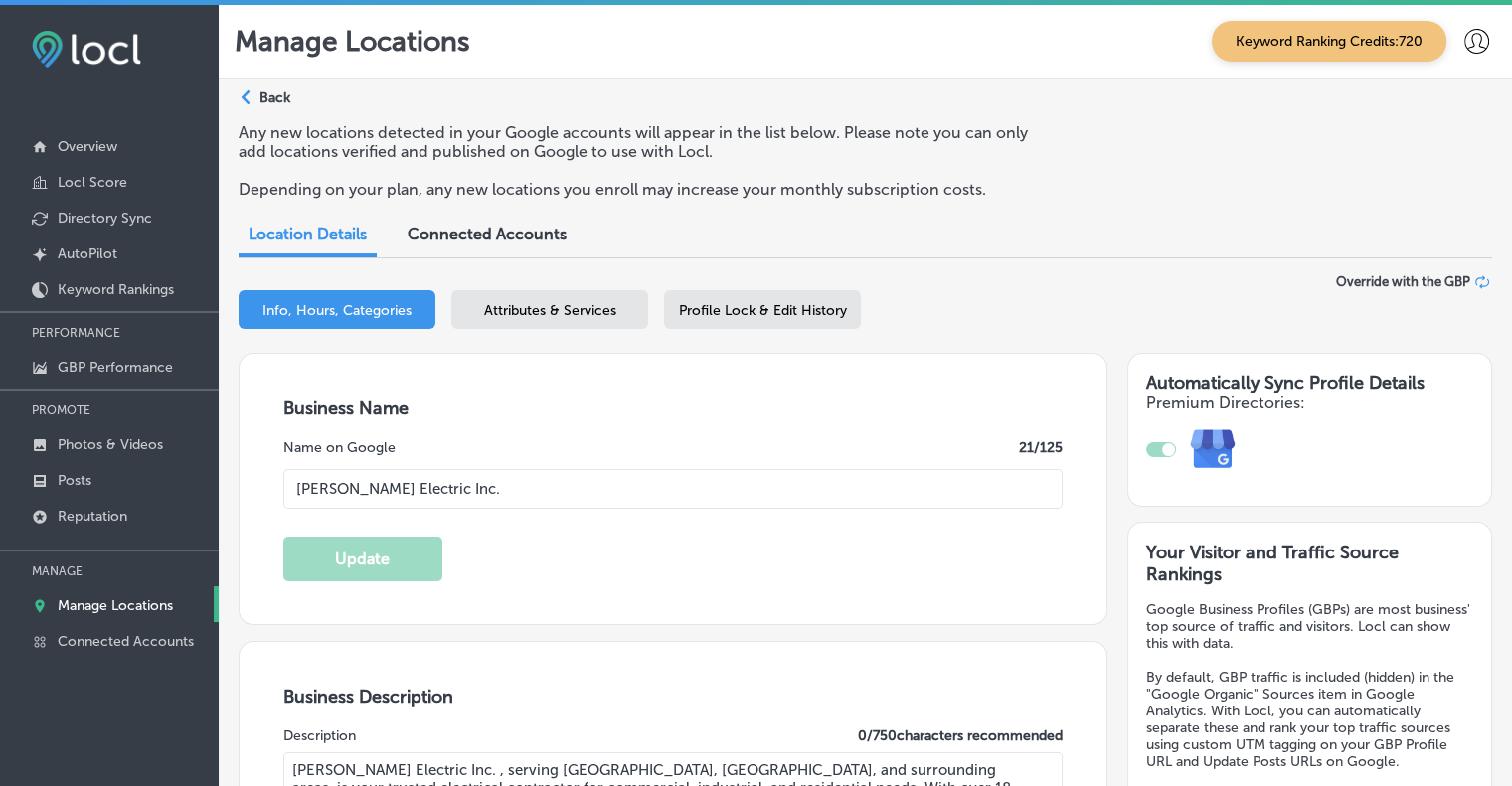 type on "[PHONE_NUMBER]" 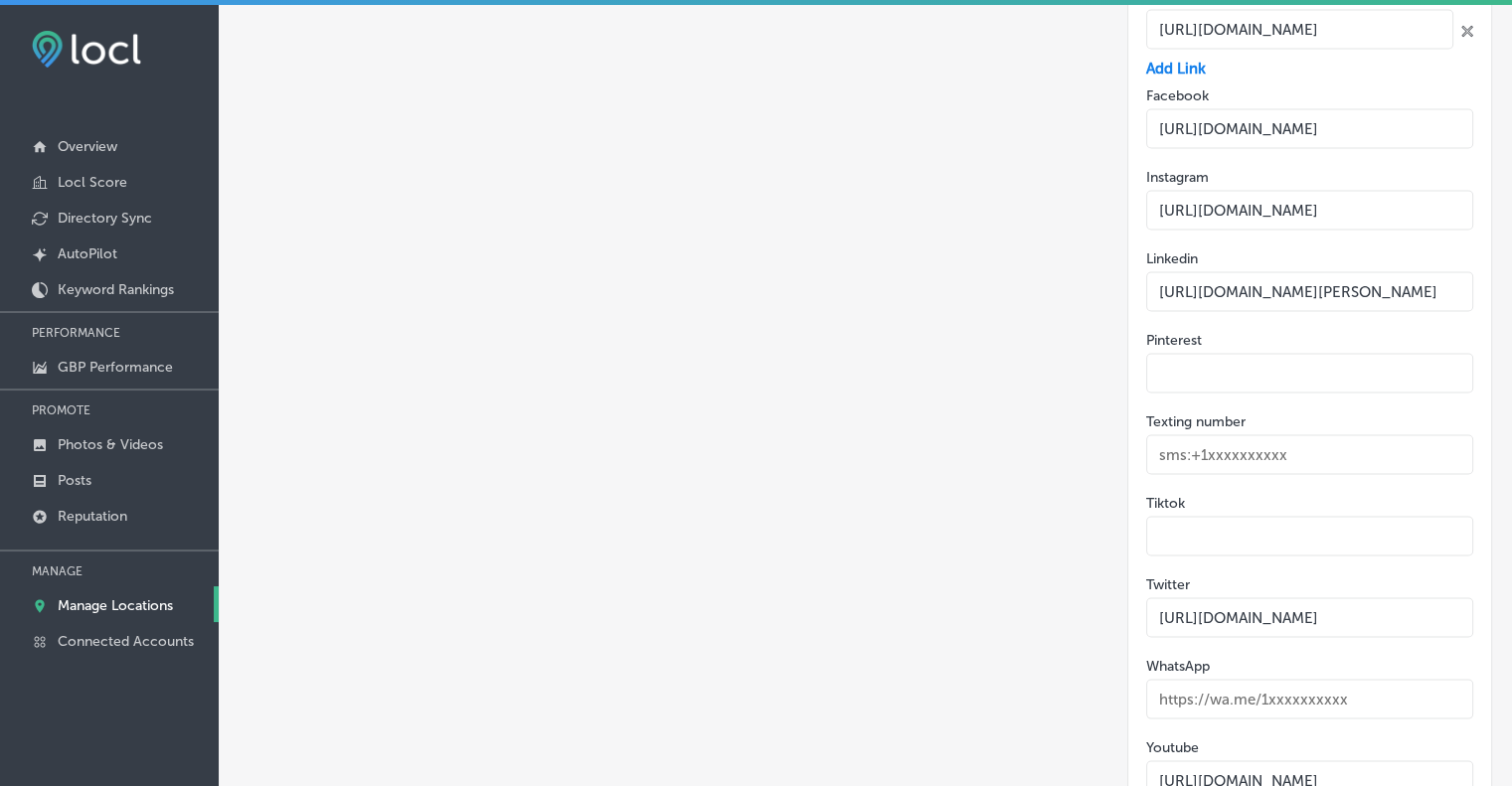 scroll, scrollTop: 3928, scrollLeft: 0, axis: vertical 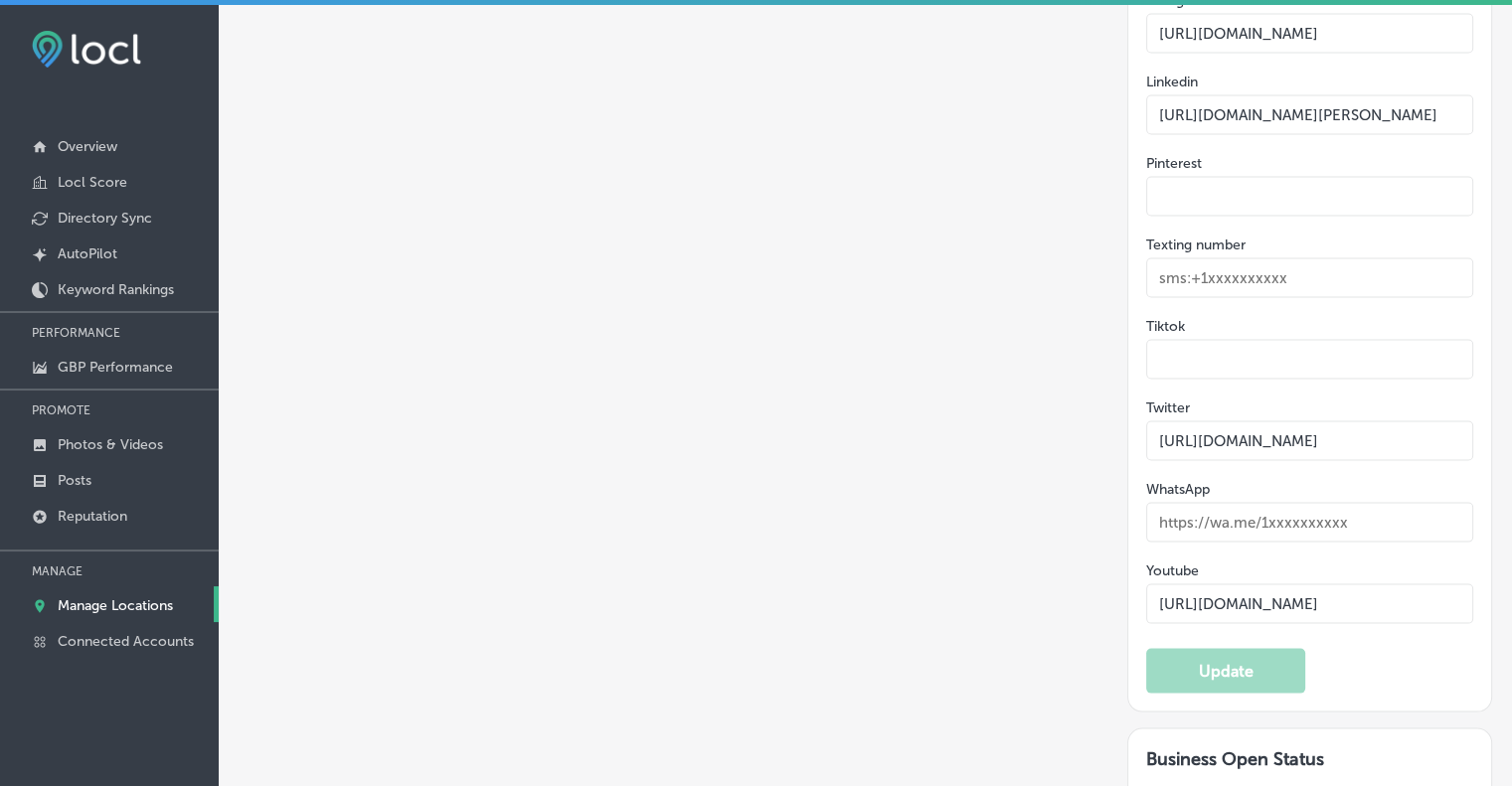 click on "Attributes & Services" at bounding box center [550, 896] 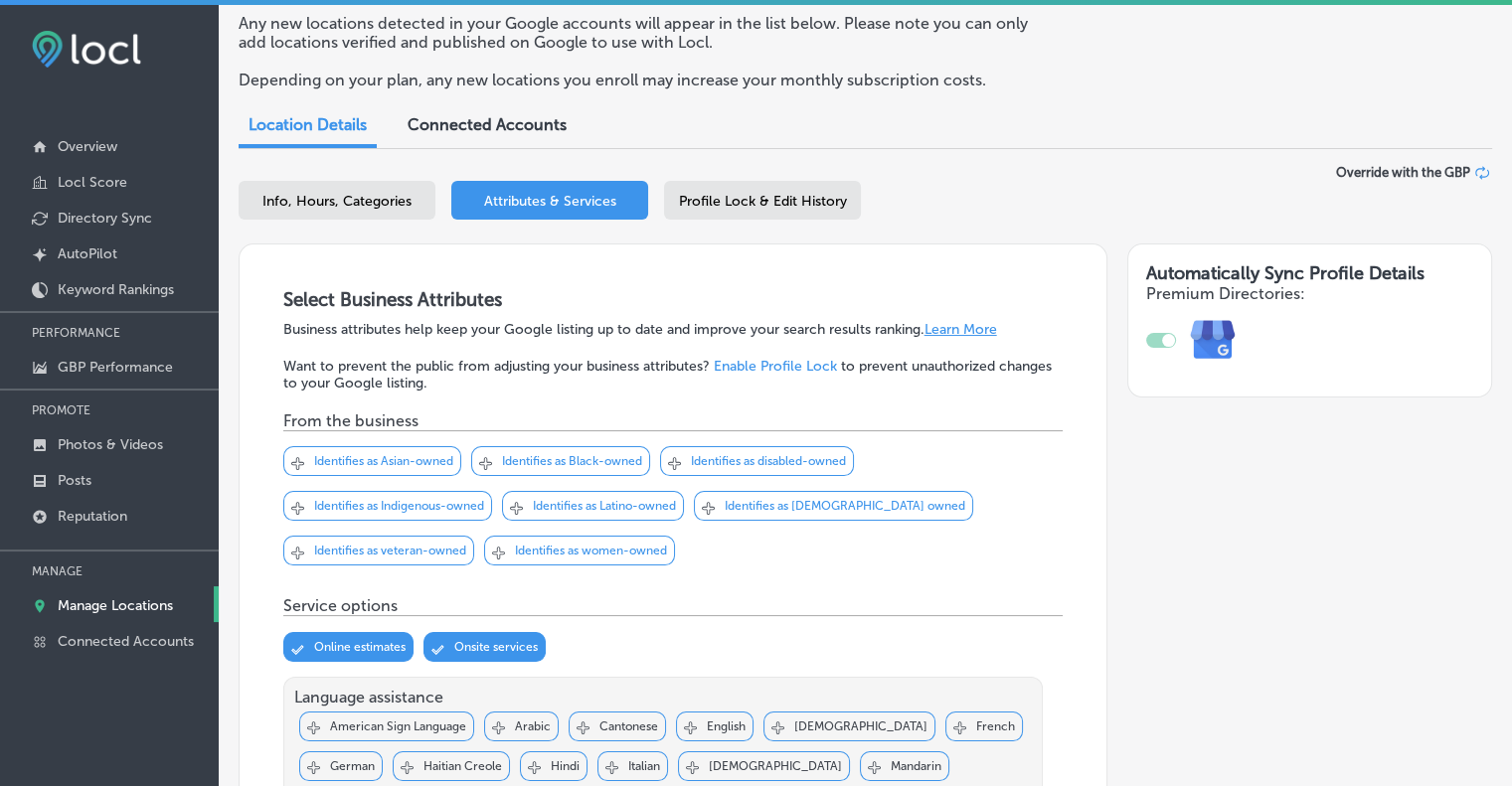 scroll, scrollTop: 0, scrollLeft: 0, axis: both 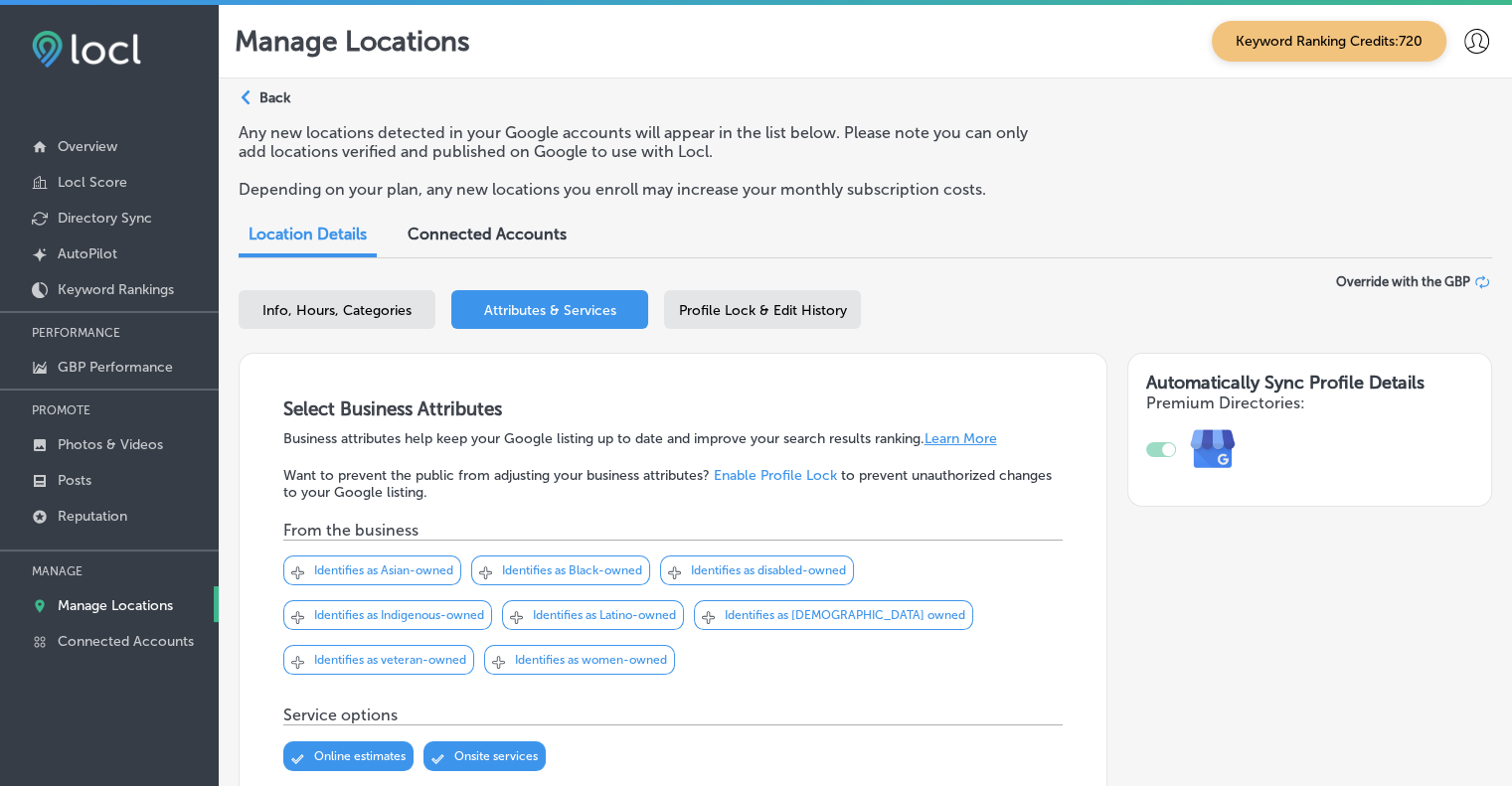 click on "Info, Hours, Categories" at bounding box center [337, 309] 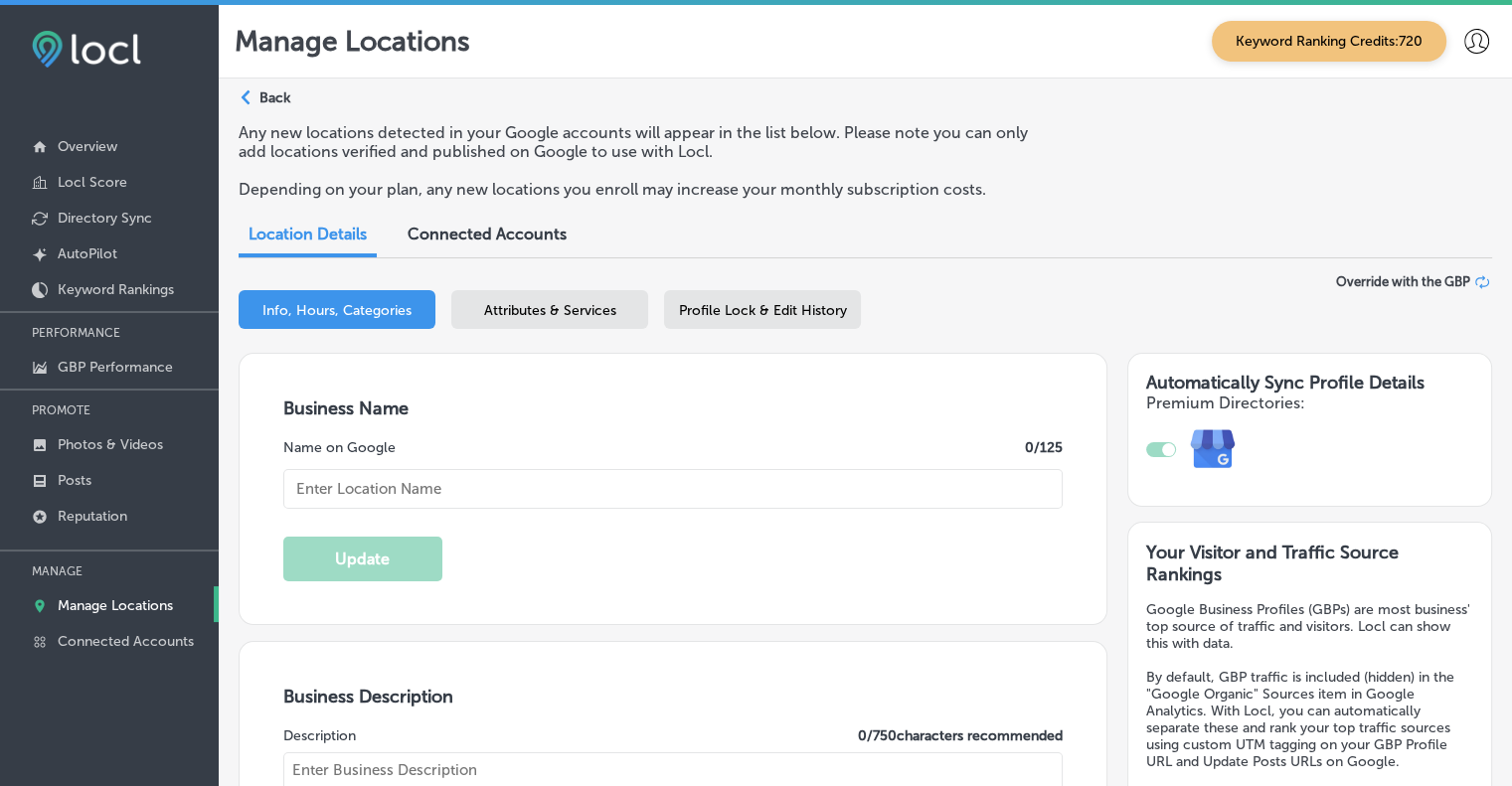 type on "[PERSON_NAME] Electric Inc. , serving [GEOGRAPHIC_DATA], [GEOGRAPHIC_DATA], and surrounding areas, is your trusted electrical contractor for commercial, industrial, and residential needs. With over 18 years of experience, we offer expert services like preventive maintenance, arc flash studies, infrared scanning, and backup generators. We are licensed, bonded, and insured in [GEOGRAPHIC_DATA] and WI, ensuring compliance with NFPA 70B, NFPA 70E, and OSHA standards. From electrical control wiring to LED retrofits, our skilled team provides reliable, efficient solutions tailored to your needs, prioritizing safety and customer satisfaction." 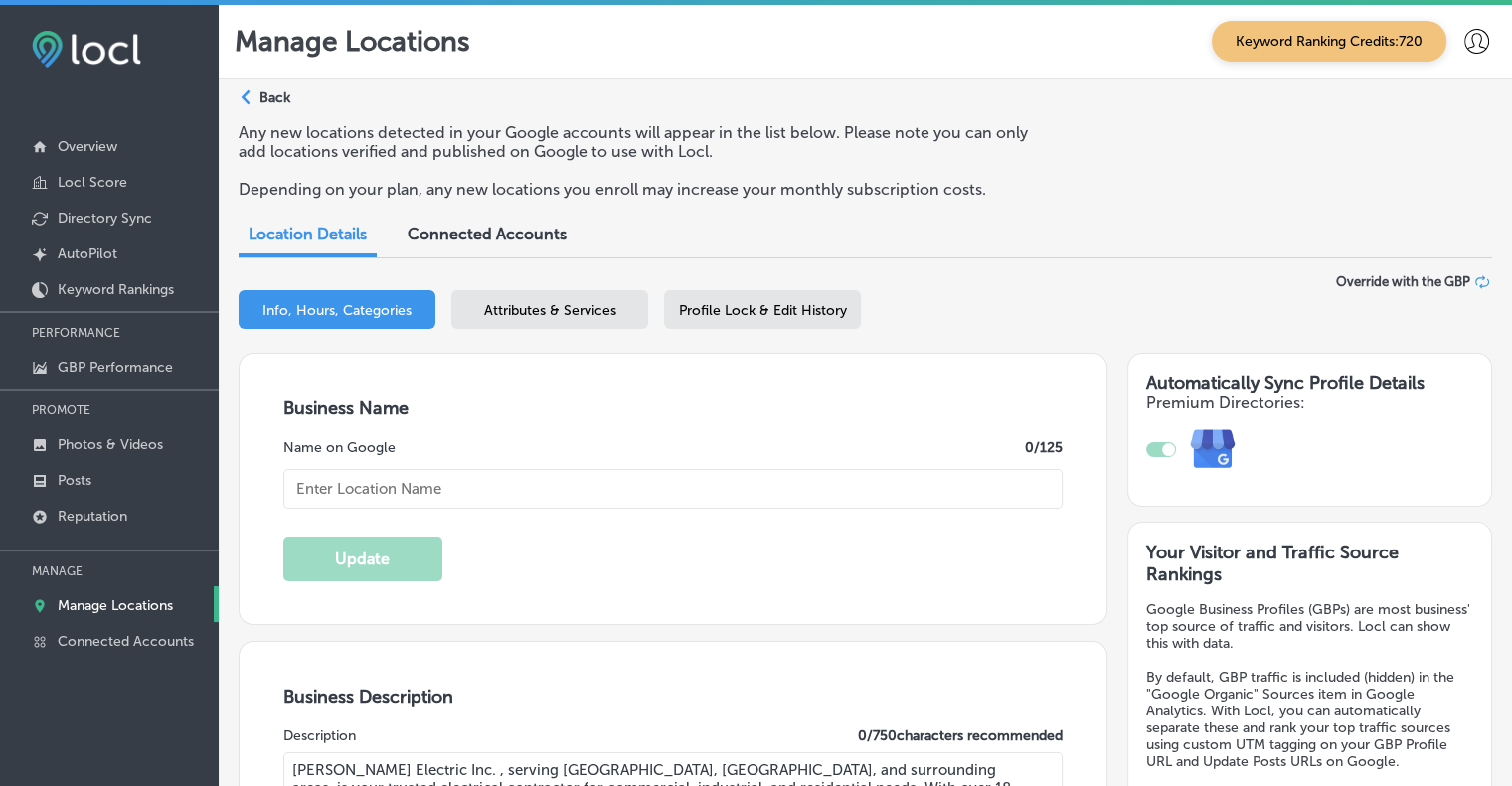 checkbox on "true" 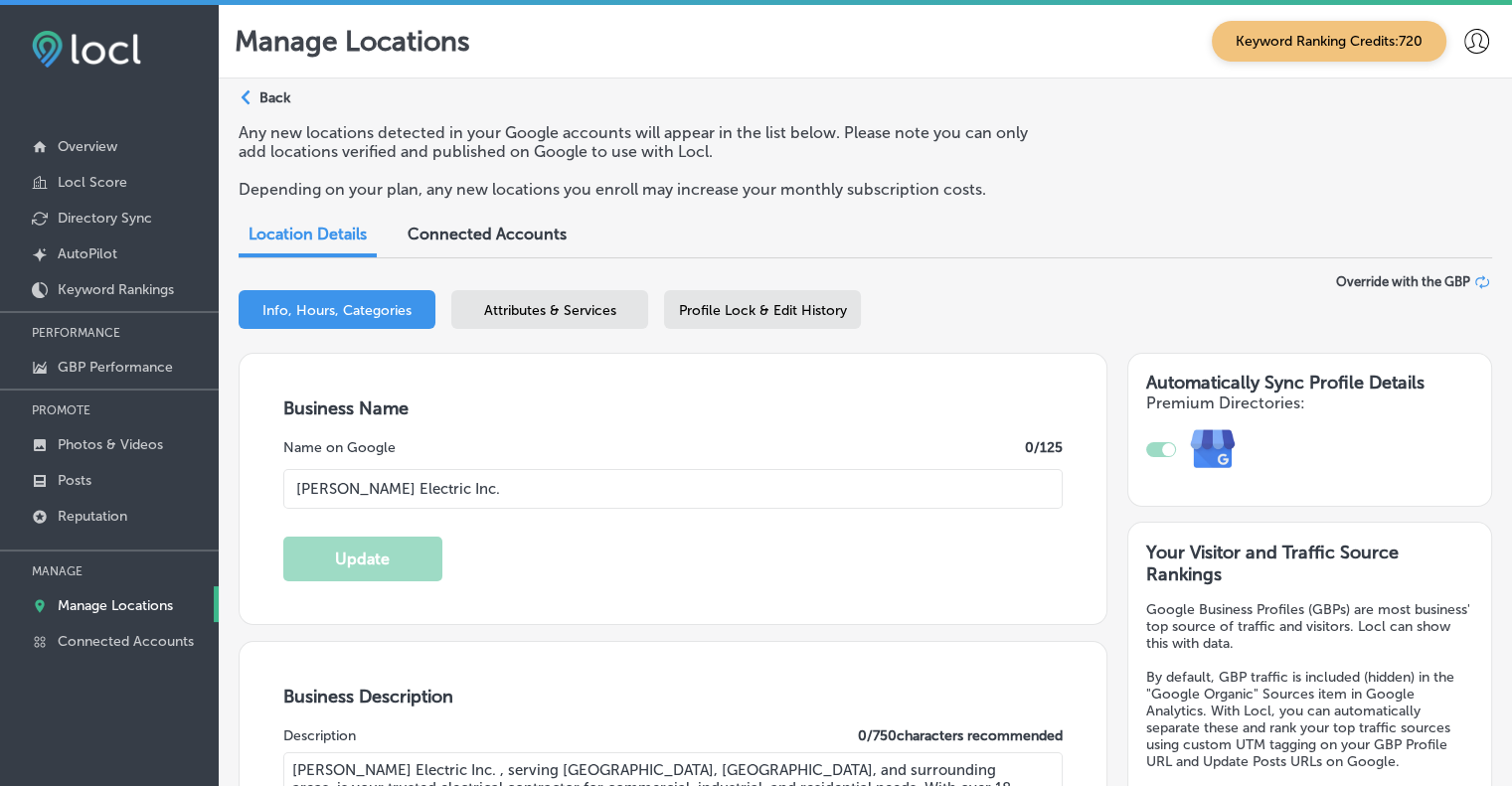 type on "[STREET_ADDRESS][PERSON_NAME]" 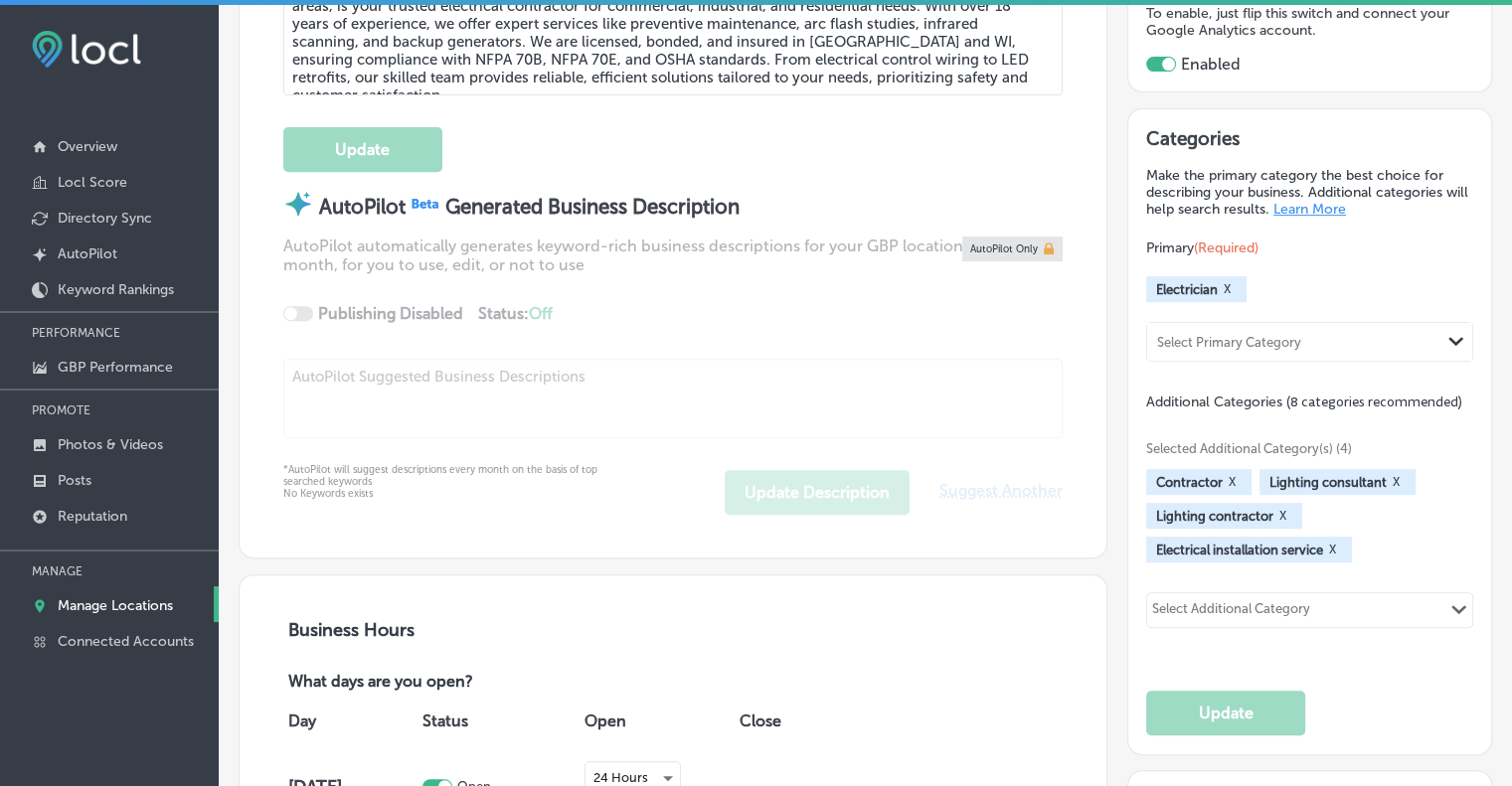 scroll, scrollTop: 0, scrollLeft: 0, axis: both 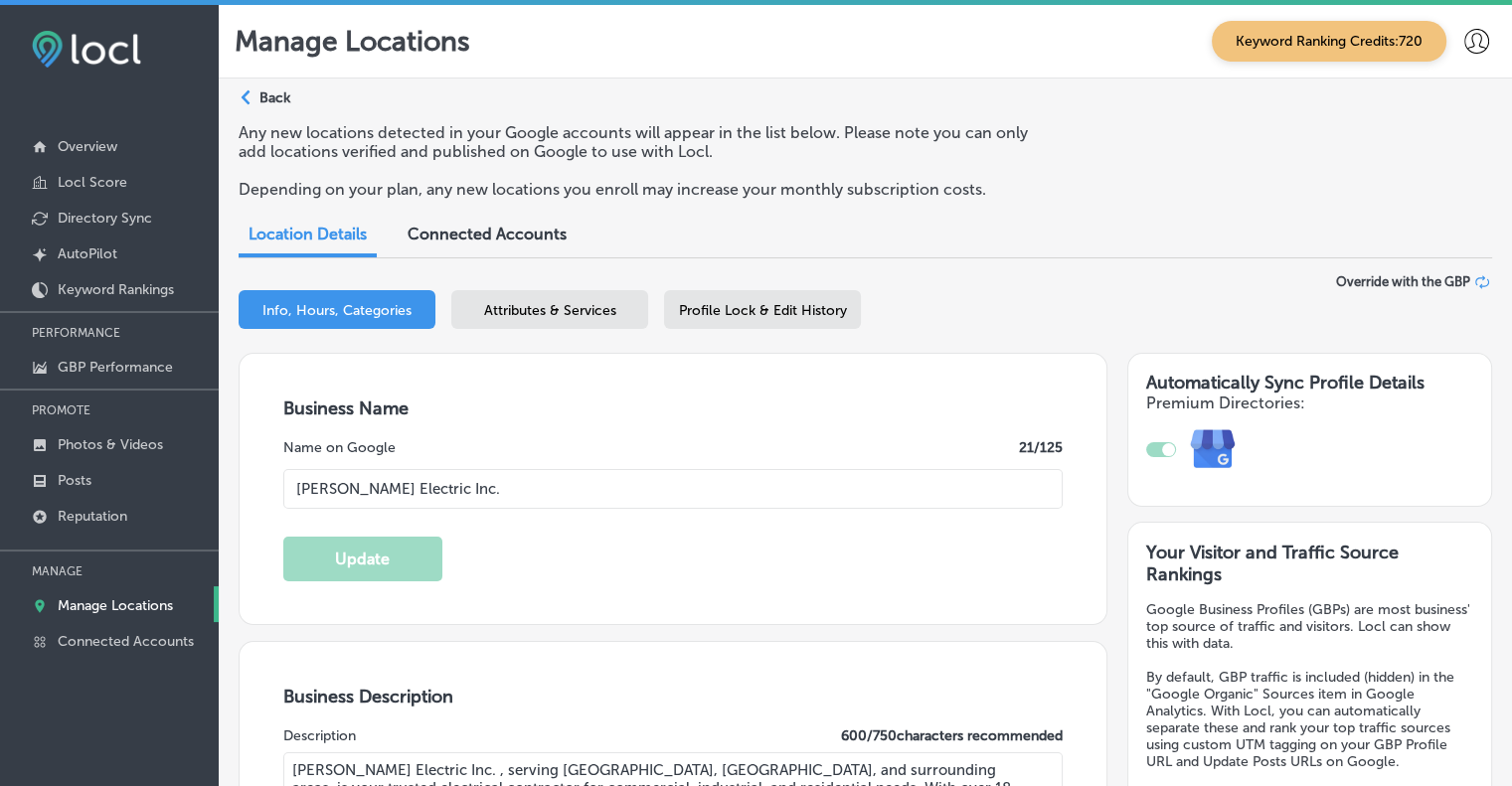 click on "Profile Lock & Edit History" at bounding box center (762, 310) 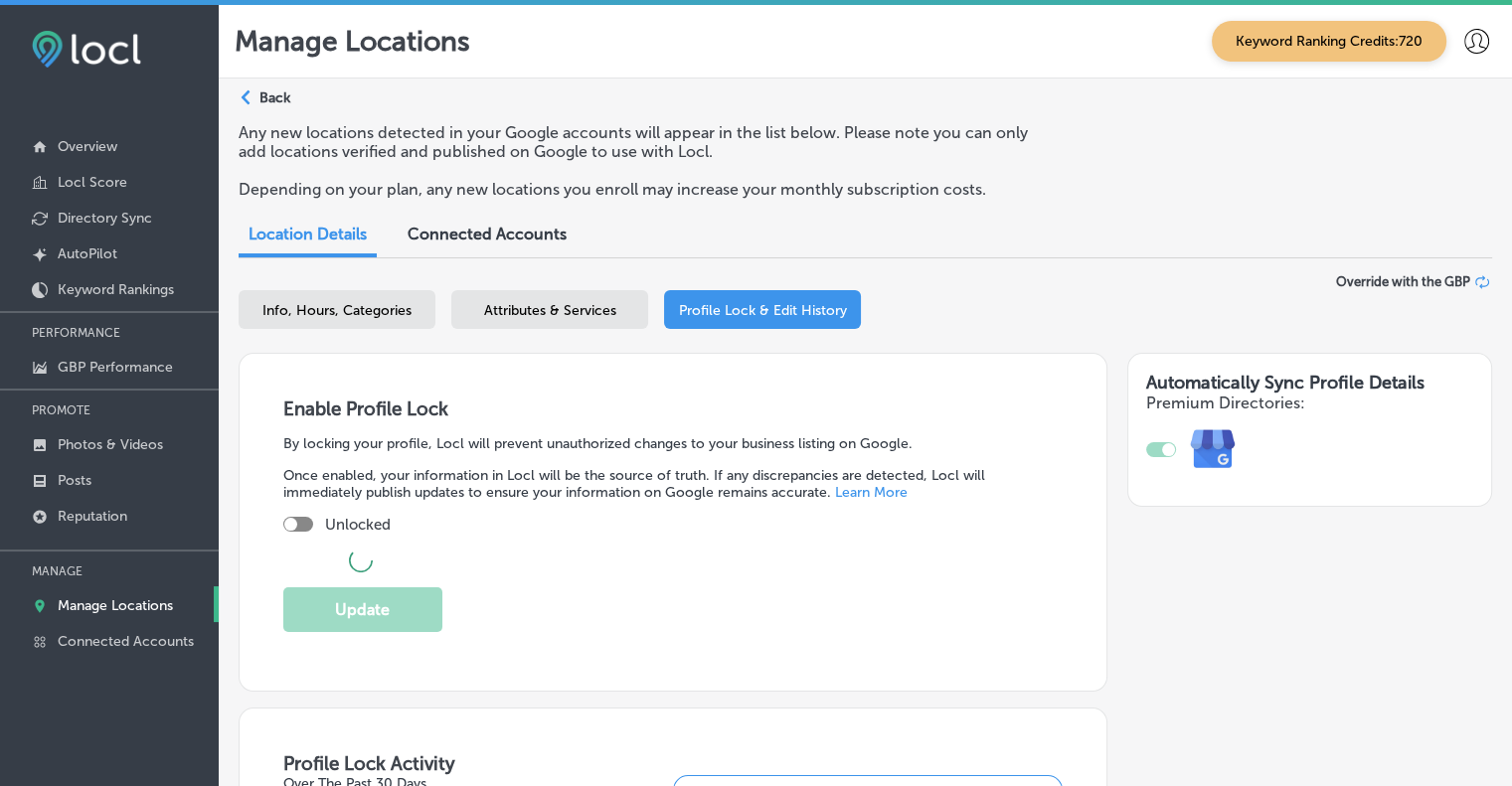 checkbox on "true" 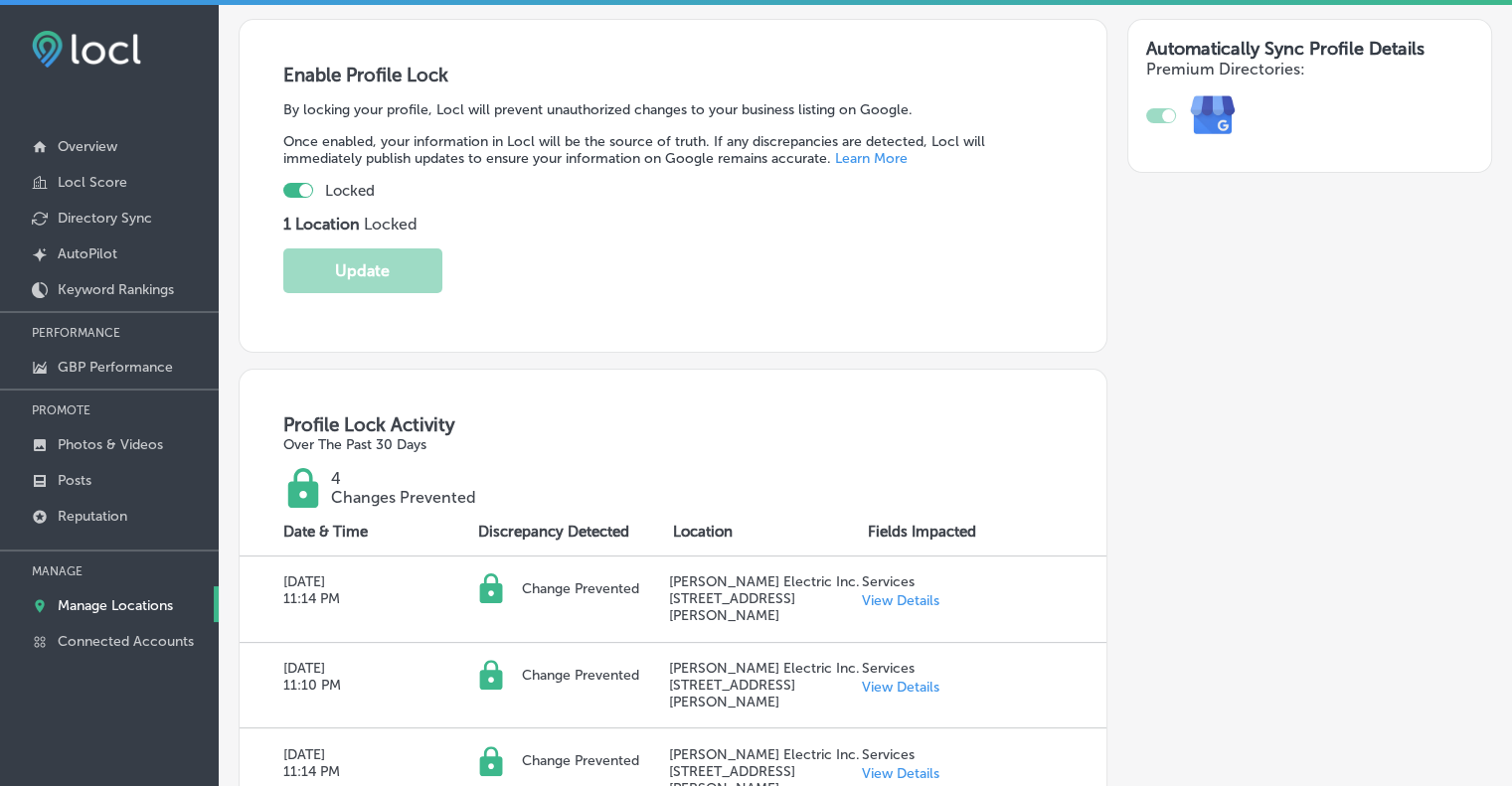 scroll, scrollTop: 0, scrollLeft: 0, axis: both 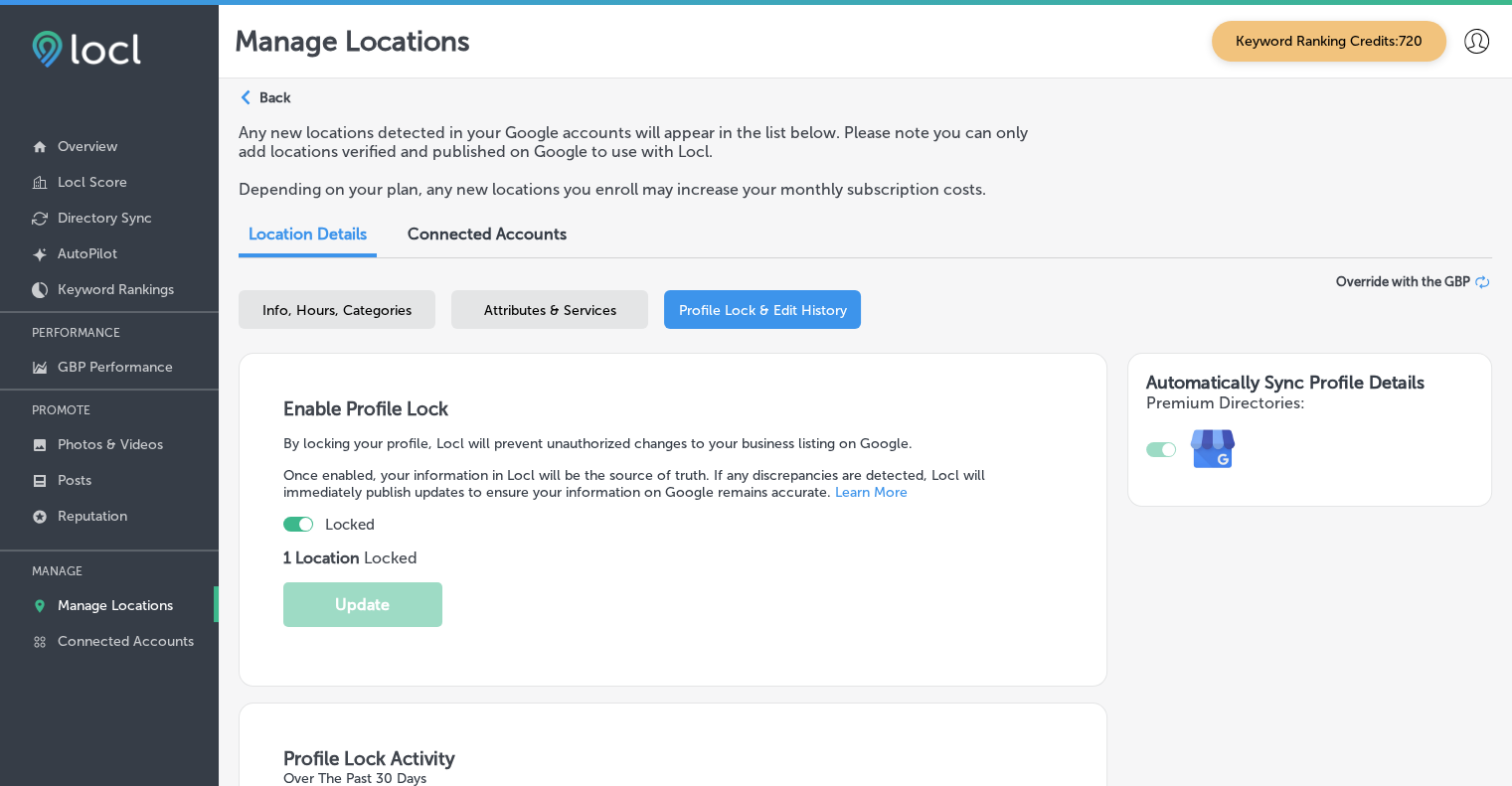 click on "Attributes & Services" at bounding box center (550, 309) 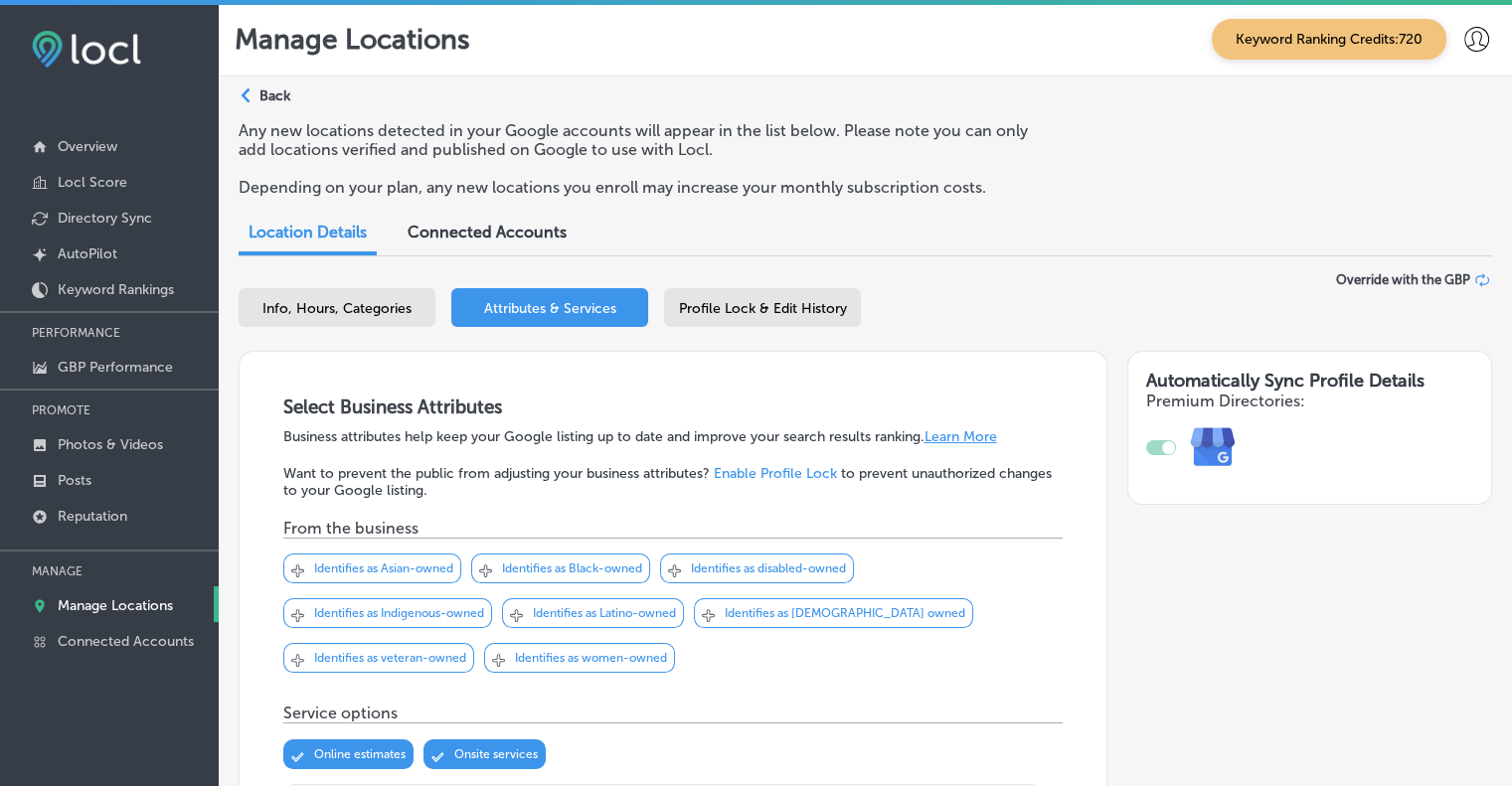scroll, scrollTop: 0, scrollLeft: 0, axis: both 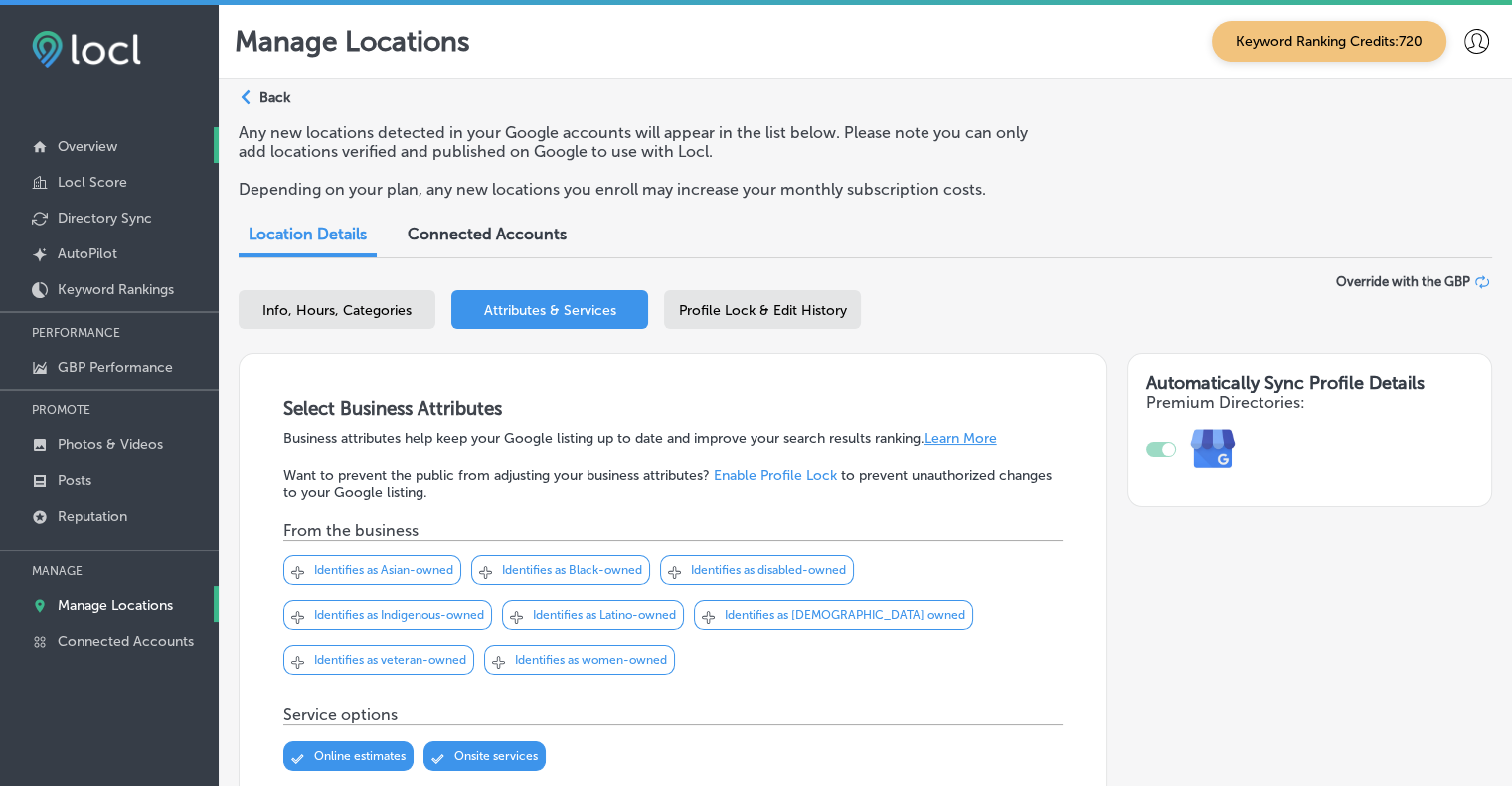 click on "Overview" at bounding box center [87, 146] 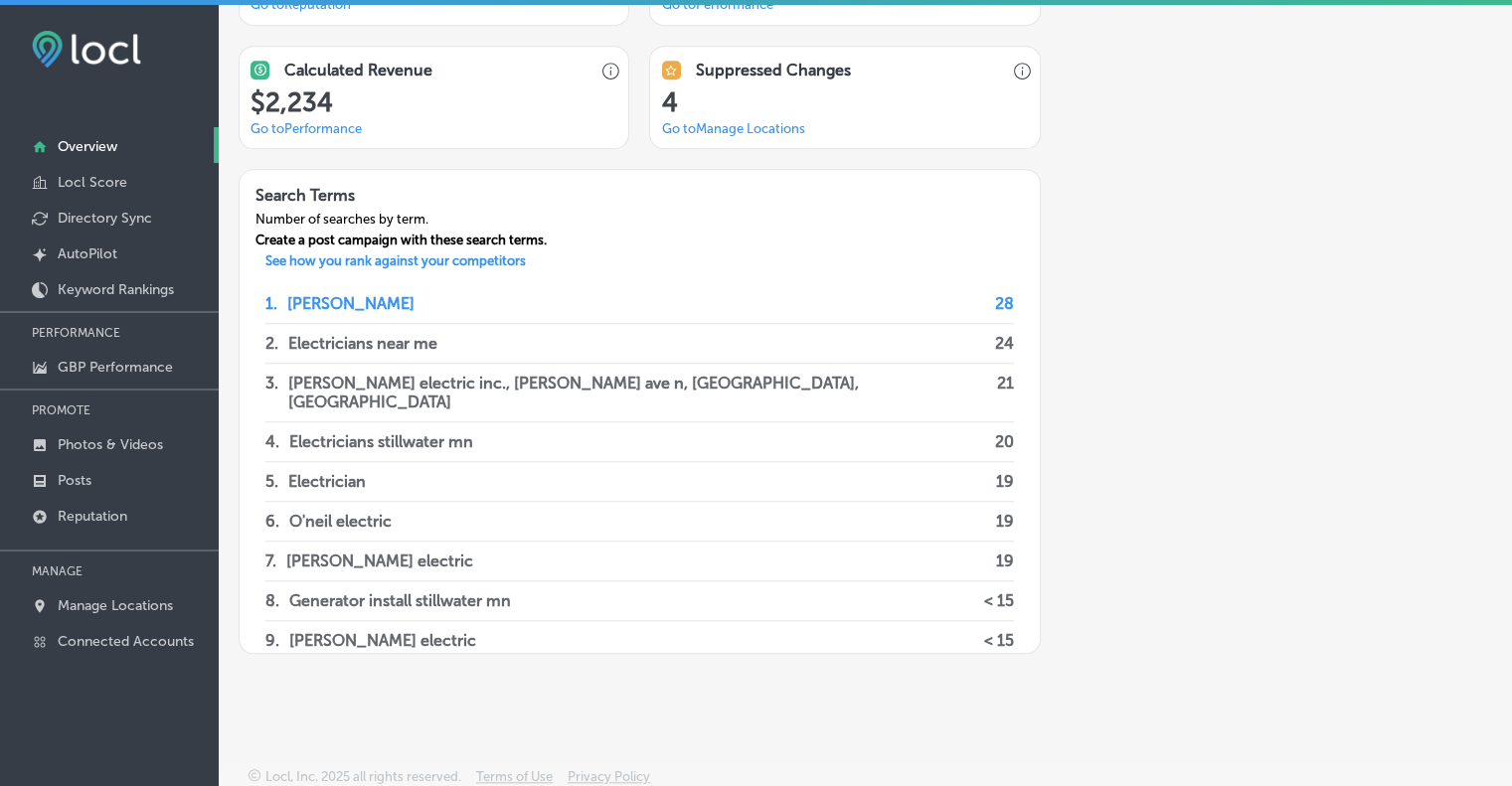 scroll, scrollTop: 1638, scrollLeft: 0, axis: vertical 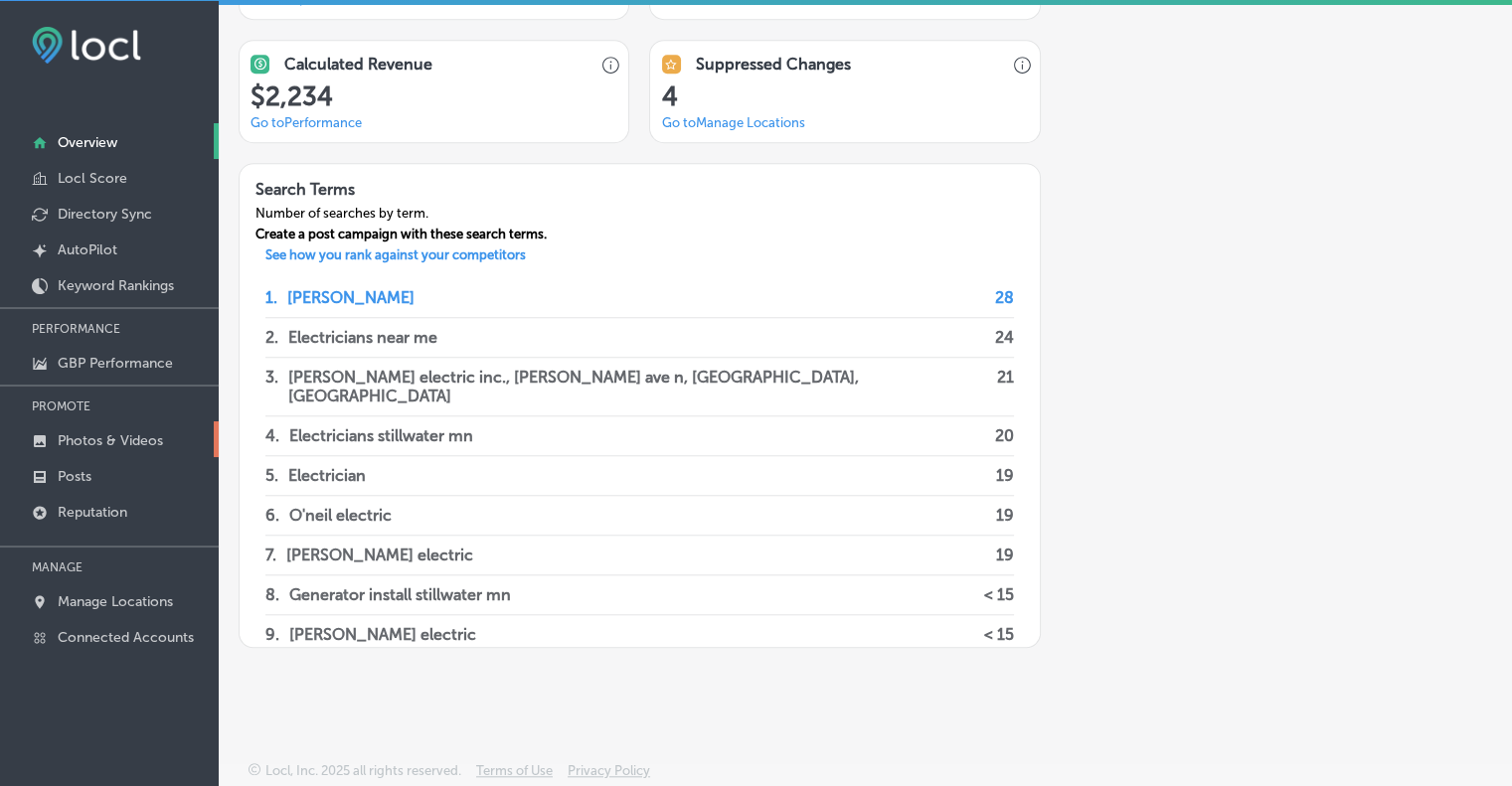 click on "Photos & Videos" at bounding box center [110, 440] 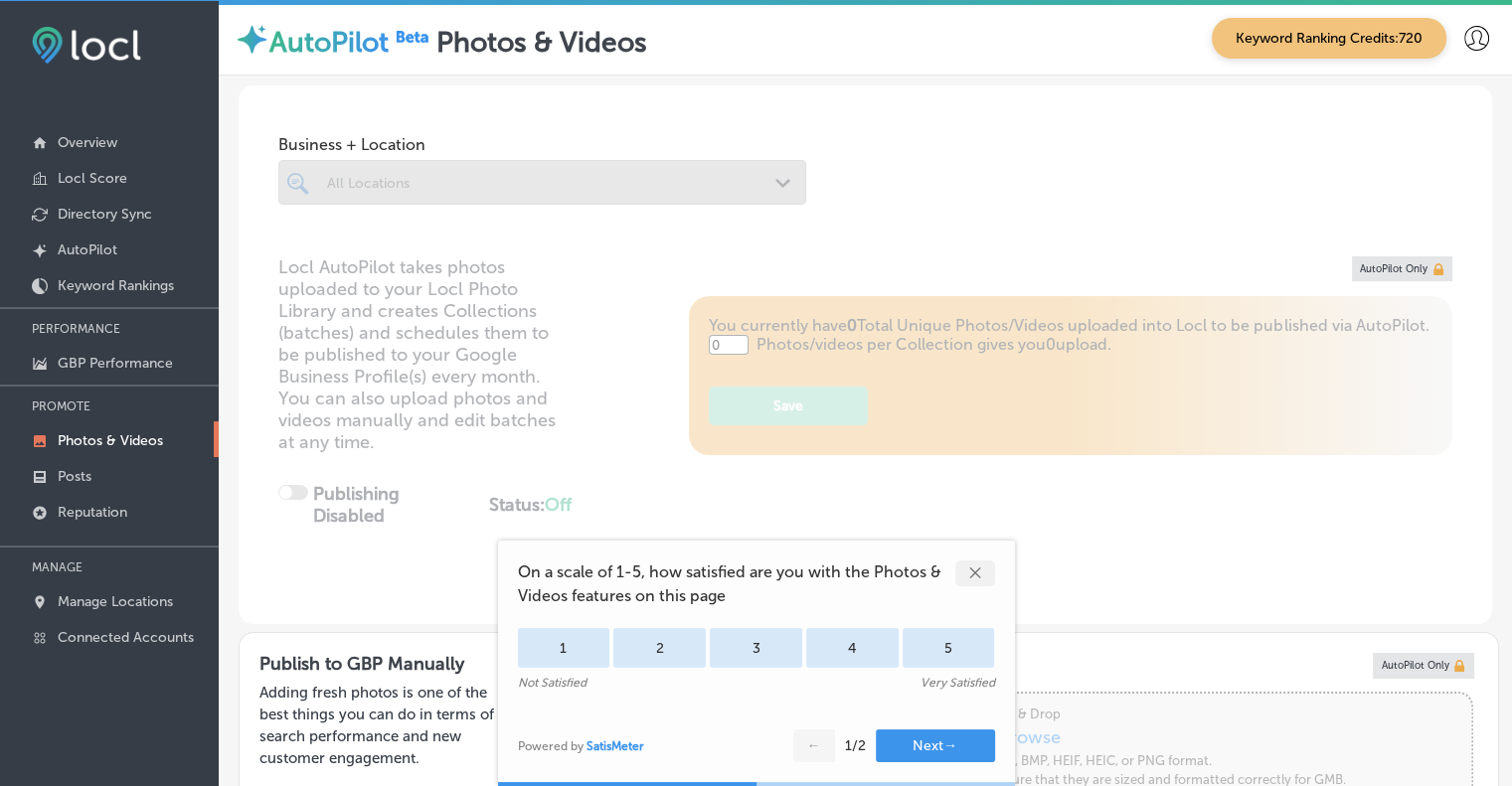 type on "5" 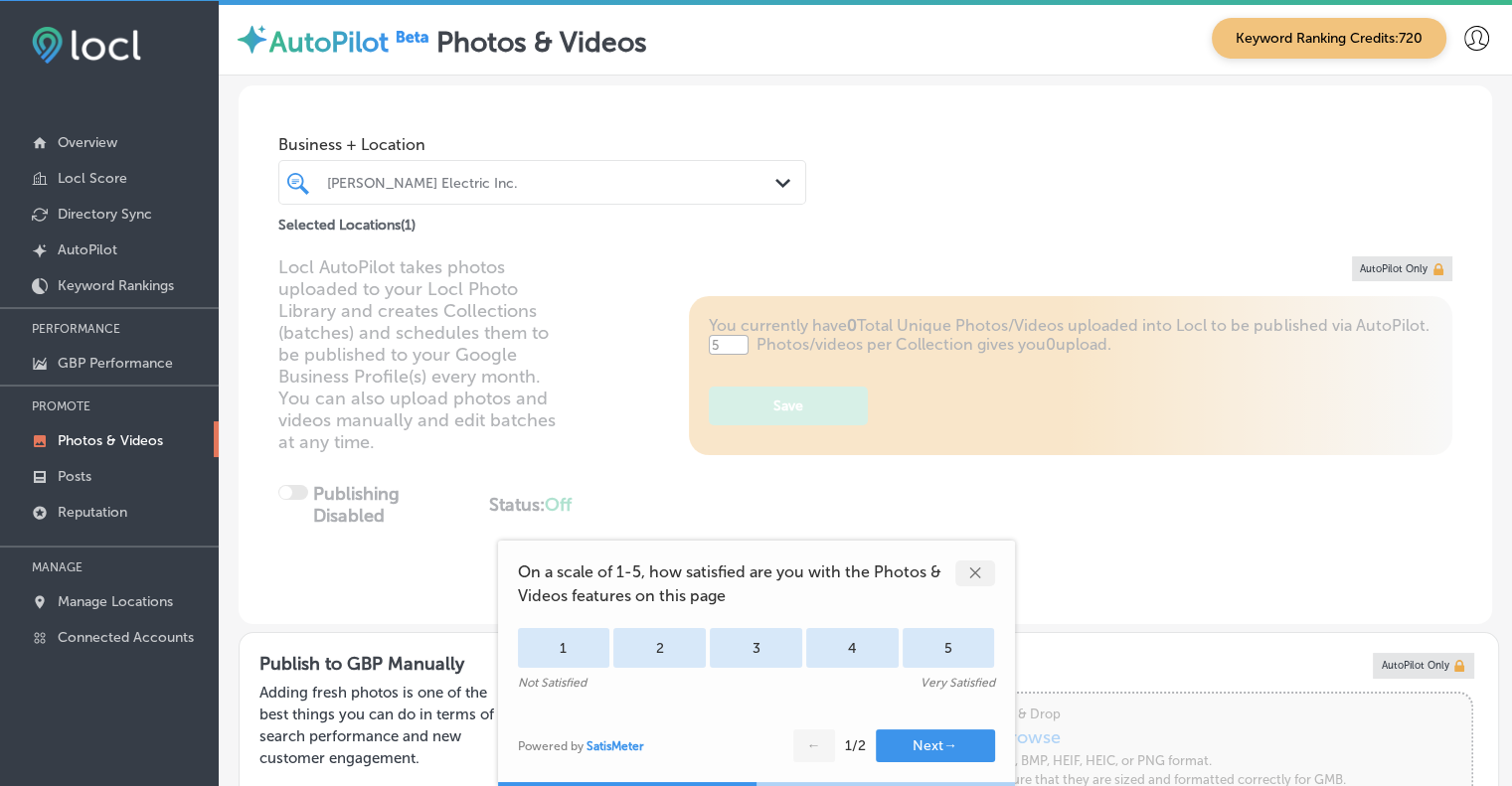 click on "✕" at bounding box center [975, 573] 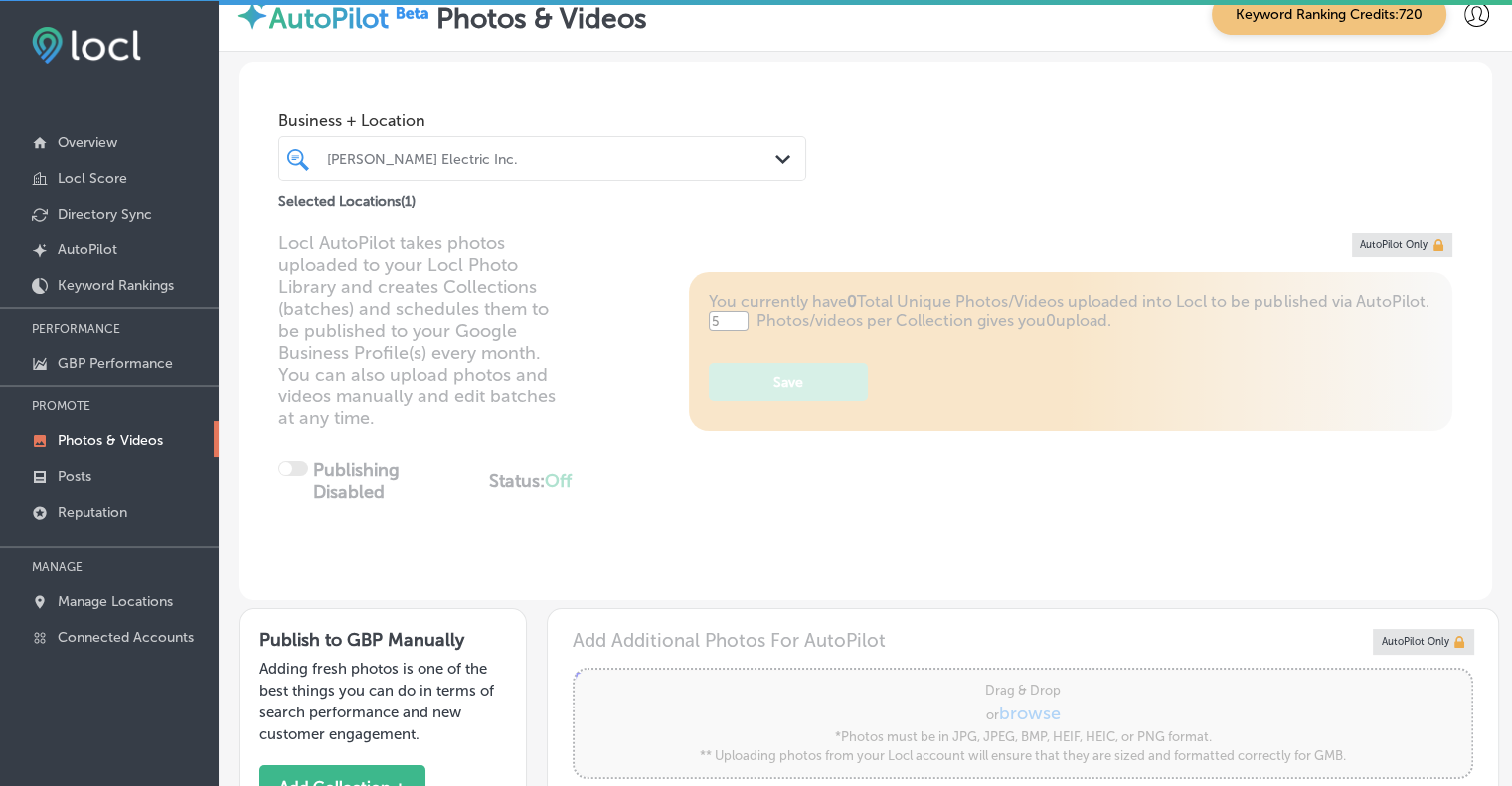 scroll, scrollTop: 0, scrollLeft: 0, axis: both 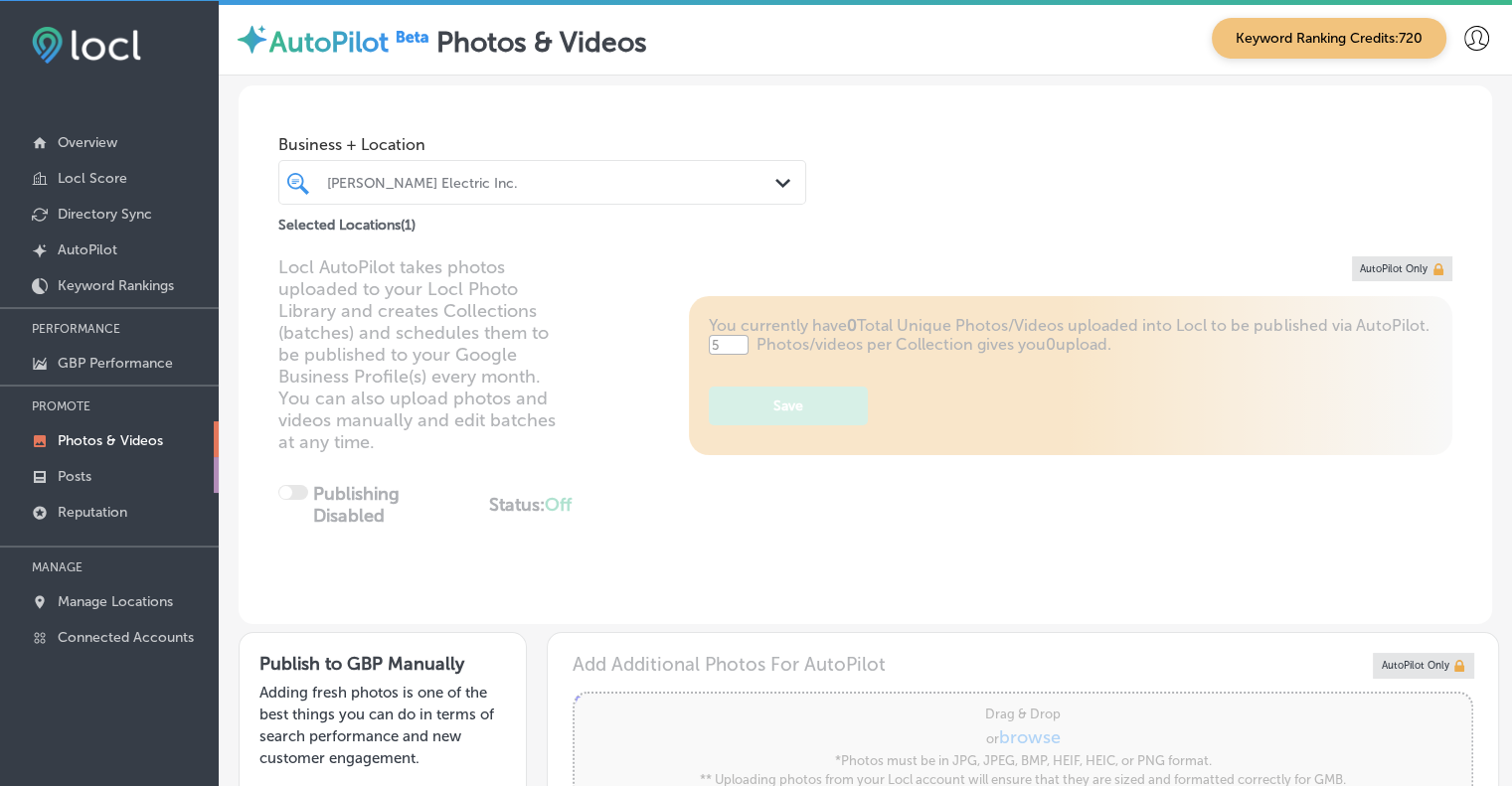 click on "Posts" at bounding box center [75, 476] 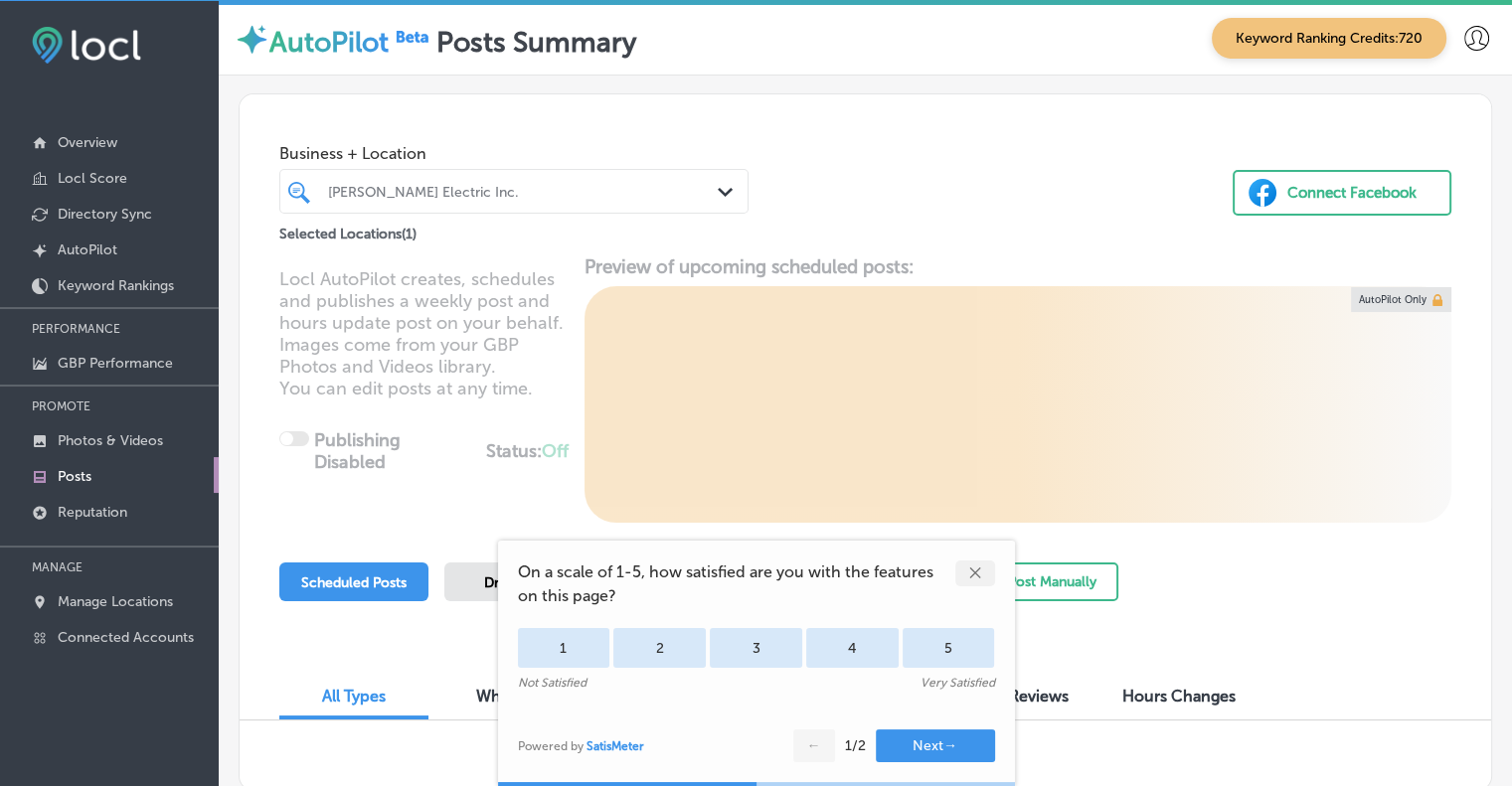 click on "✕" at bounding box center [975, 573] 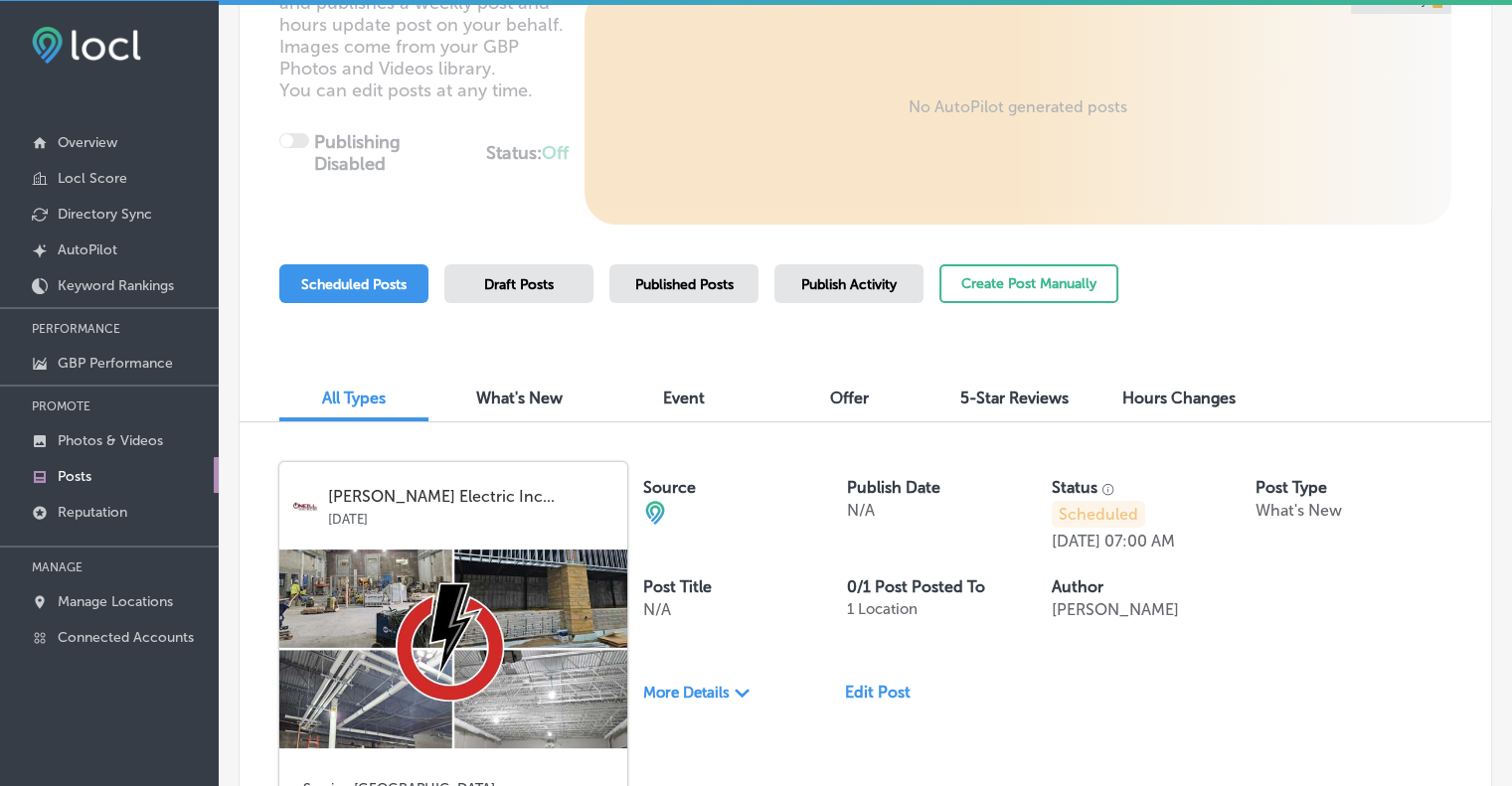 scroll, scrollTop: 133, scrollLeft: 0, axis: vertical 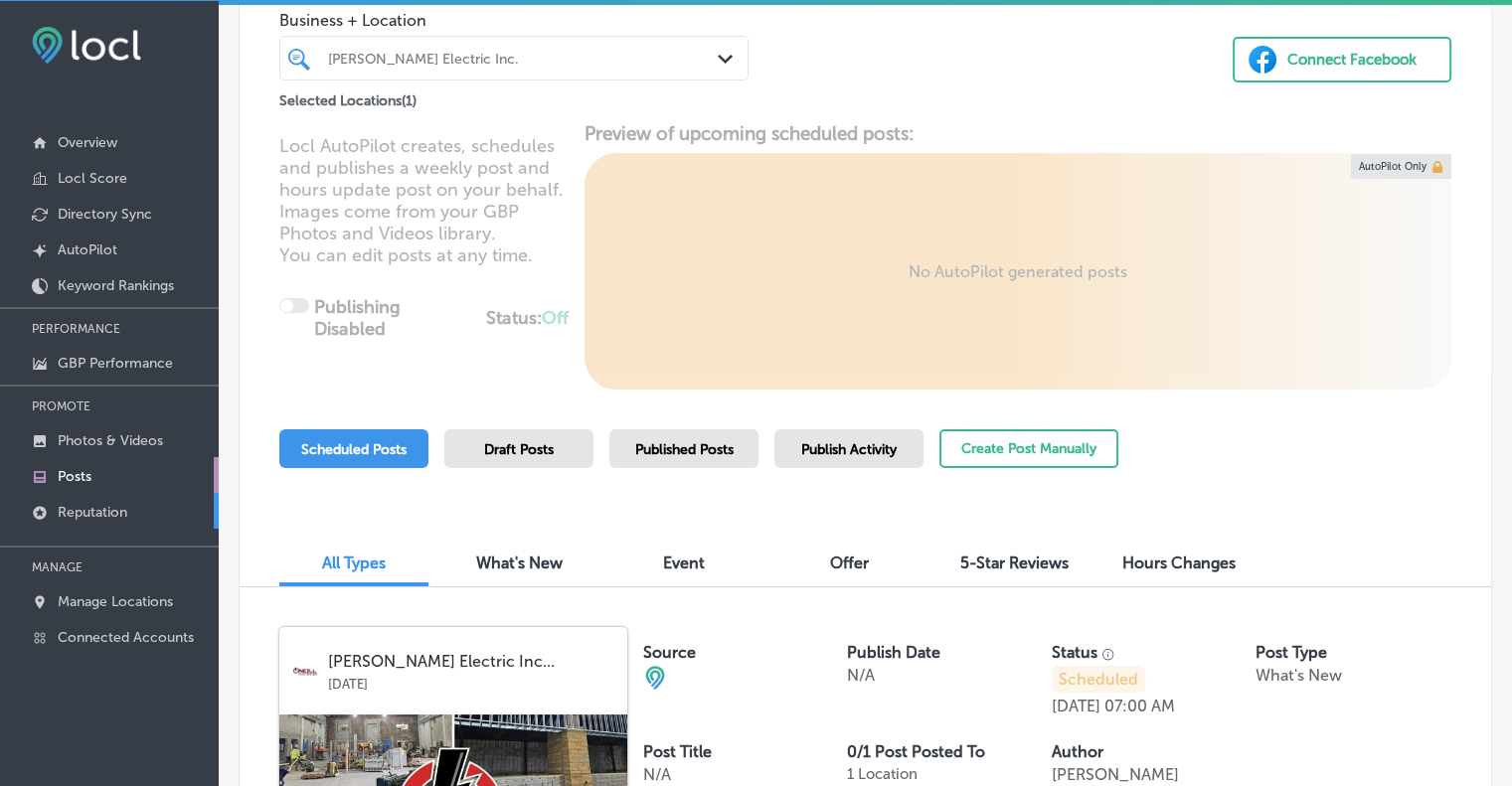 click on "Reputation" at bounding box center [92, 512] 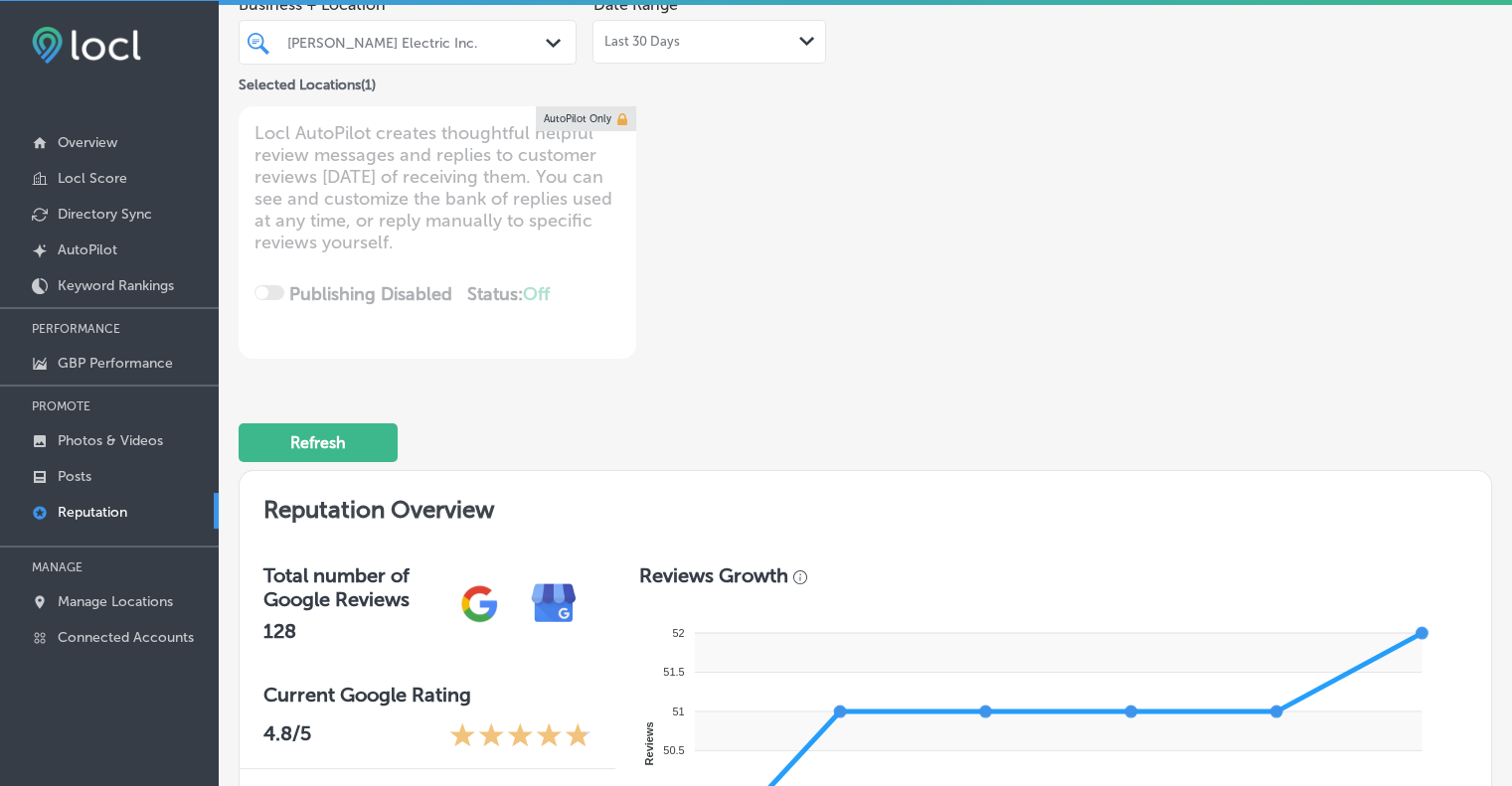 scroll, scrollTop: 0, scrollLeft: 0, axis: both 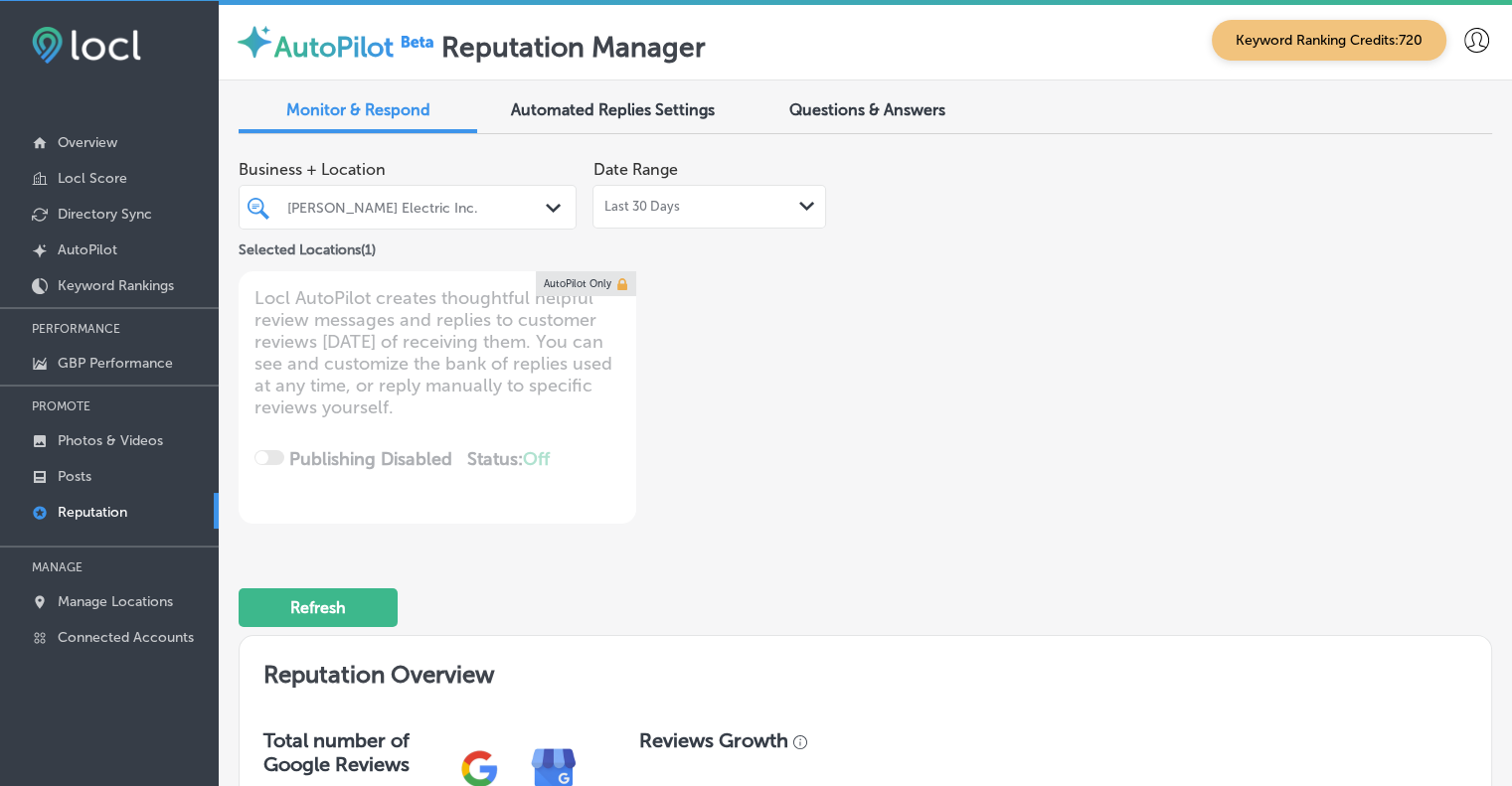click on "Questions & Answers" at bounding box center [867, 109] 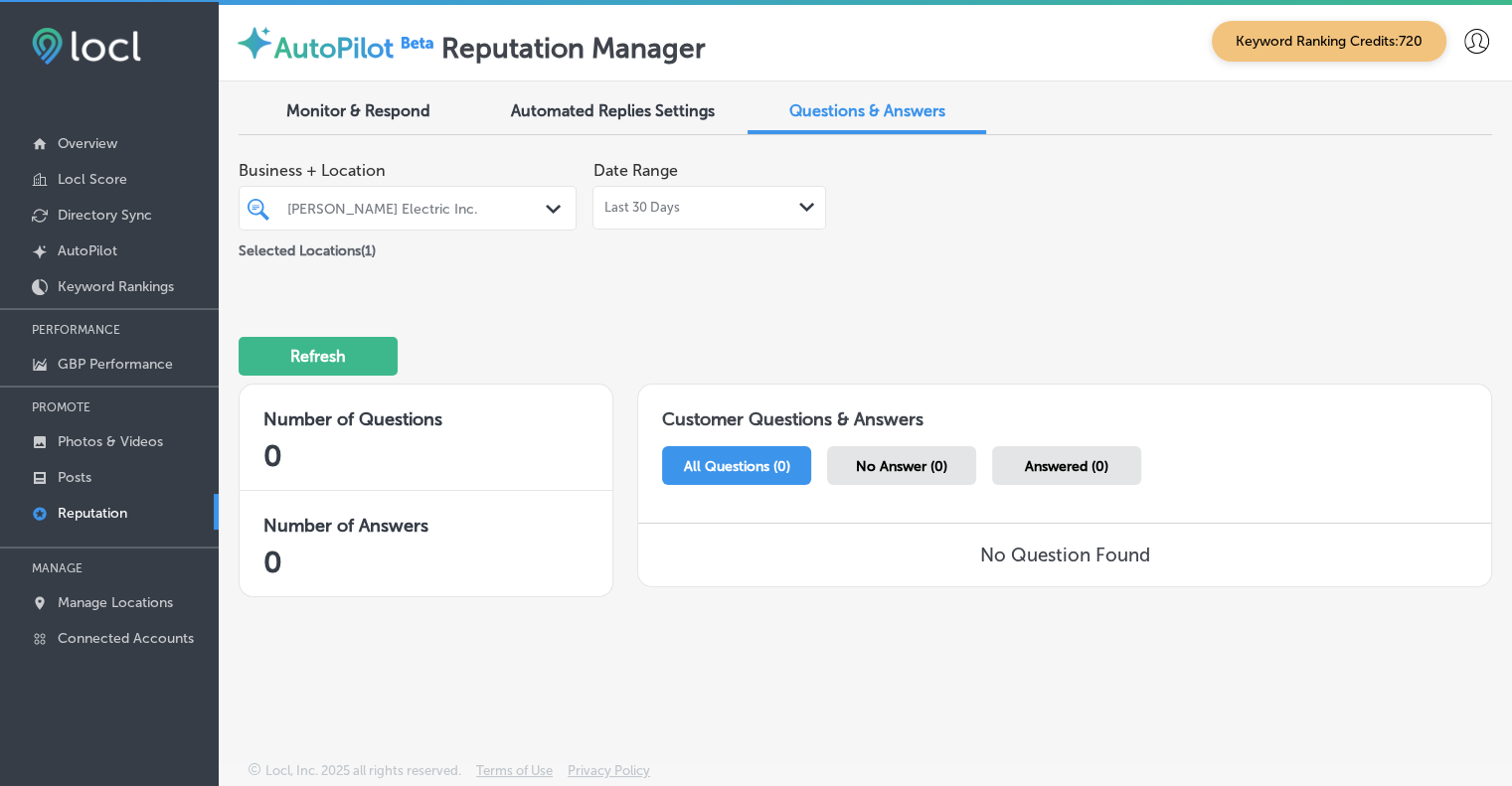 scroll, scrollTop: 4, scrollLeft: 0, axis: vertical 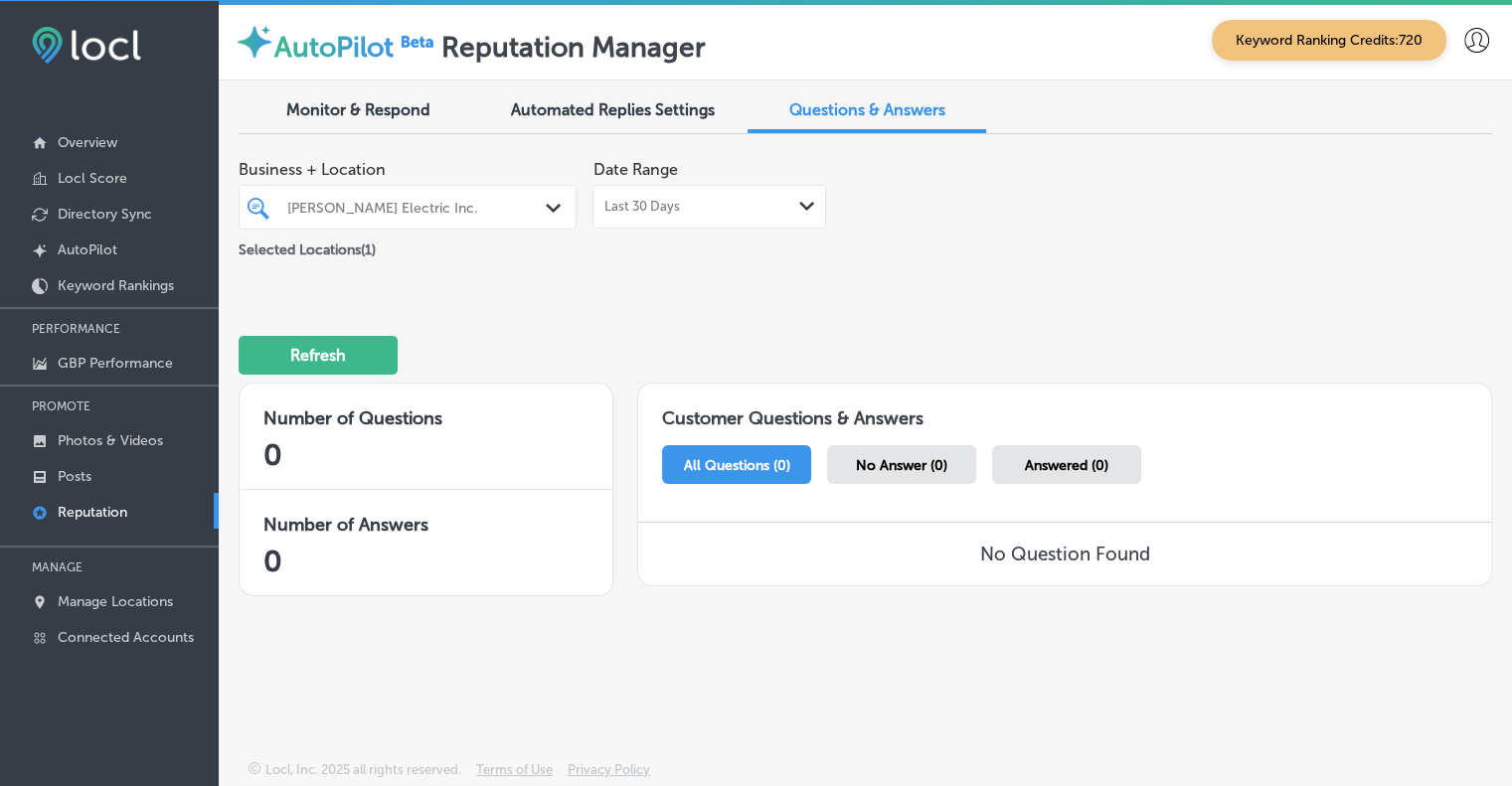 click on "Monitor & Respond" at bounding box center [358, 109] 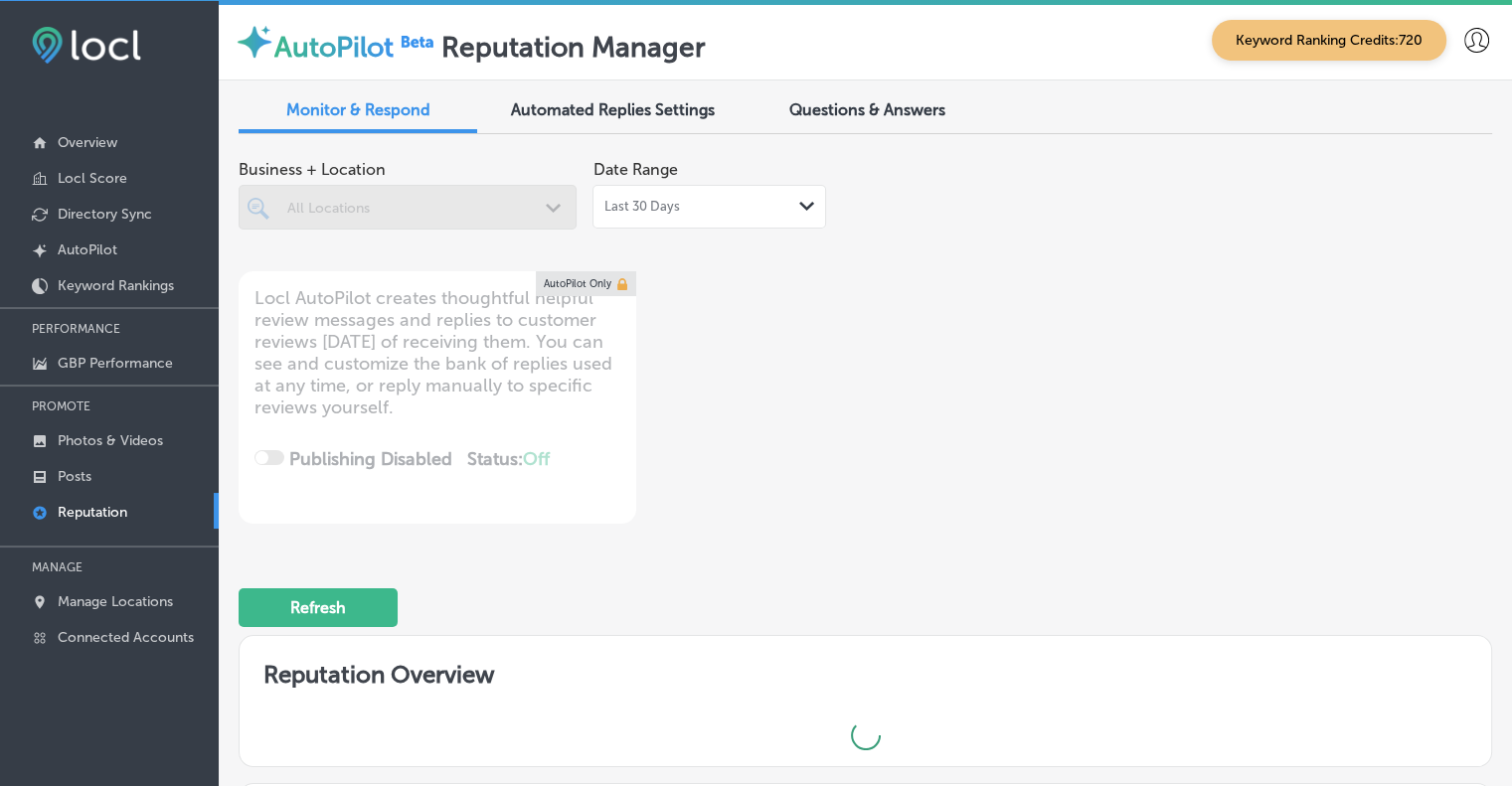 scroll, scrollTop: 0, scrollLeft: 0, axis: both 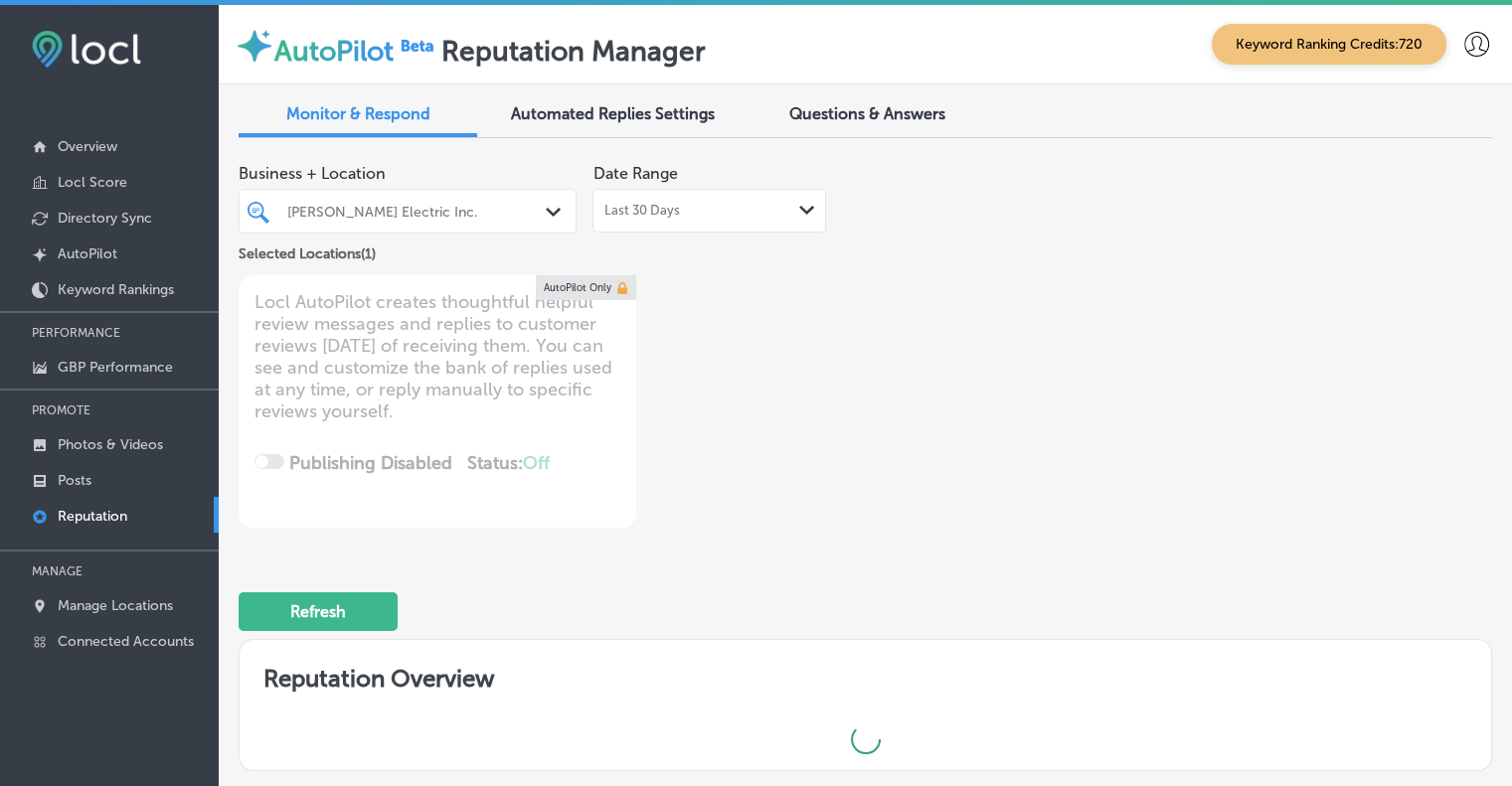 type on "x" 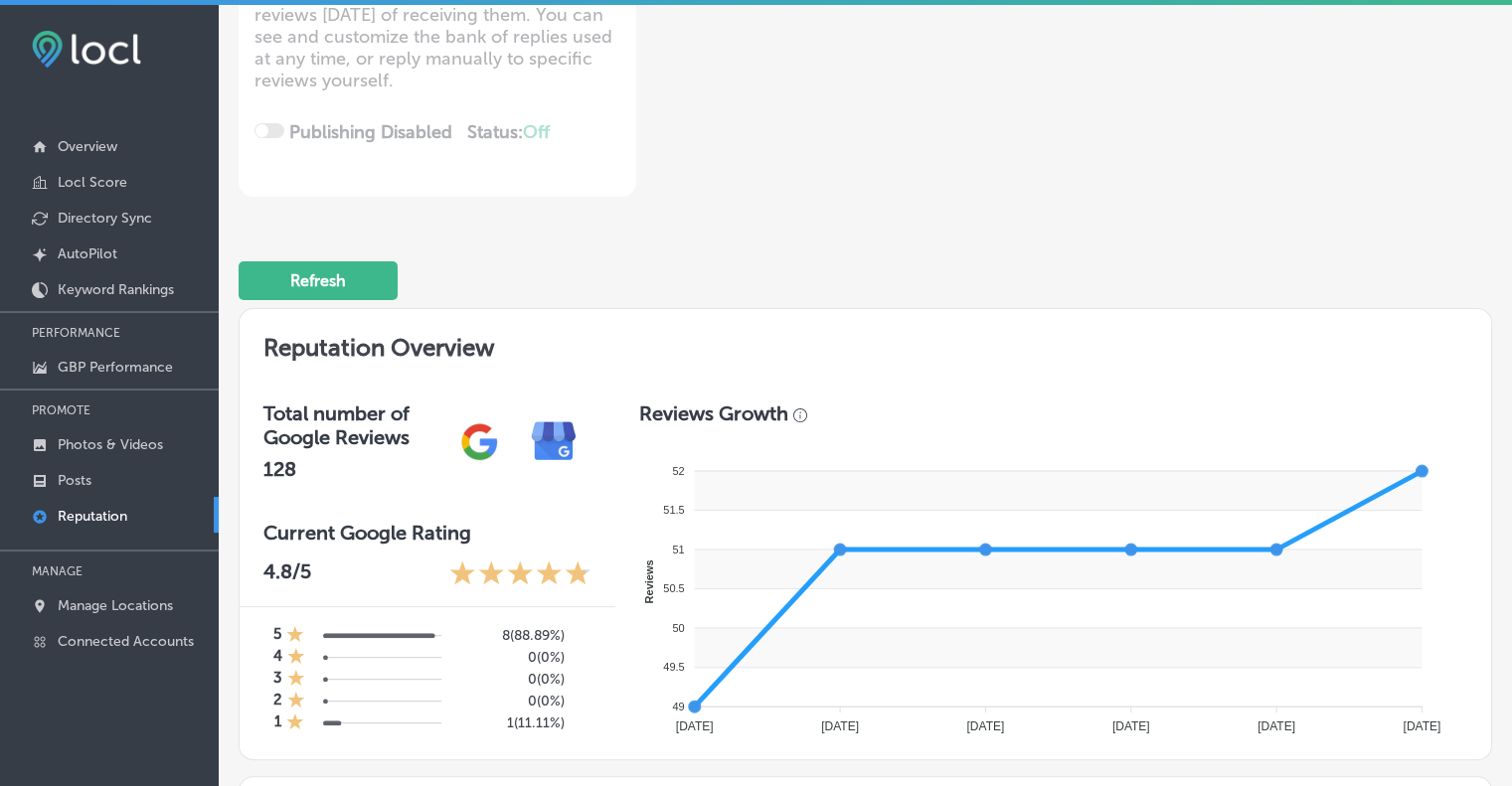scroll, scrollTop: 0, scrollLeft: 0, axis: both 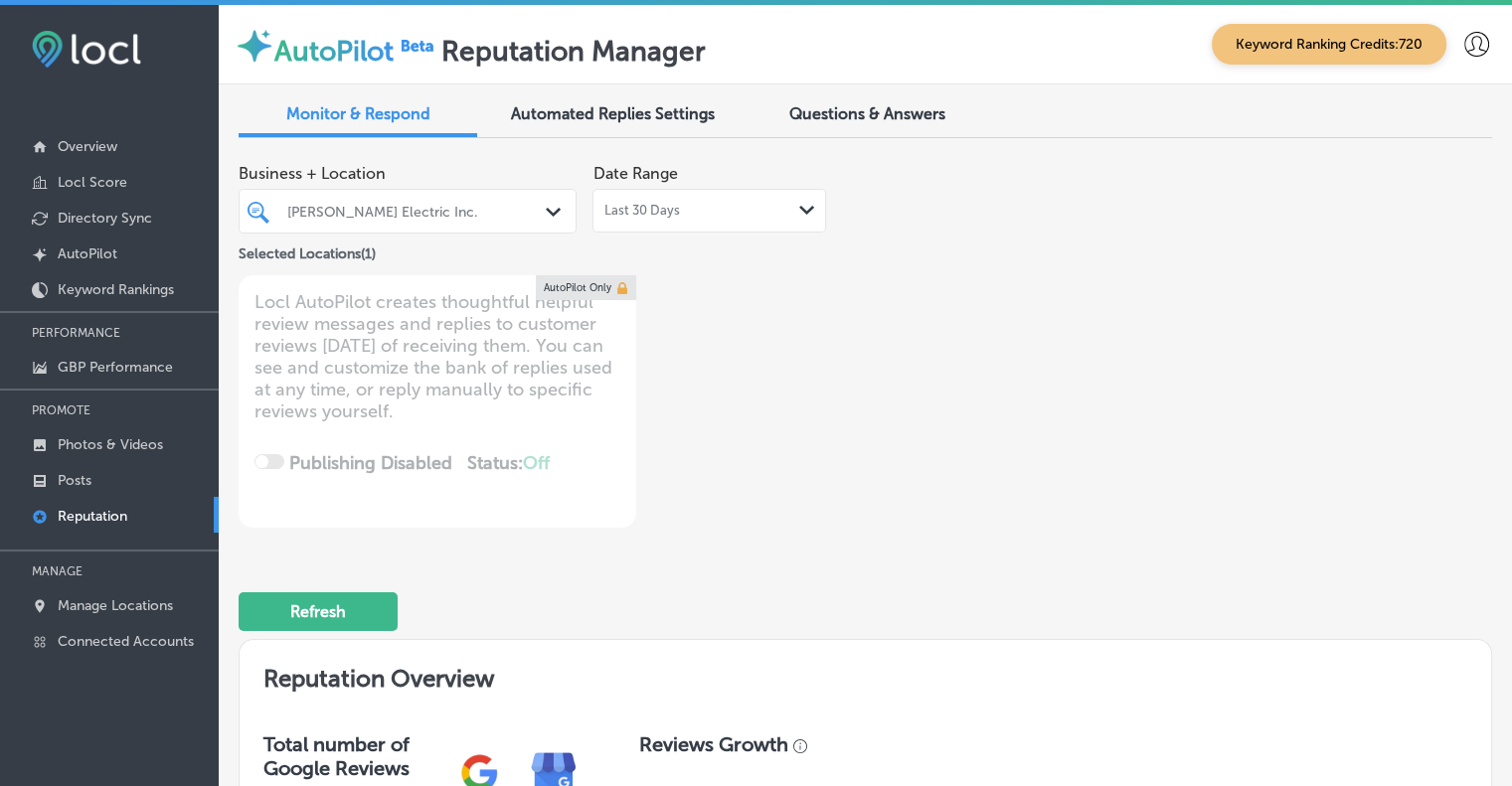 click on "Questions & Answers" at bounding box center [867, 113] 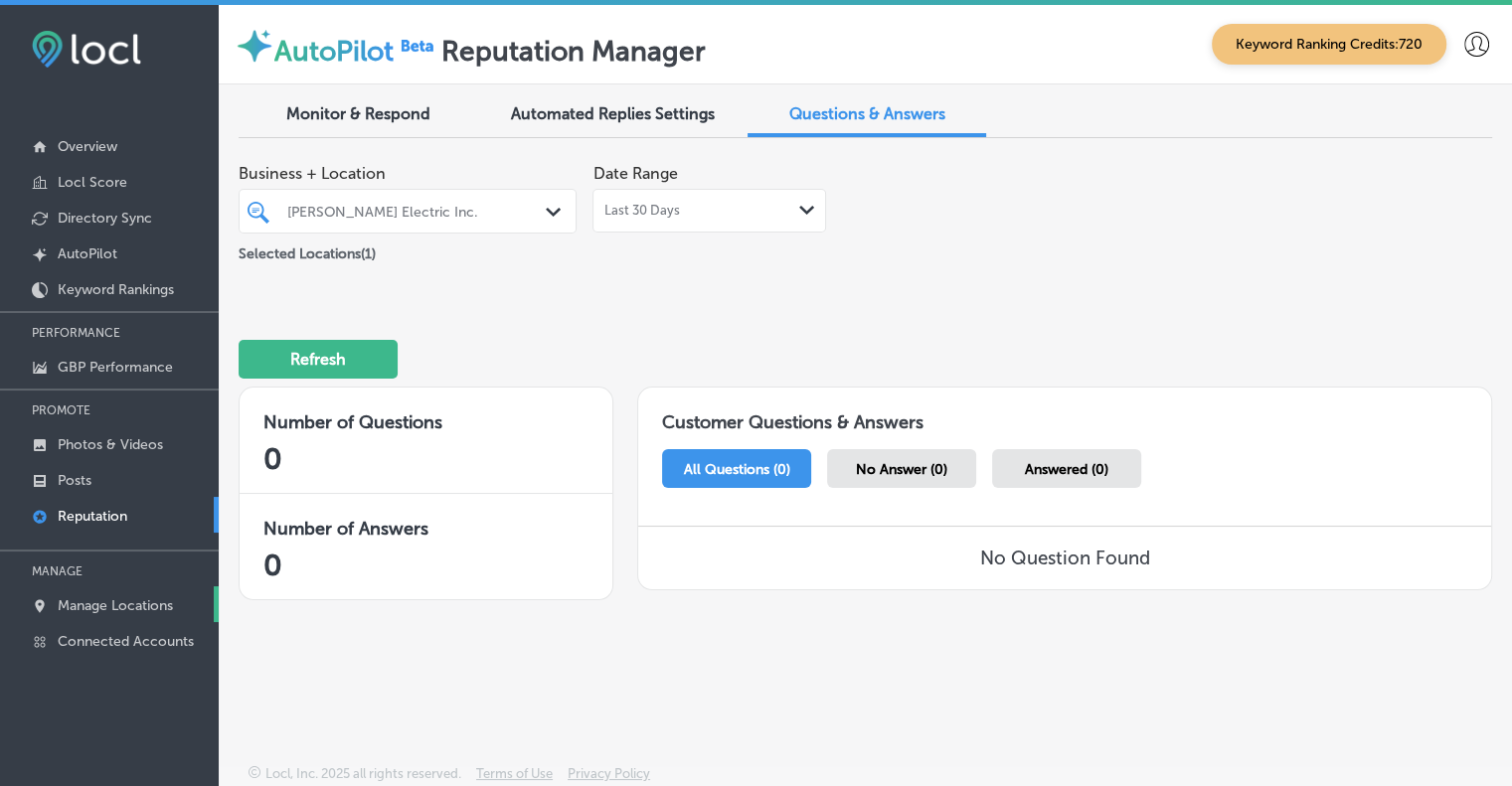 click on "Manage Locations" at bounding box center (115, 605) 